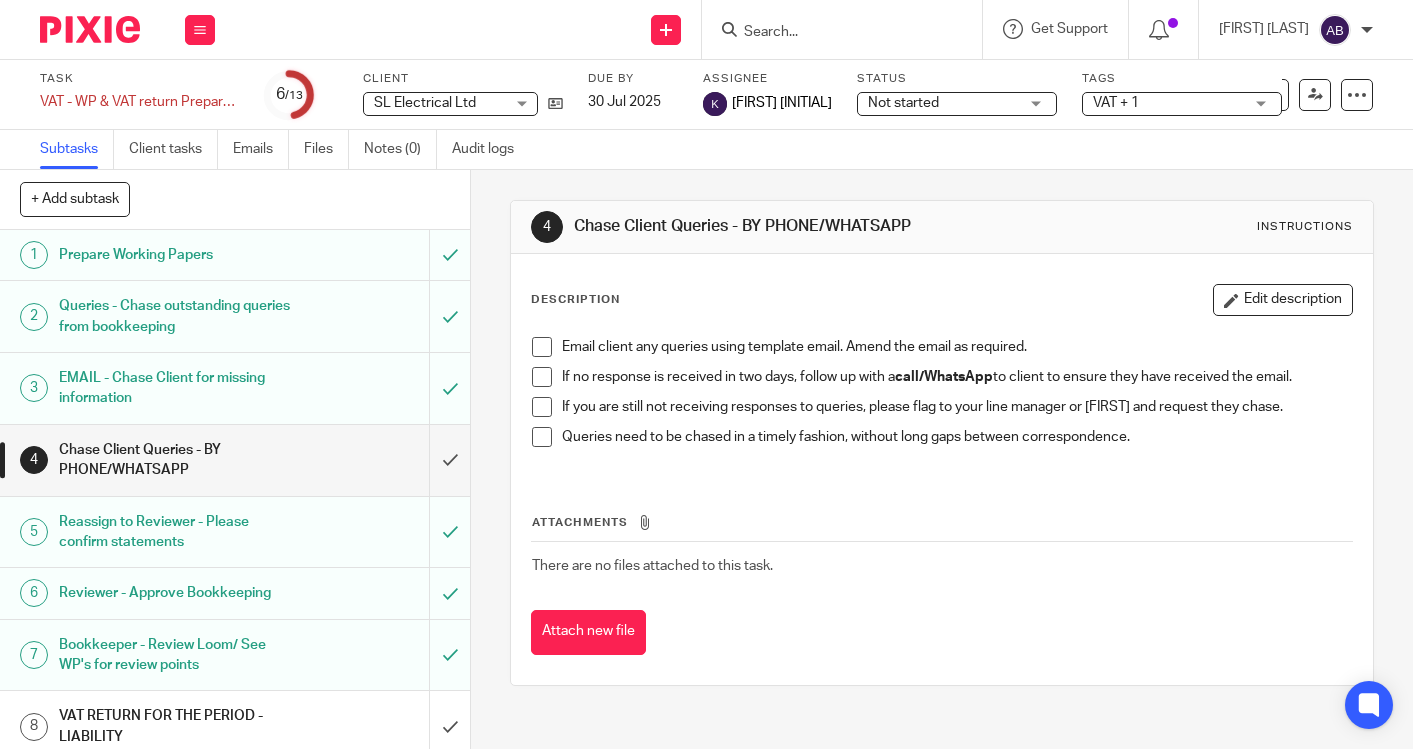 click at bounding box center [848, 29] 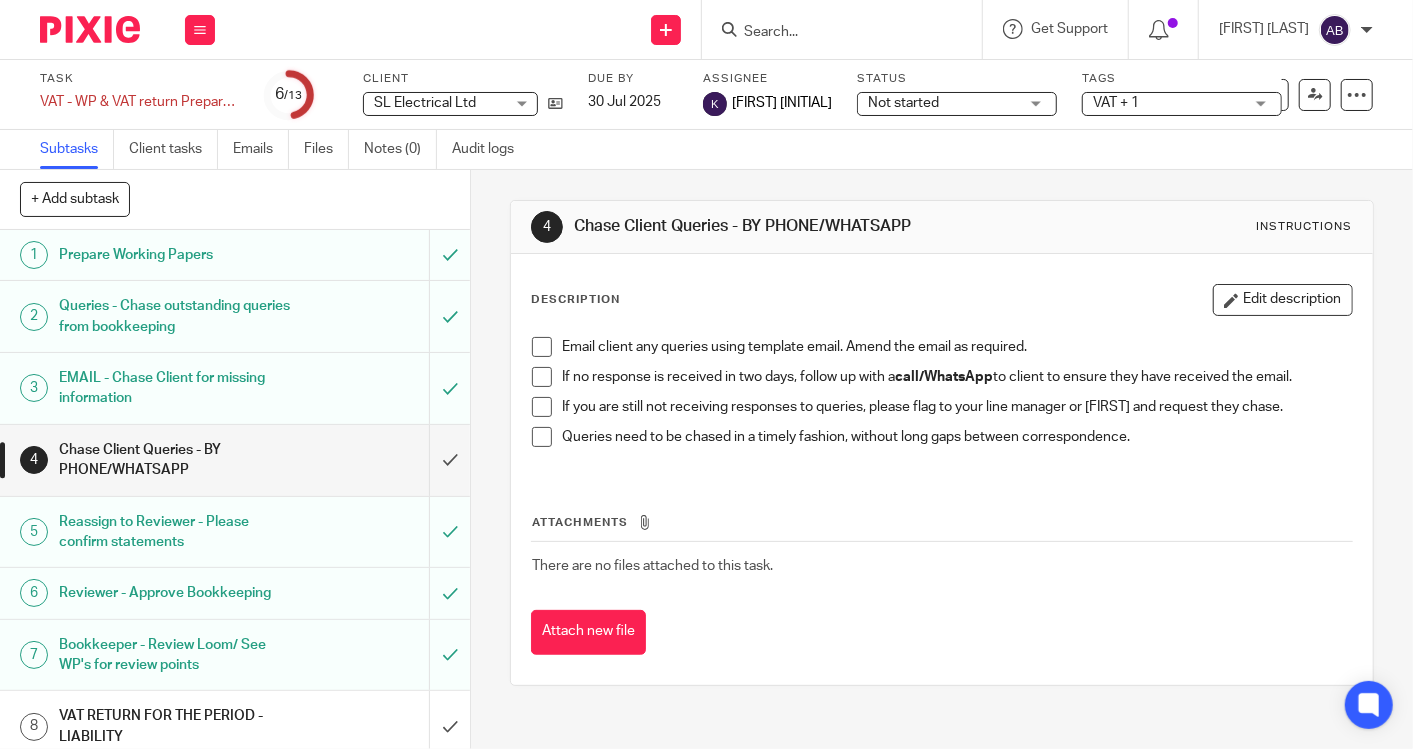 click at bounding box center [832, 33] 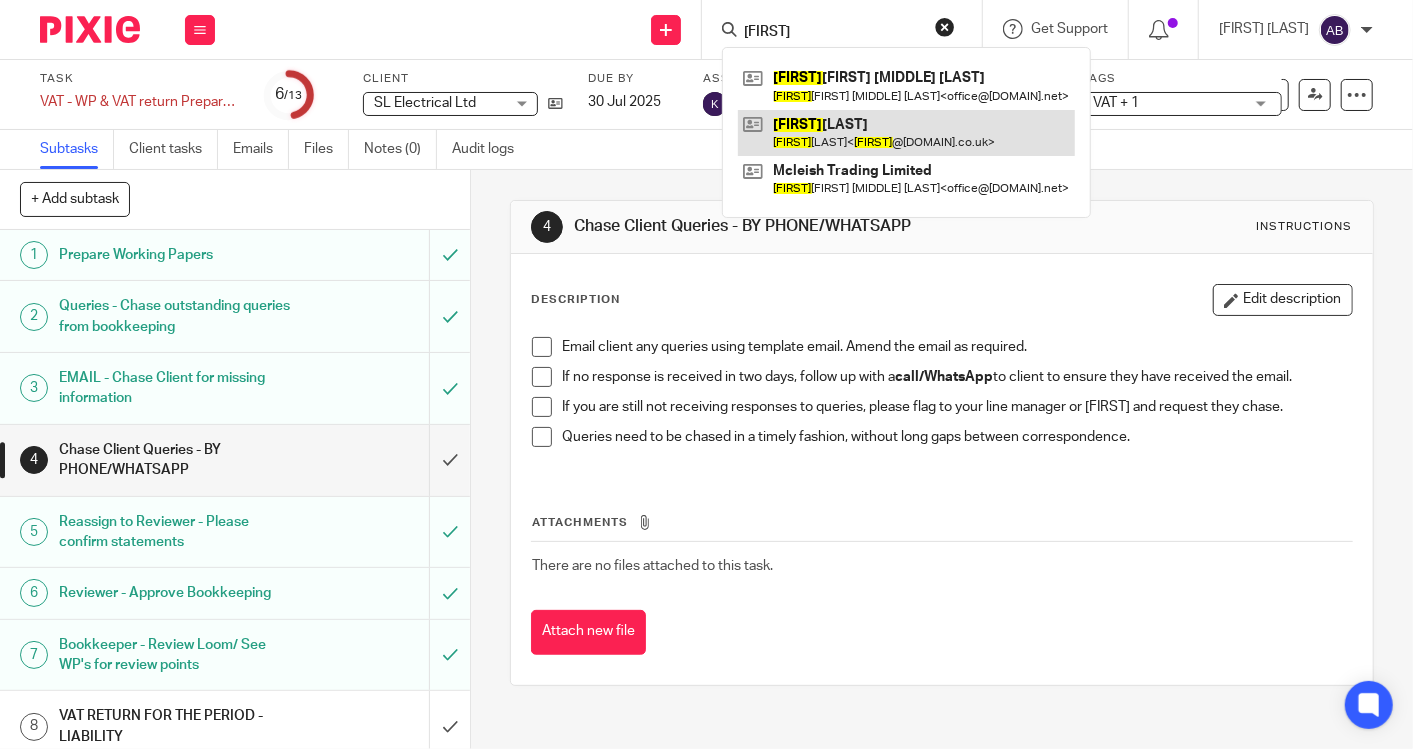 type on "[FIRST]" 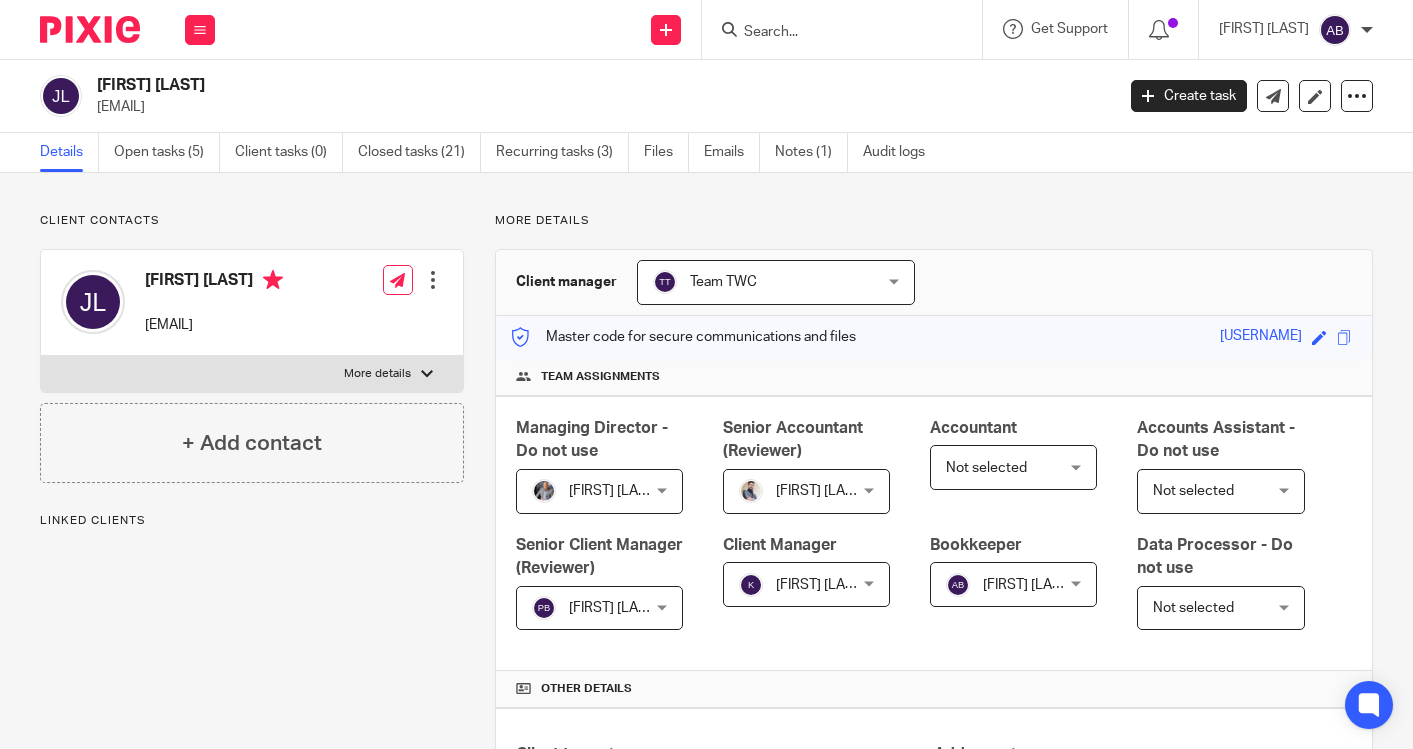 scroll, scrollTop: 0, scrollLeft: 0, axis: both 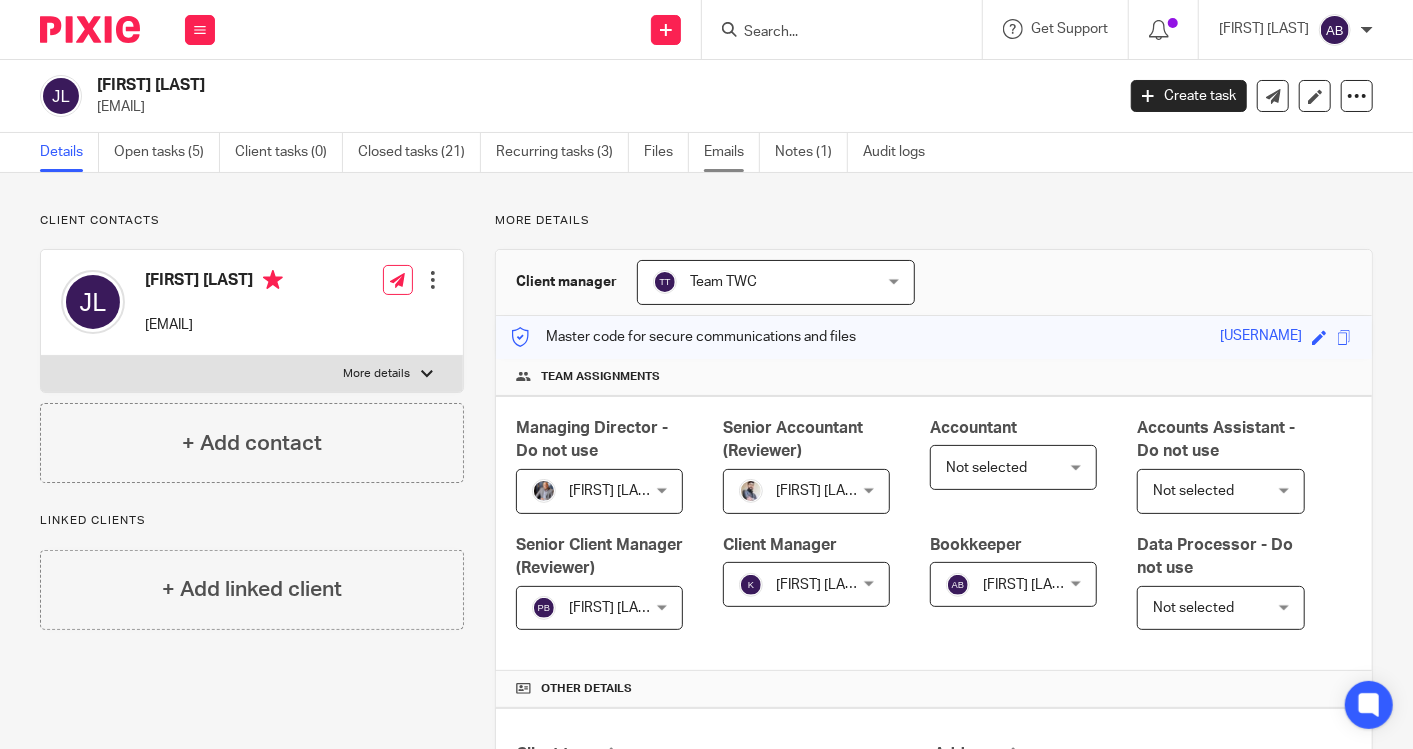click on "Emails" at bounding box center (732, 152) 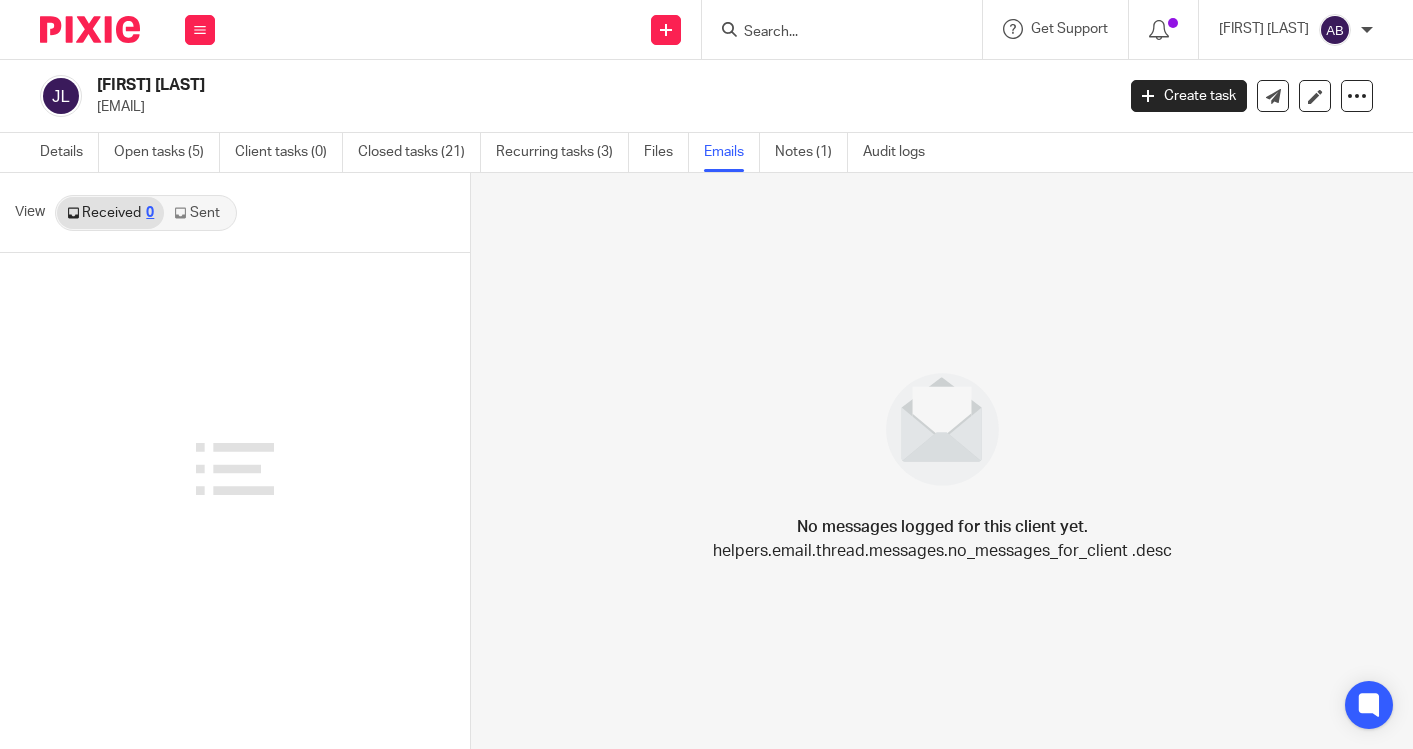 scroll, scrollTop: 0, scrollLeft: 0, axis: both 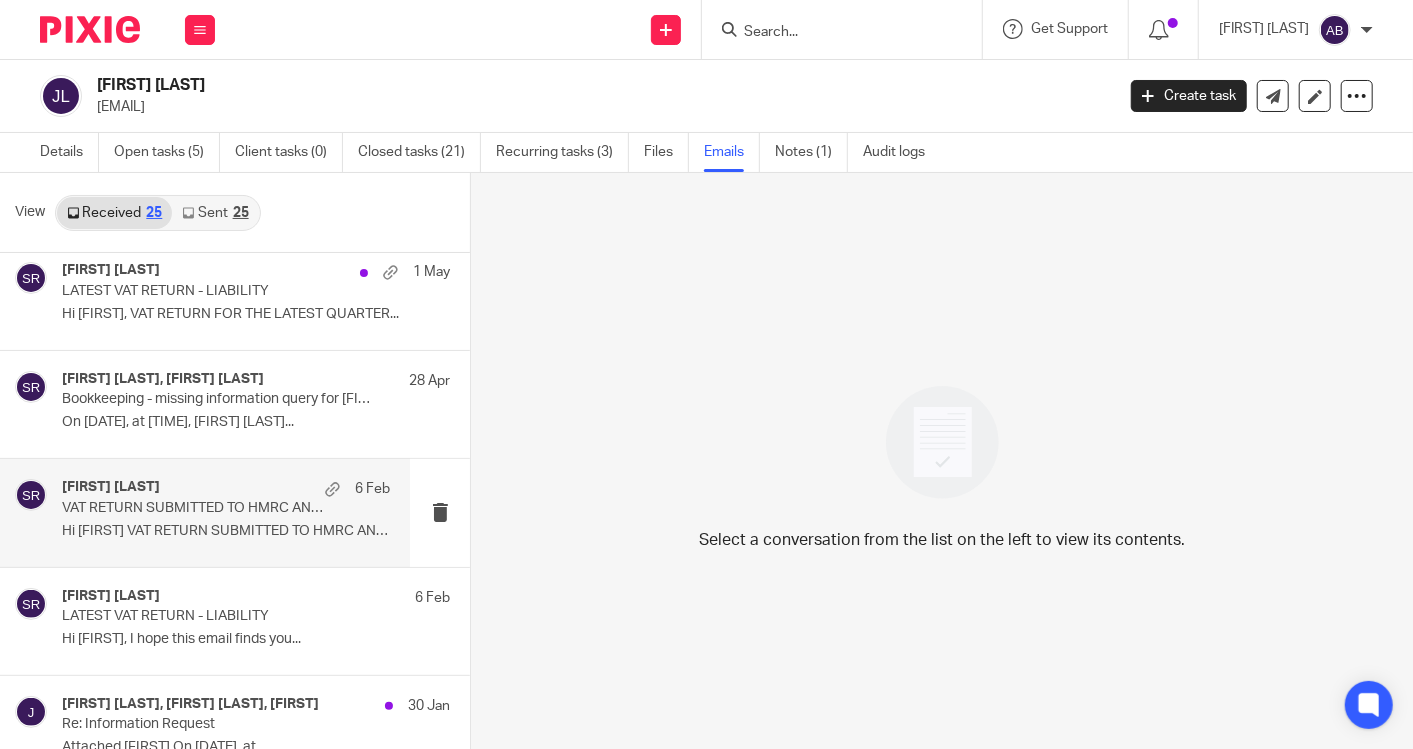 click on "VAT RETURN SUBMITTED TO HMRC AND LATEST MANAGEMENT ACCOUNTS" at bounding box center (193, 508) 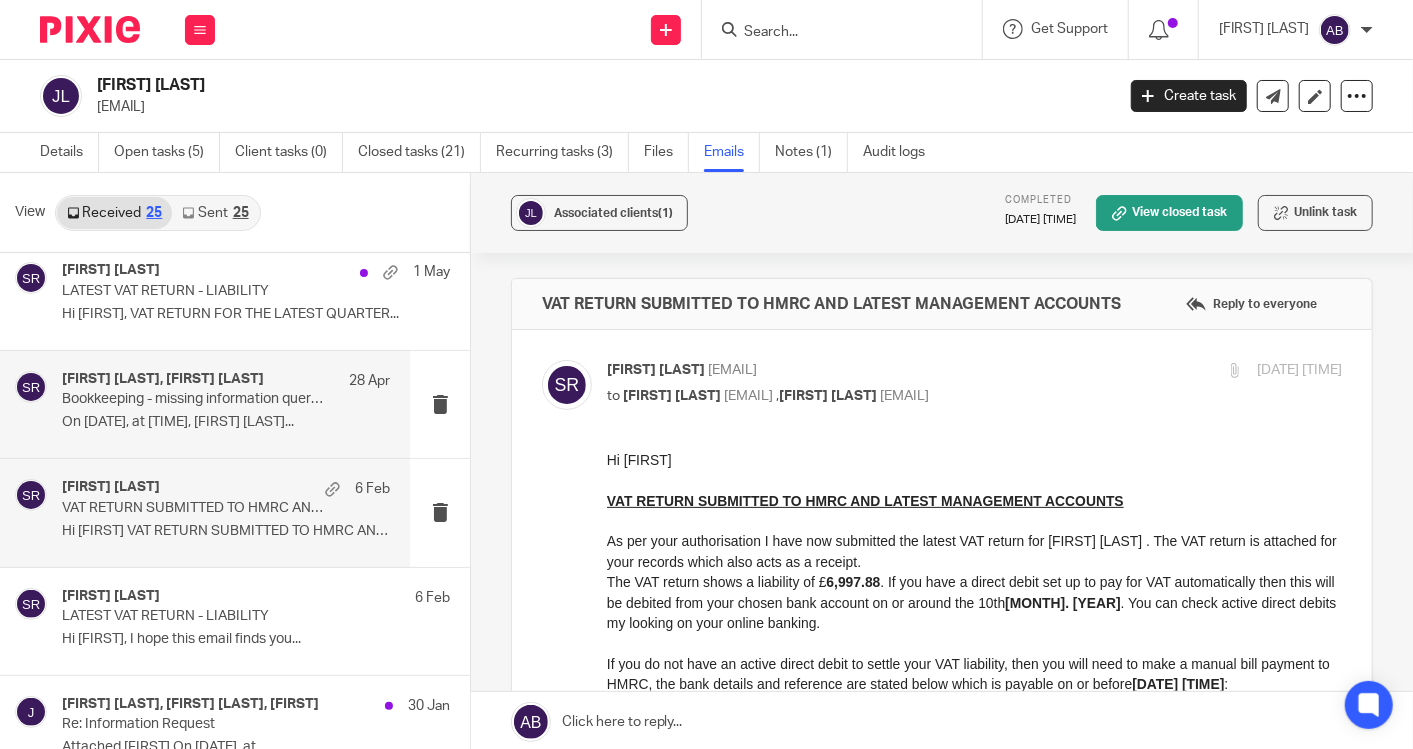 scroll, scrollTop: 0, scrollLeft: 0, axis: both 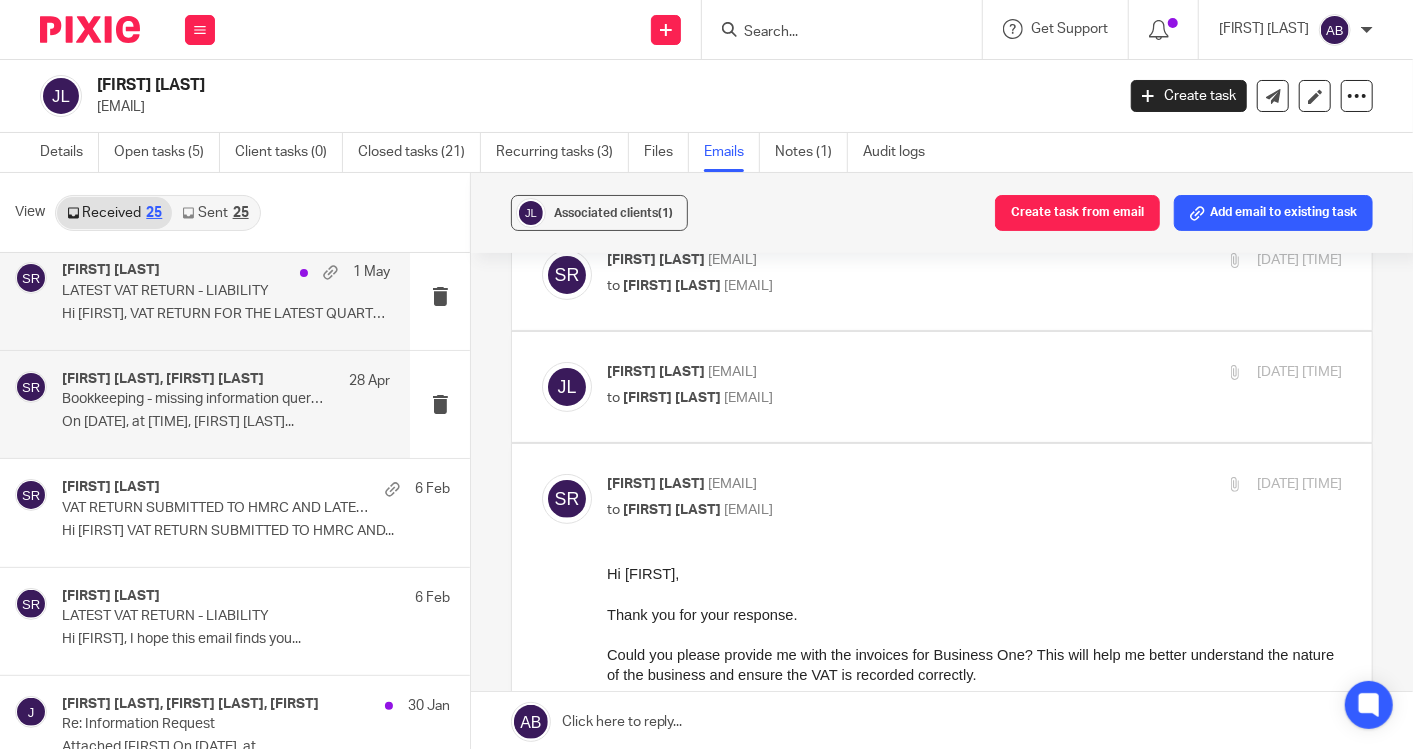 click on "Hi Jason,     VAT RETURN FOR THE LATEST QUARTER..." at bounding box center (226, 314) 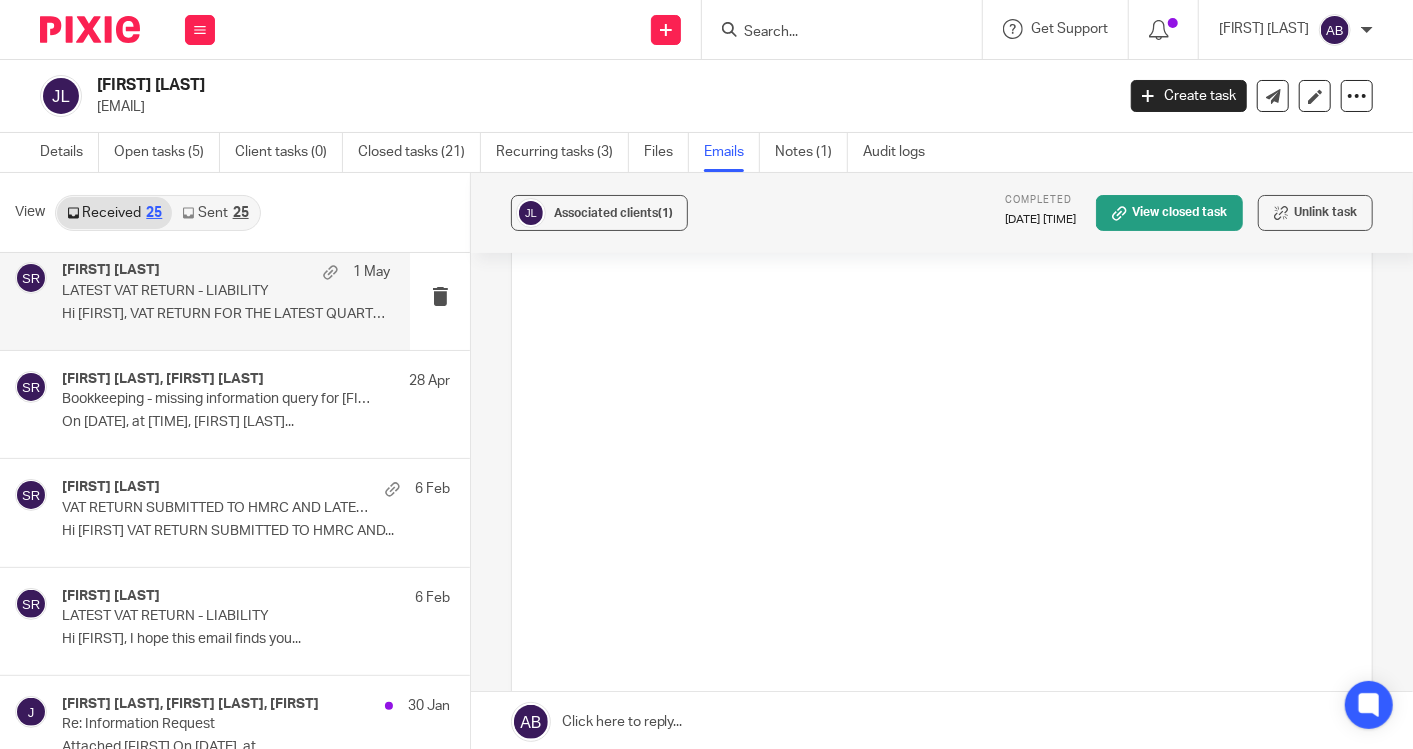 scroll, scrollTop: 0, scrollLeft: 0, axis: both 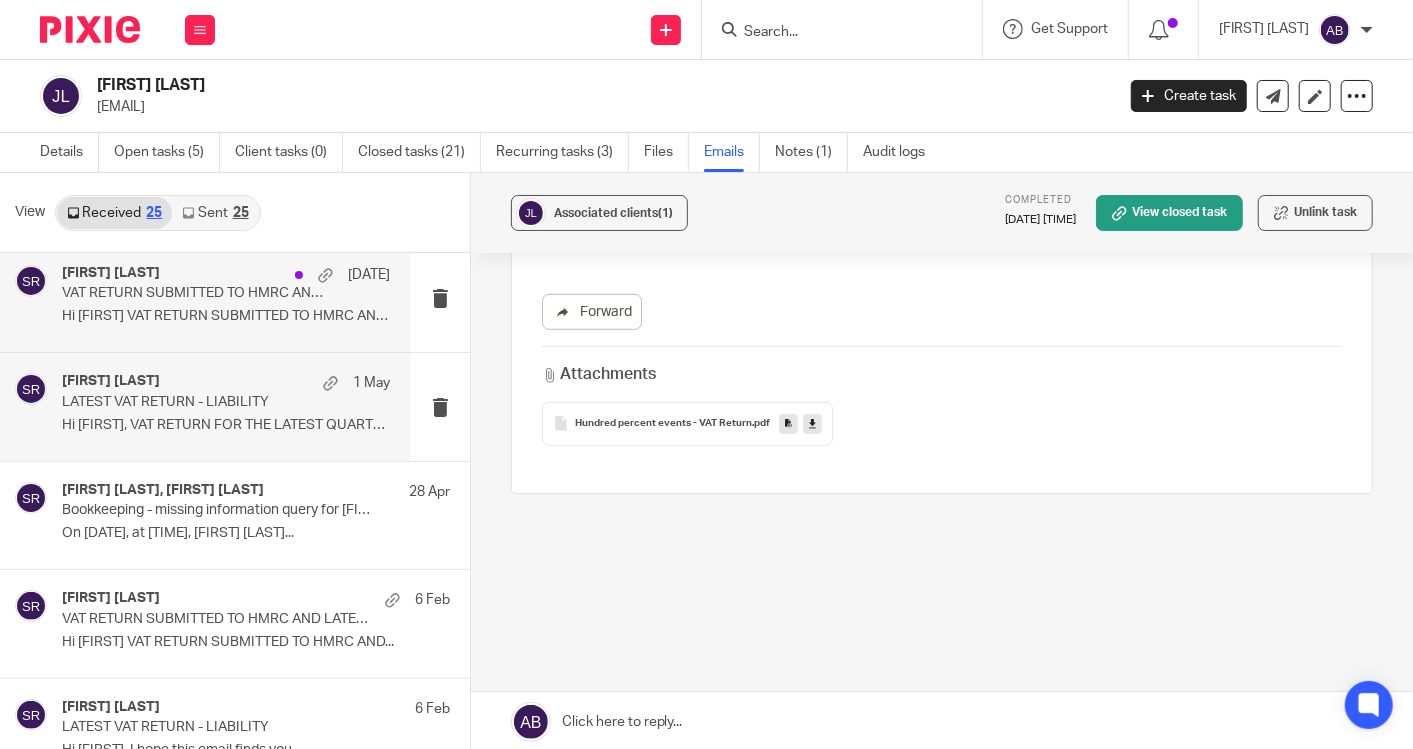 click on "Hi Jason     VAT RETURN SUBMITTED TO HMRC AND..." at bounding box center [226, 316] 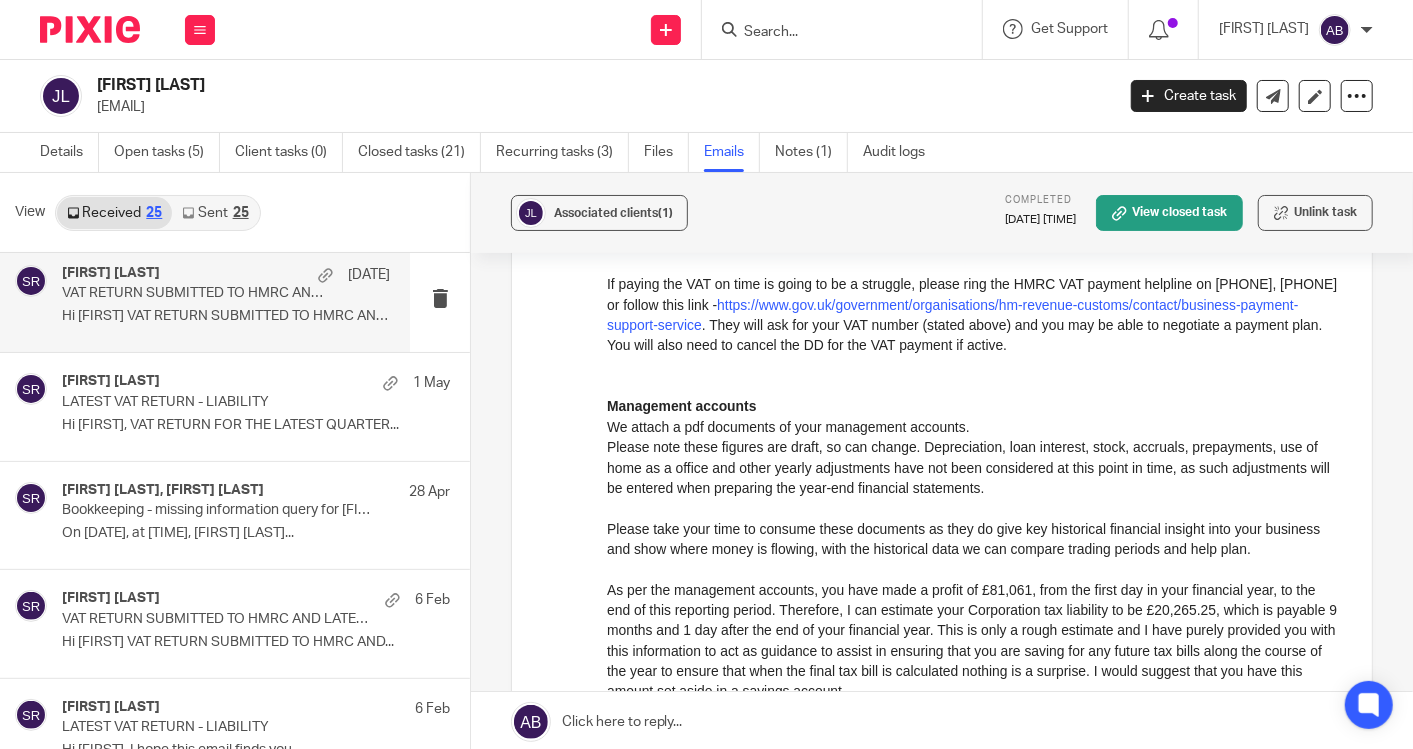 scroll, scrollTop: 0, scrollLeft: 0, axis: both 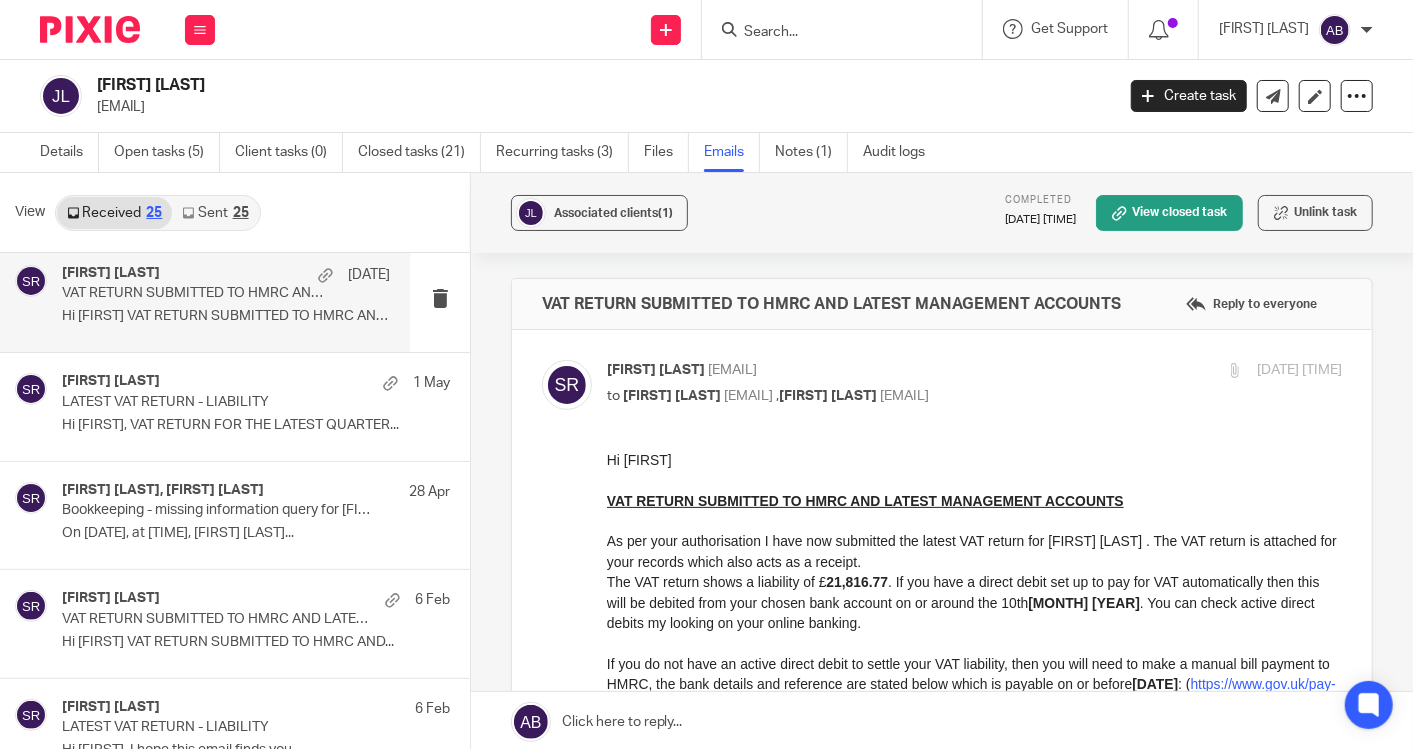 click on "Work
Email
Clients
Team
Reports
Settings" at bounding box center [200, 29] 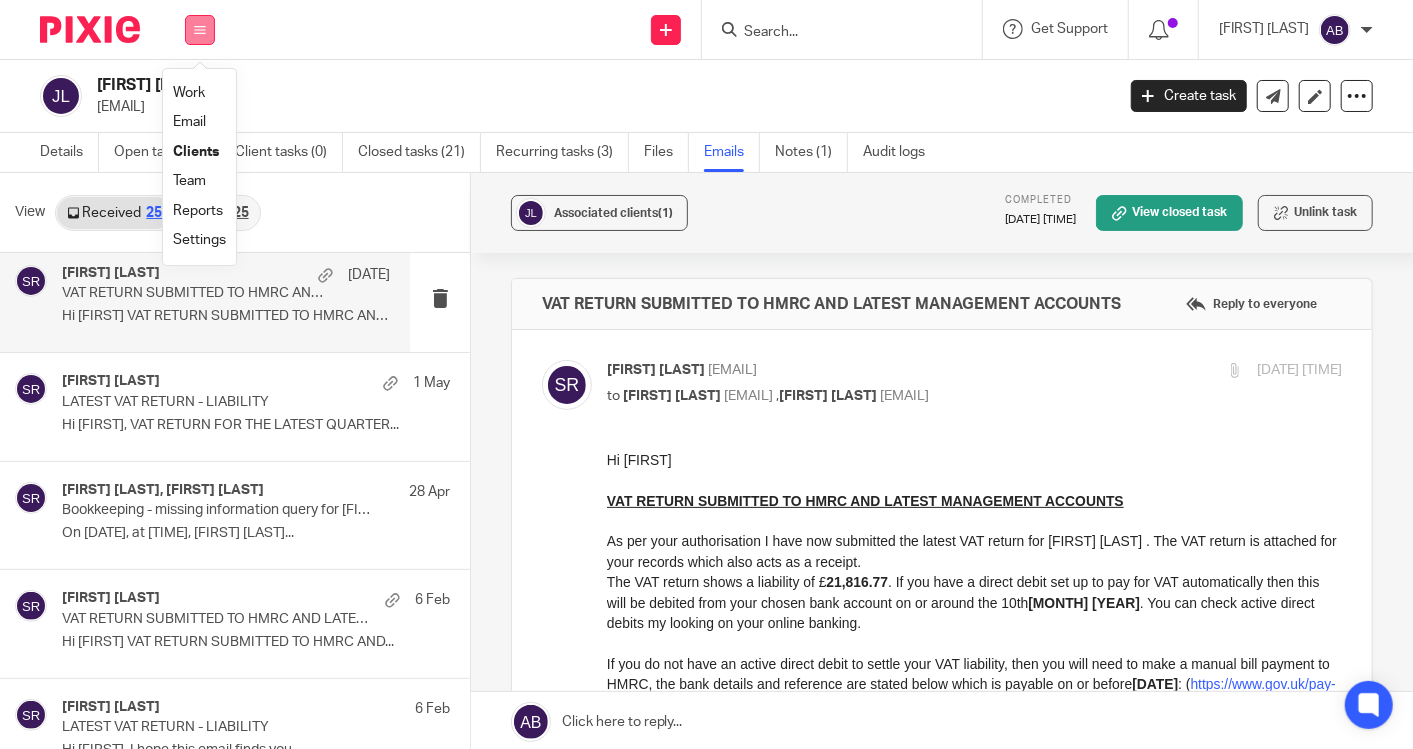 click at bounding box center (200, 30) 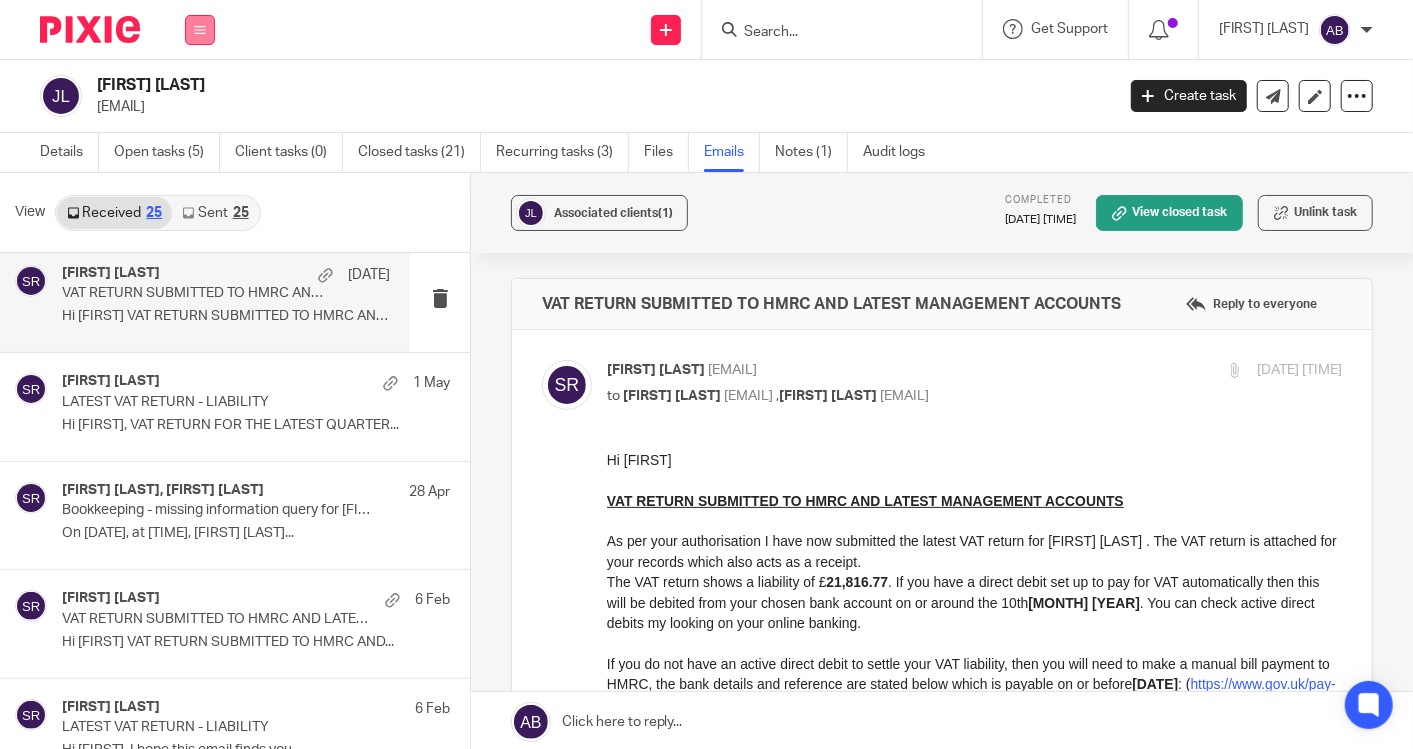 click at bounding box center [200, 30] 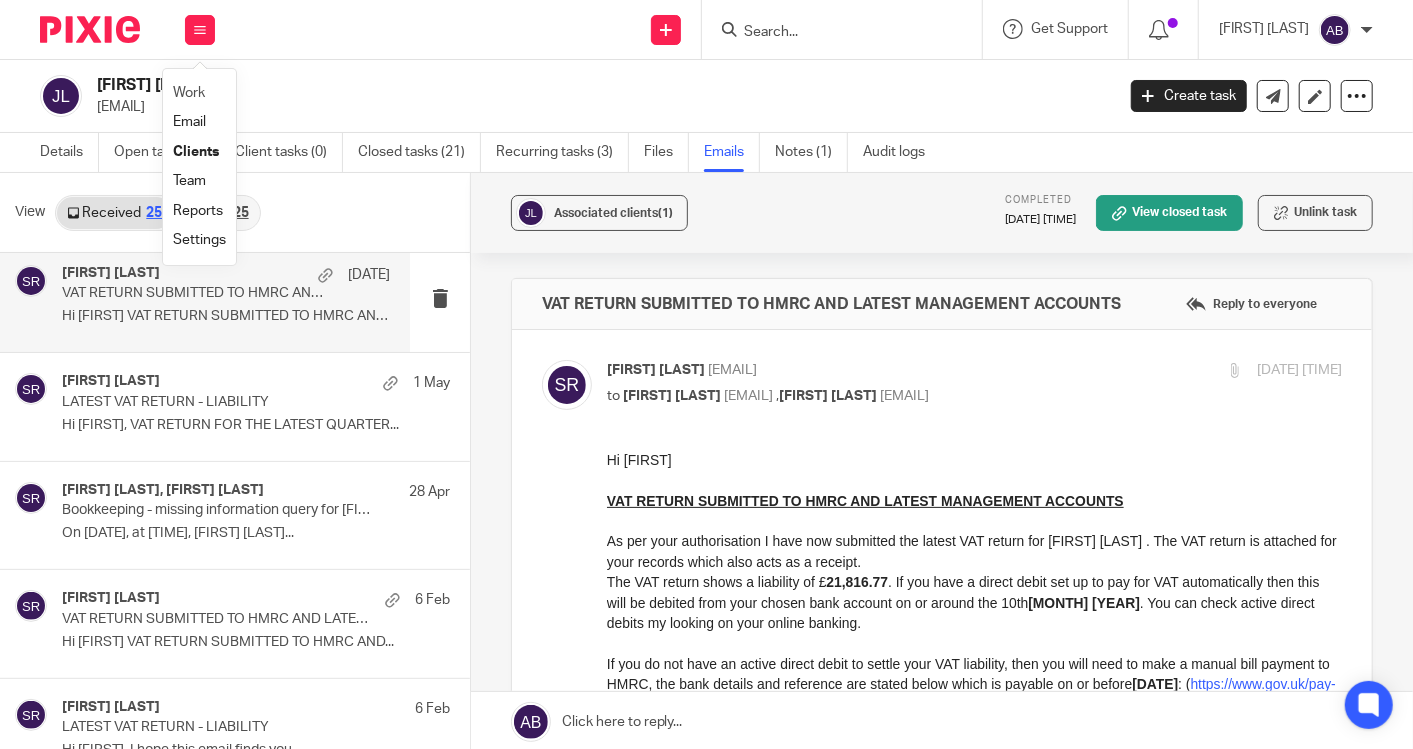click on "Work" at bounding box center [199, 93] 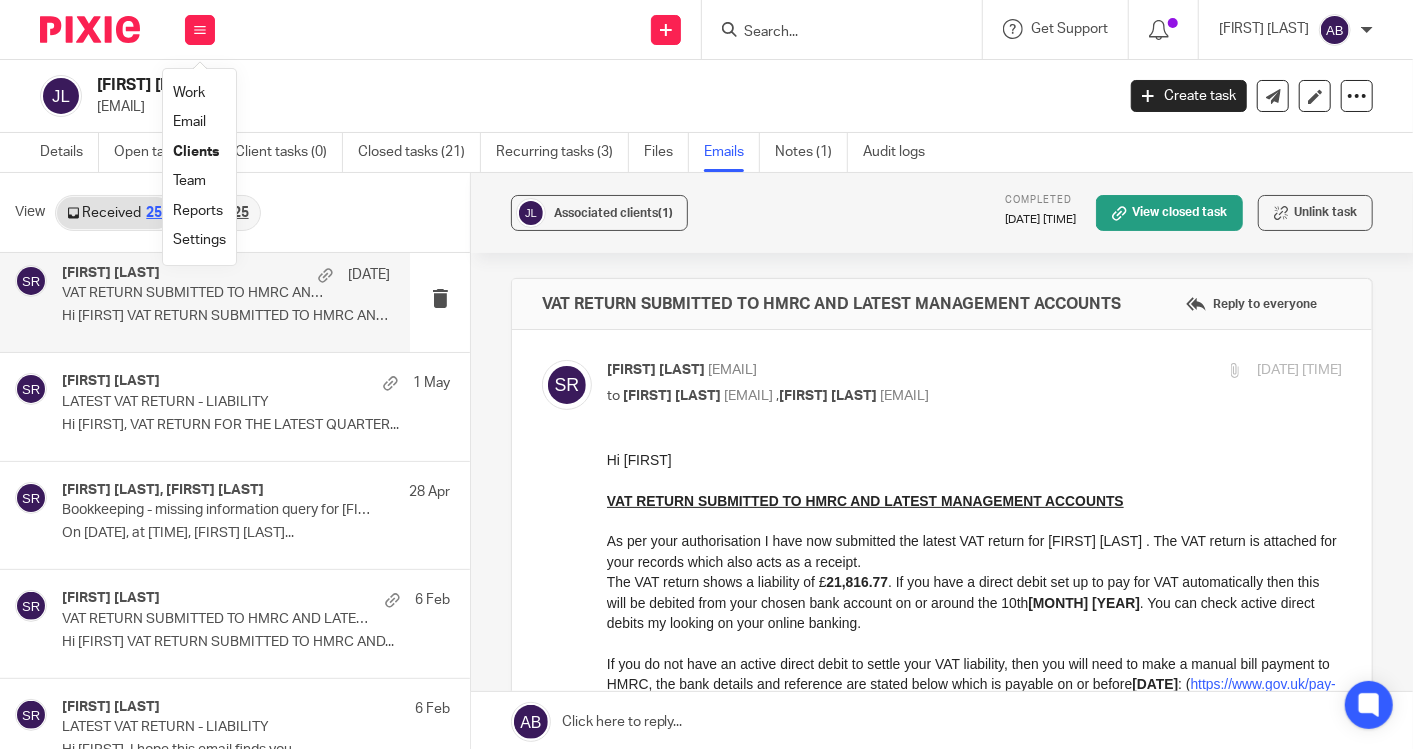 click on "Work" at bounding box center (189, 93) 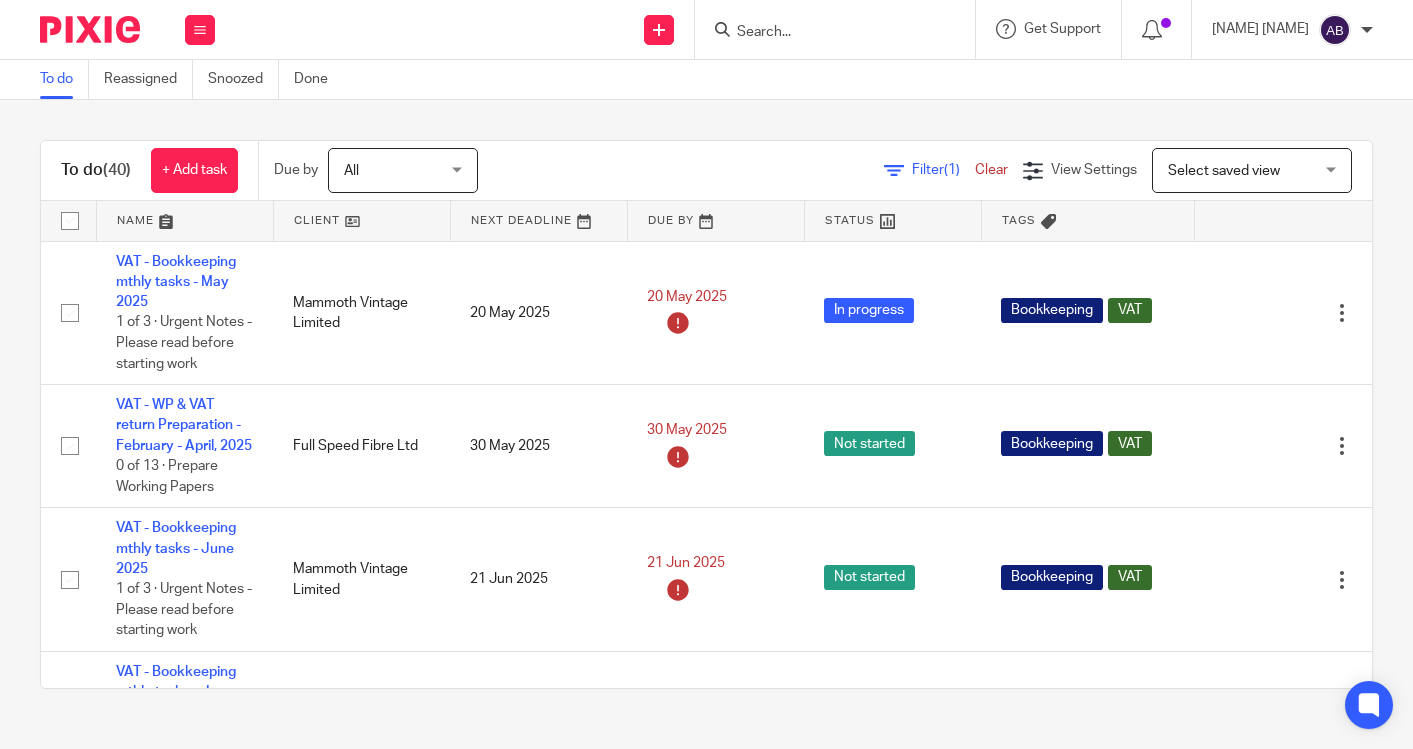 scroll, scrollTop: 0, scrollLeft: 0, axis: both 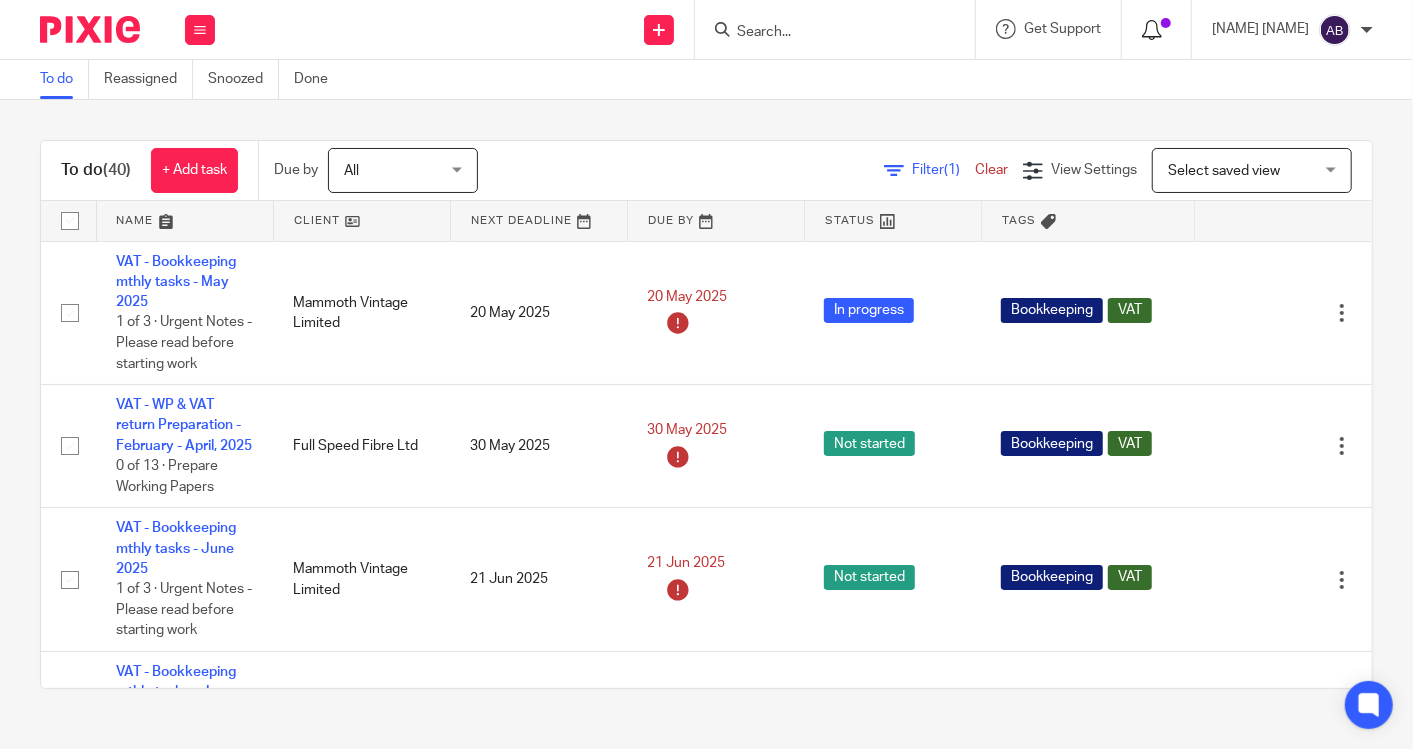 click at bounding box center (1156, 29) 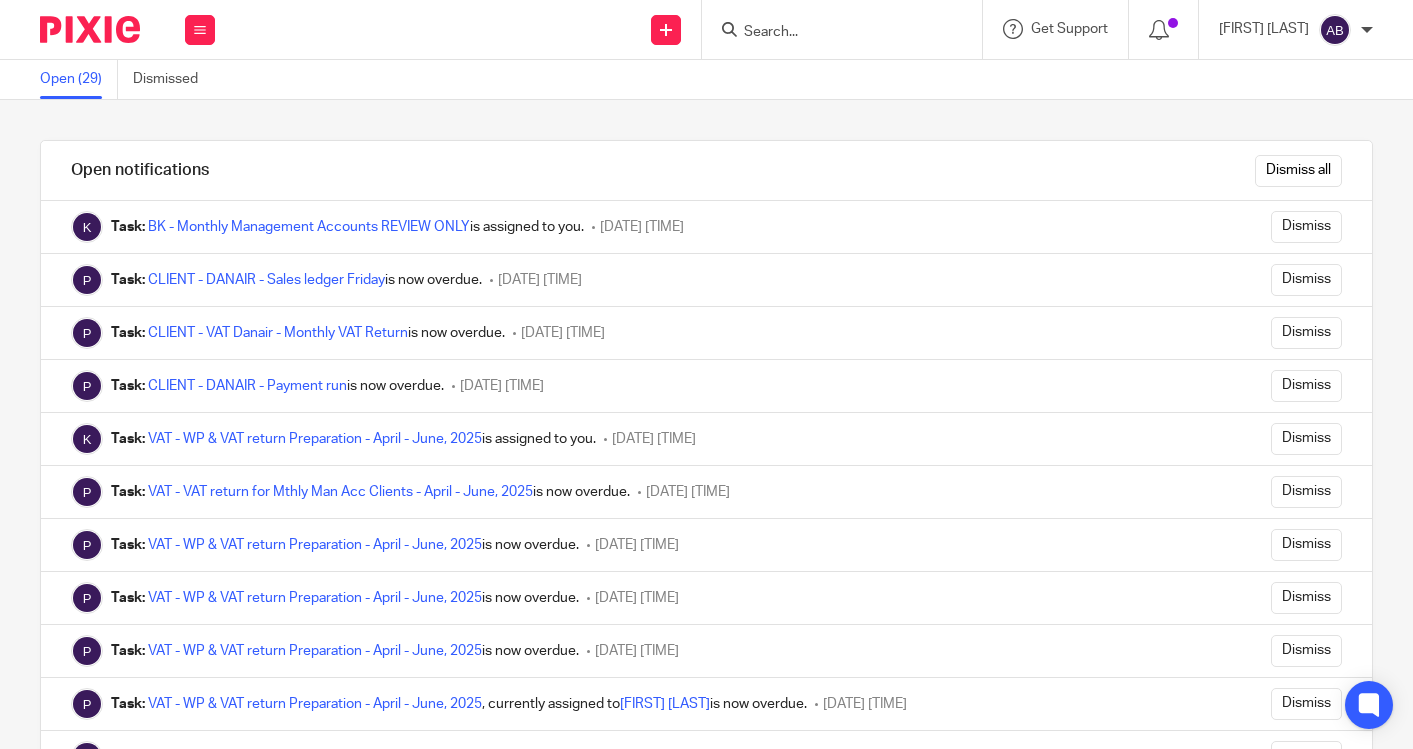scroll, scrollTop: 0, scrollLeft: 0, axis: both 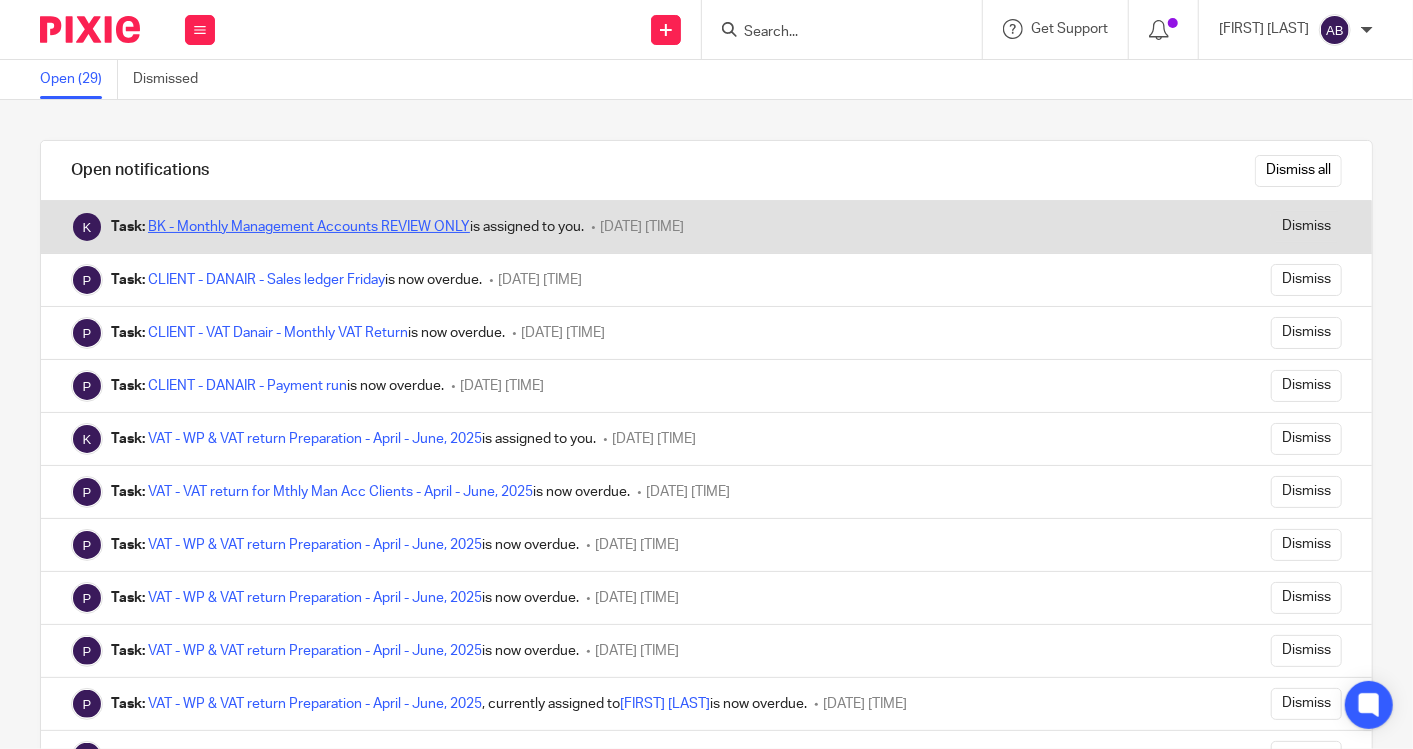 click on "BK - Monthly Management Accounts  REVIEW ONLY" at bounding box center (309, 227) 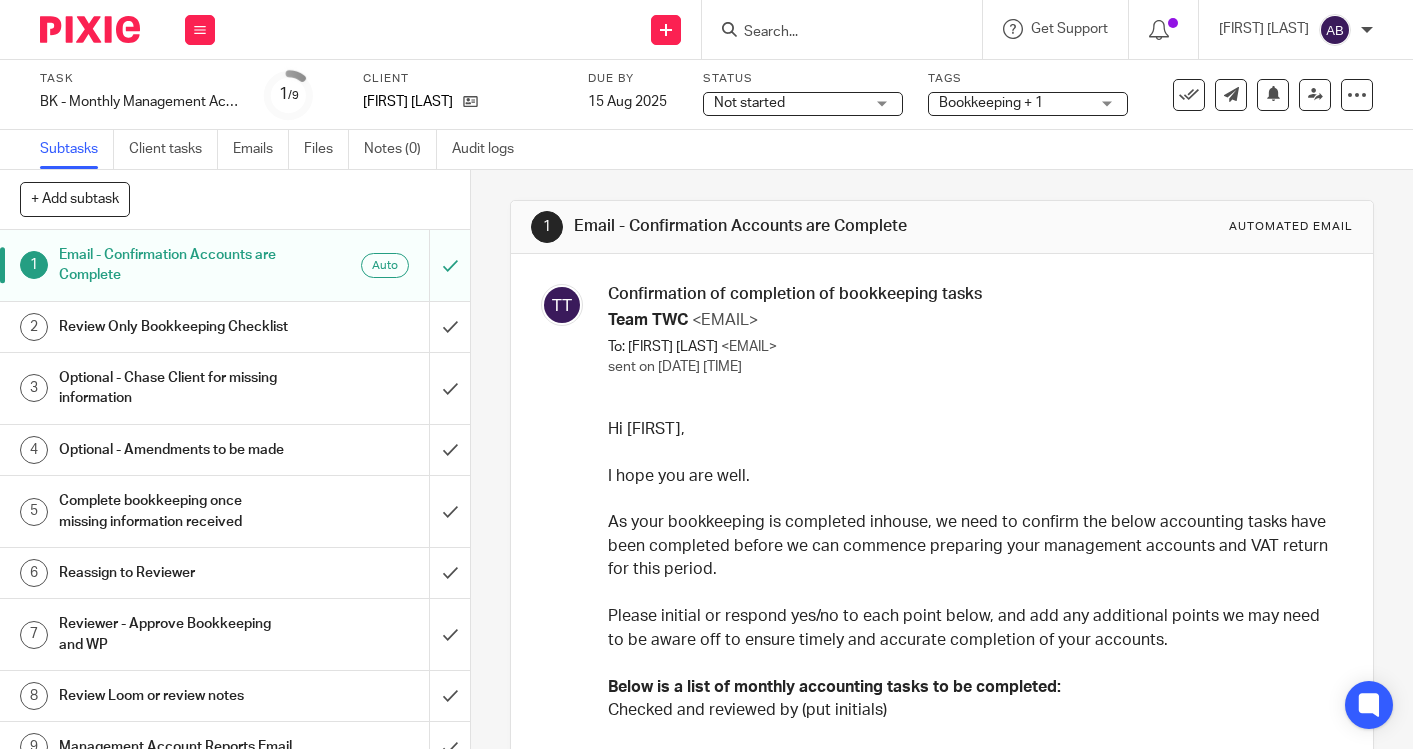 scroll, scrollTop: 0, scrollLeft: 0, axis: both 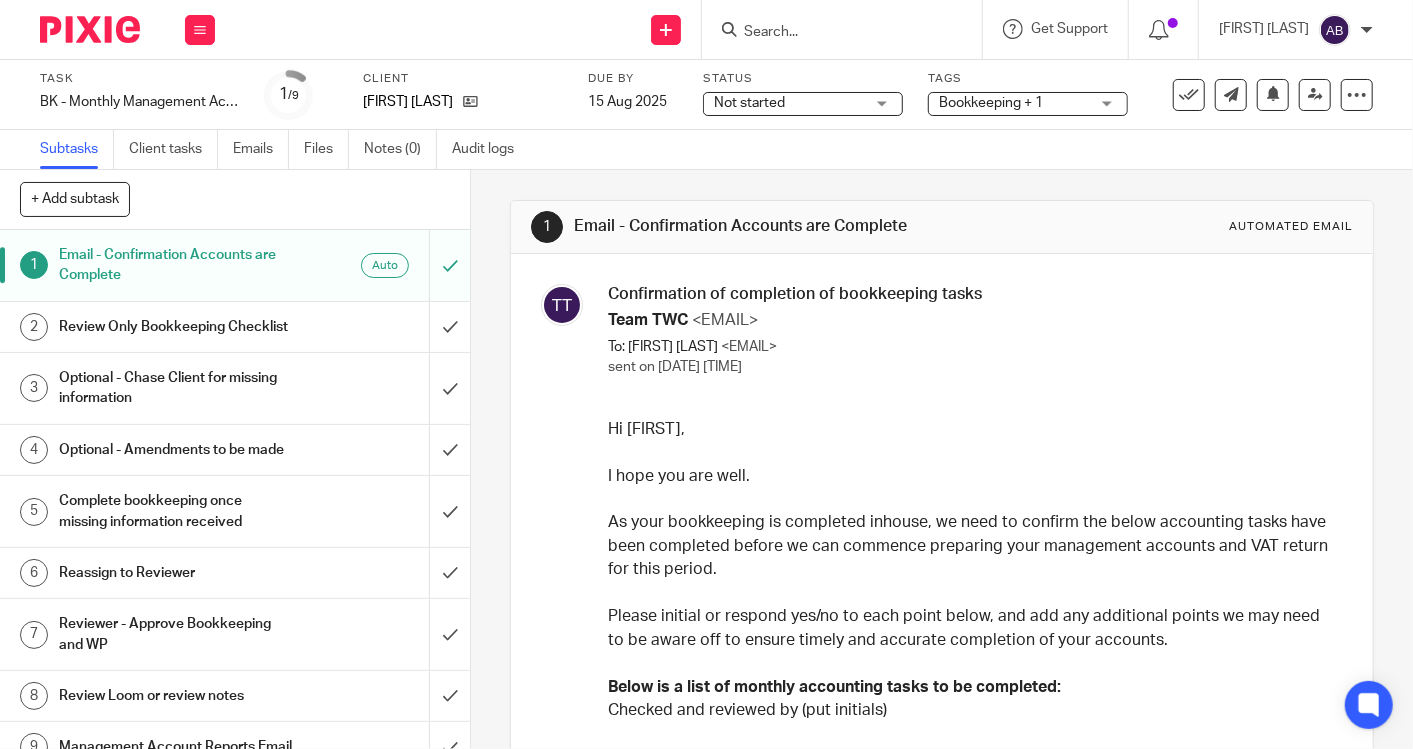 click at bounding box center (832, 33) 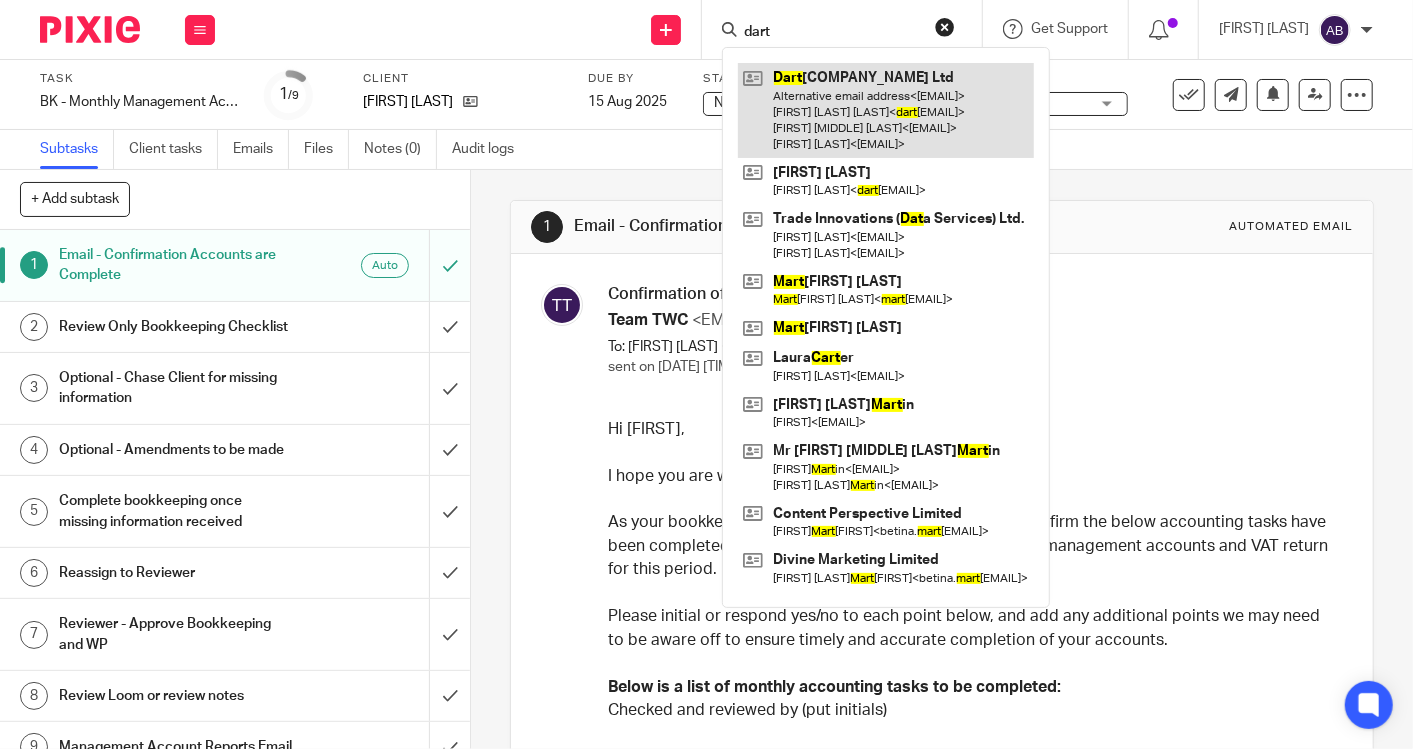 type on "dart" 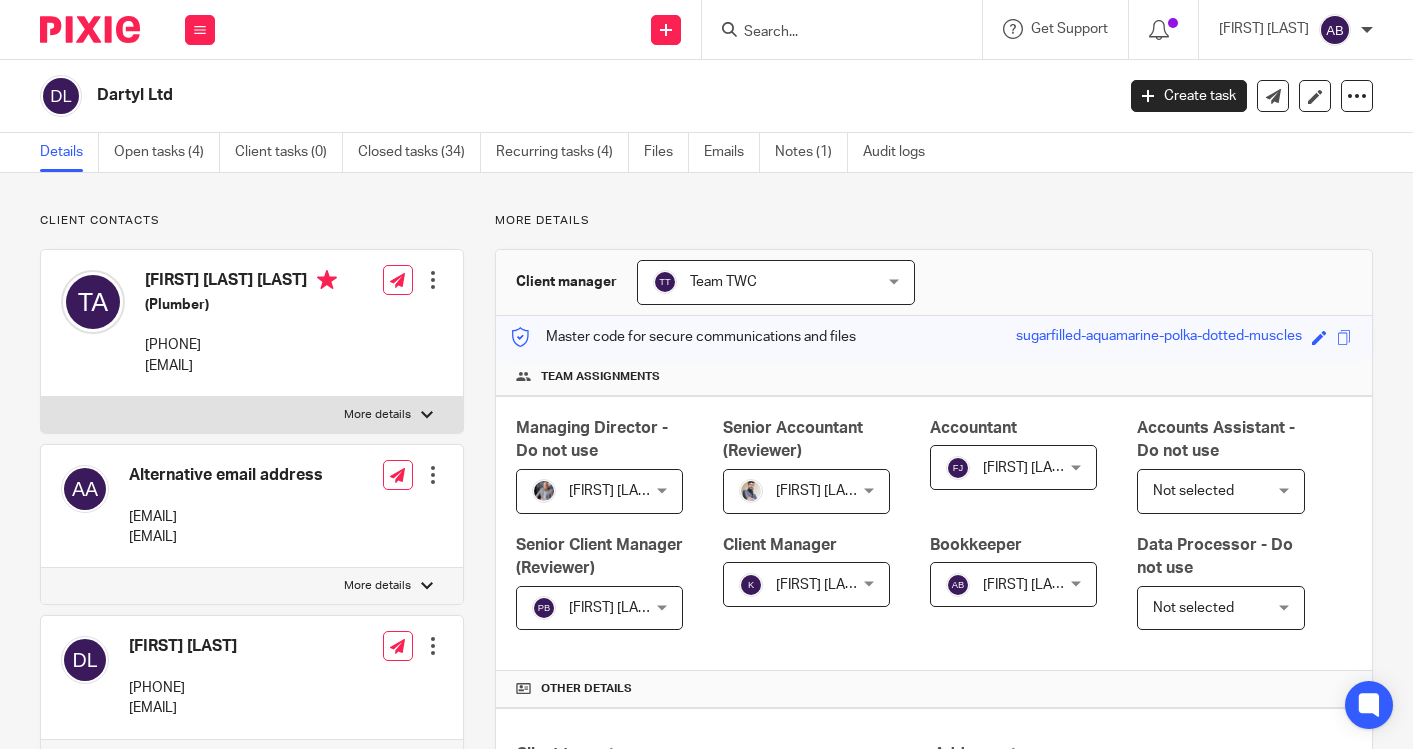 scroll, scrollTop: 0, scrollLeft: 0, axis: both 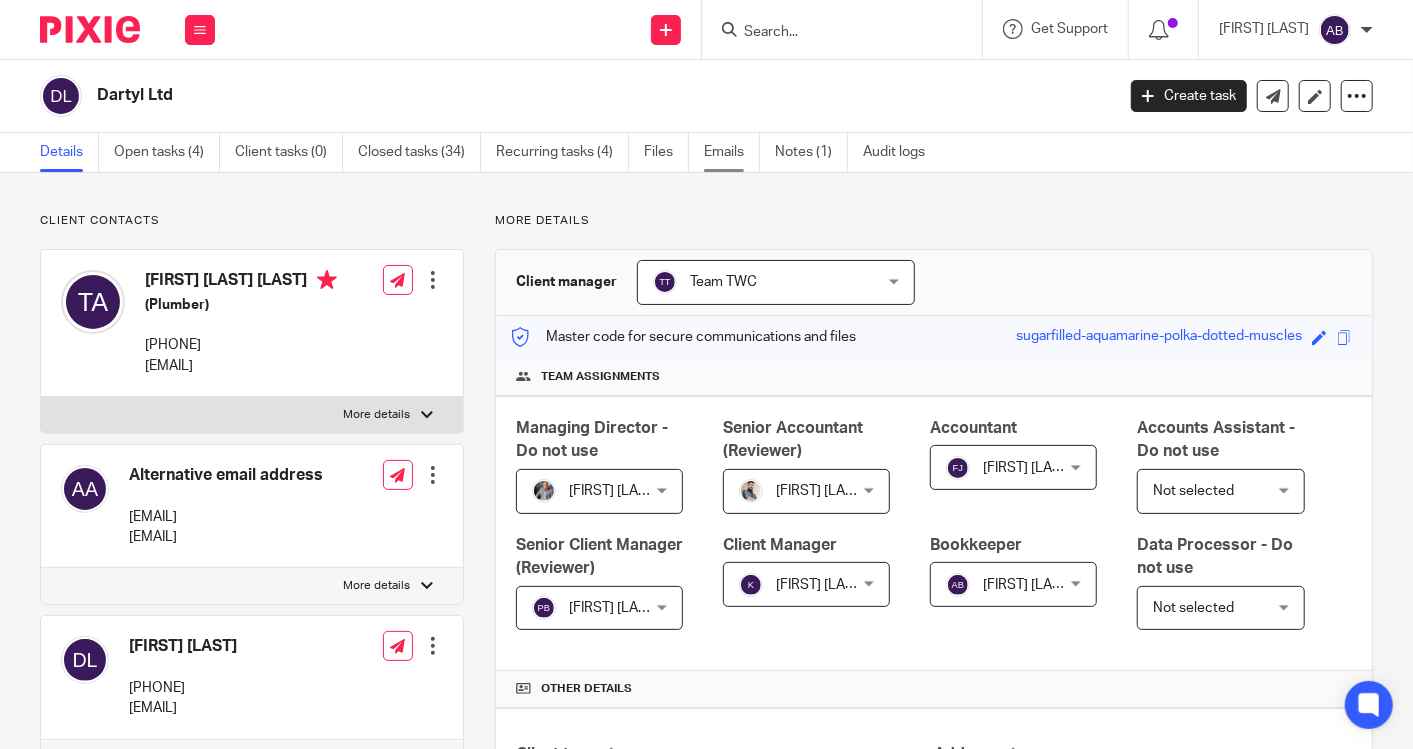 click on "Emails" at bounding box center [732, 152] 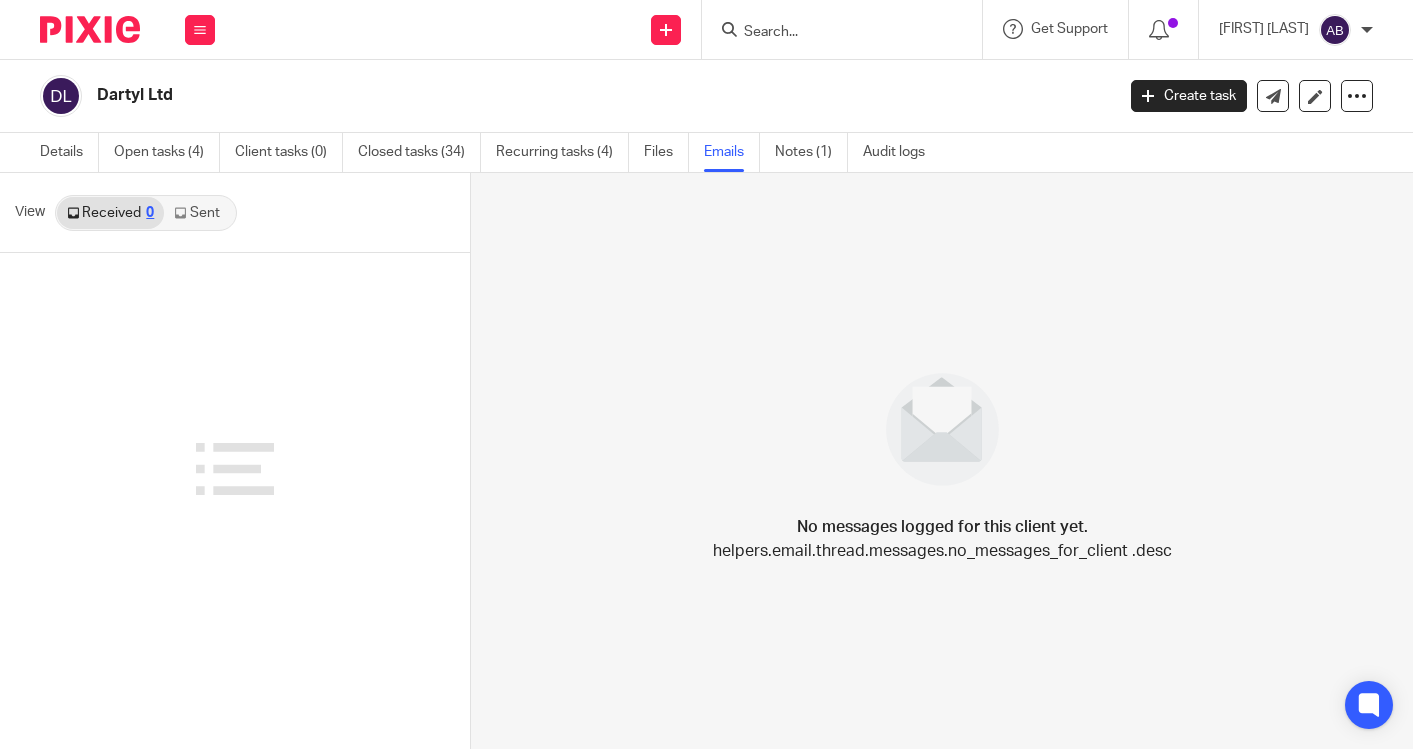 scroll, scrollTop: 0, scrollLeft: 0, axis: both 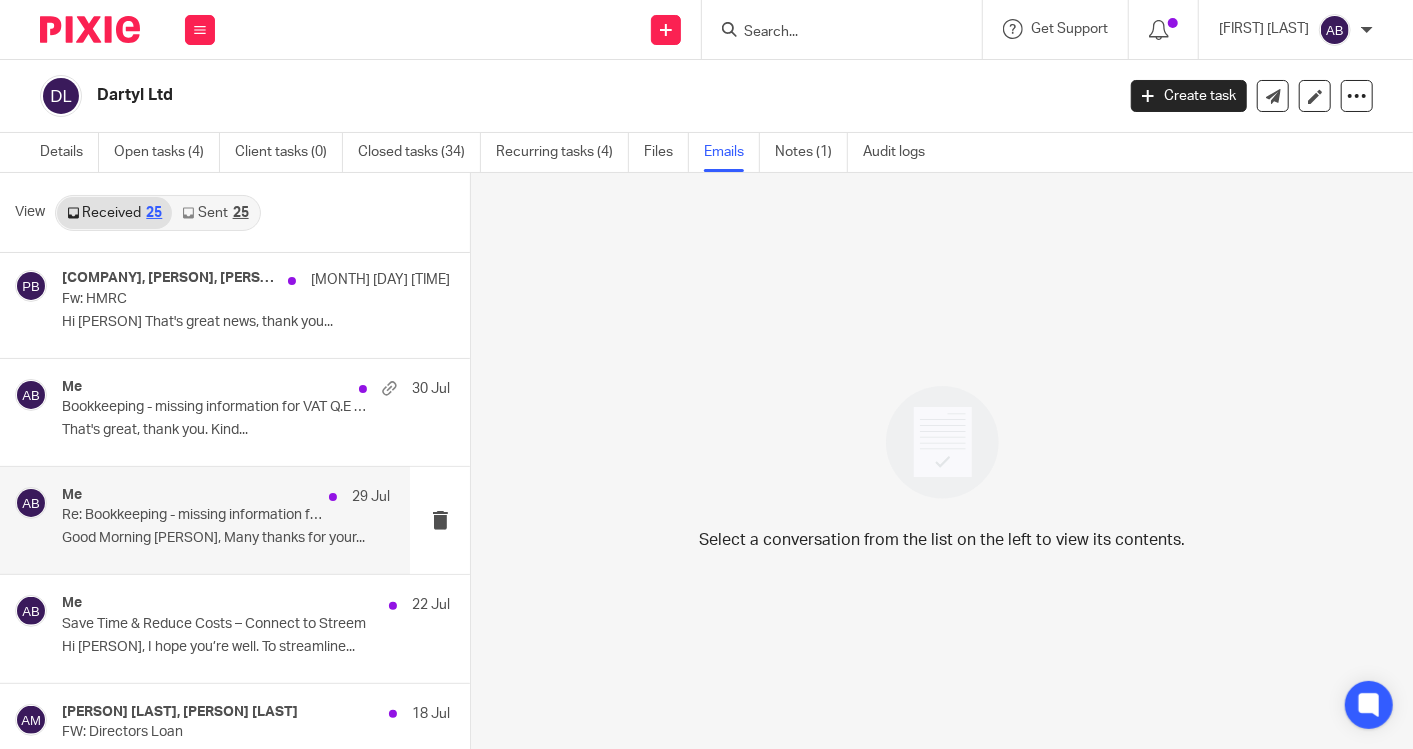 click on "Me [DAY] [MONTH] Re: Bookkeeping - missing information for VAT Q.E Jun-25 Good Morning [PERSON], Many thanks for your..." at bounding box center [226, 520] 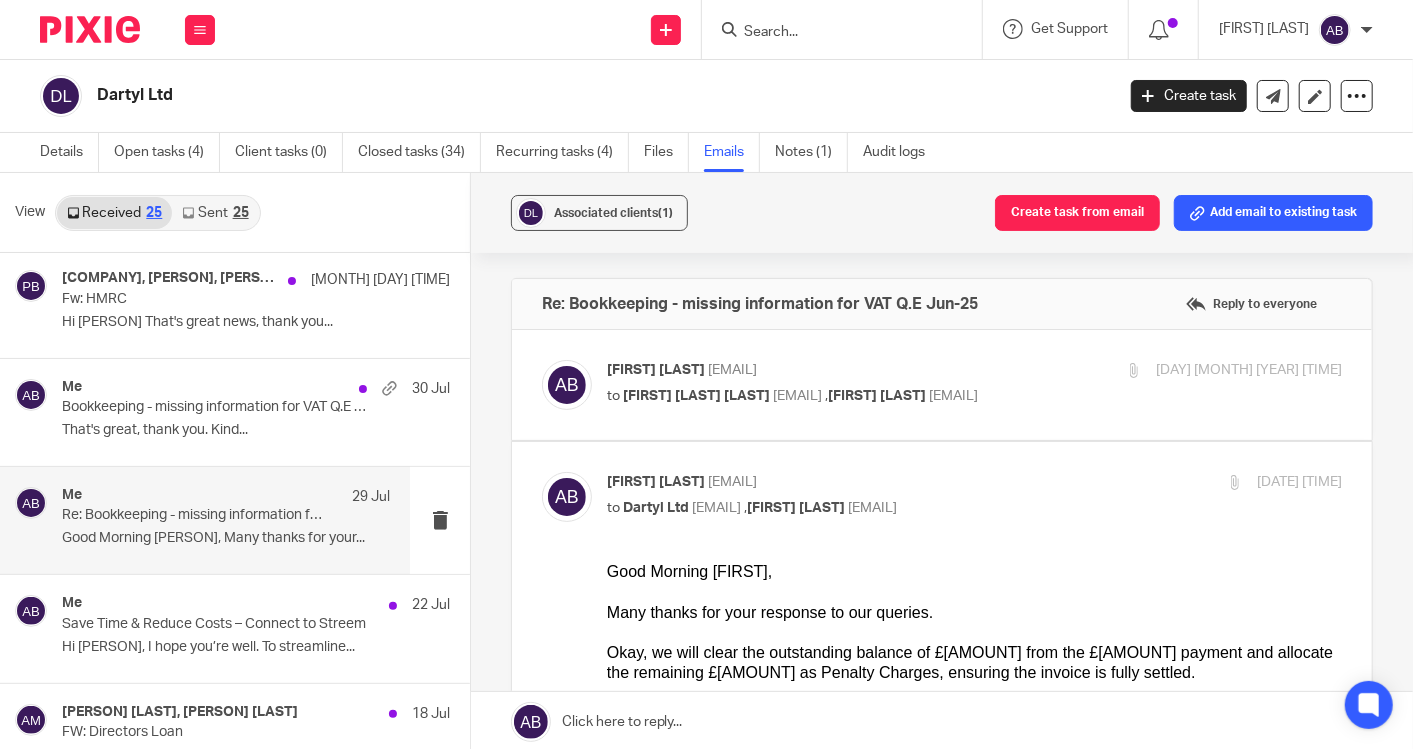 scroll, scrollTop: 0, scrollLeft: 0, axis: both 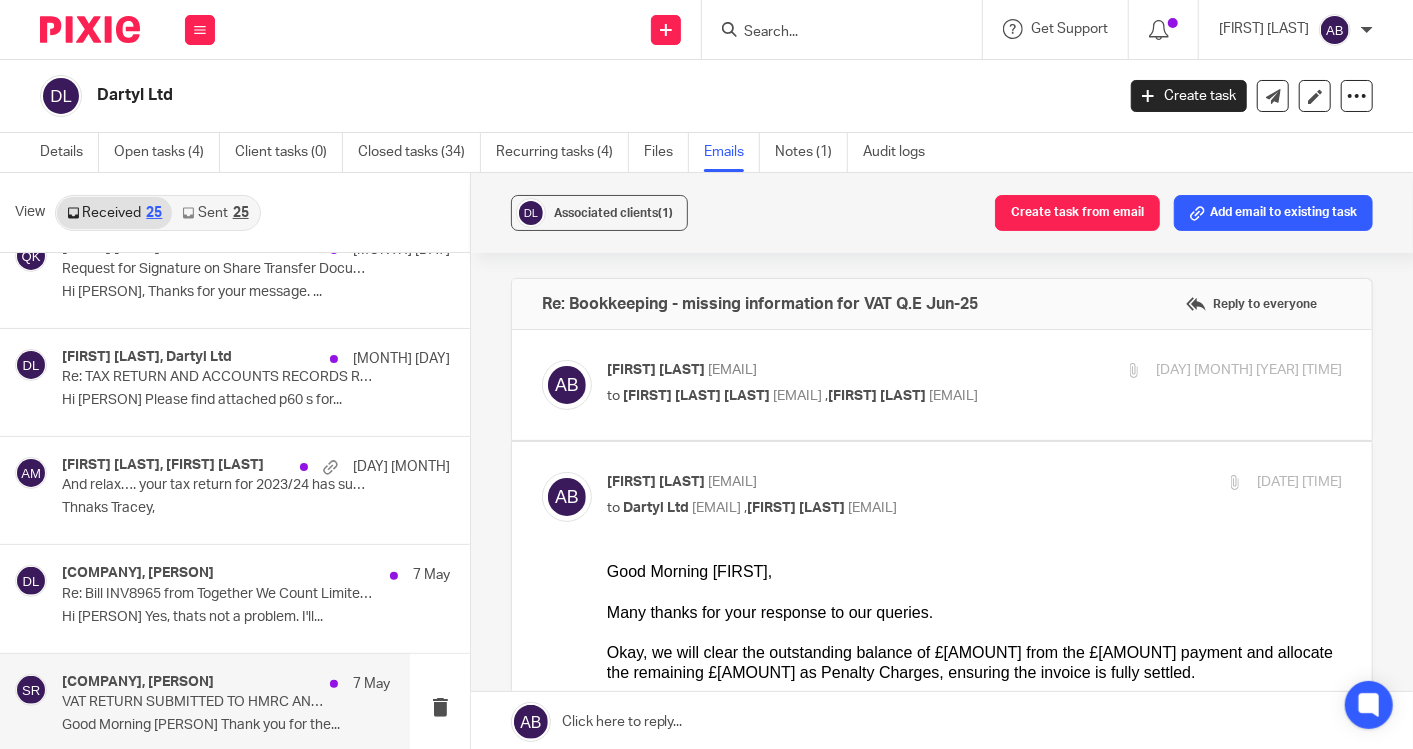 click on "[COMPANY], [PERSON]" at bounding box center [138, 682] 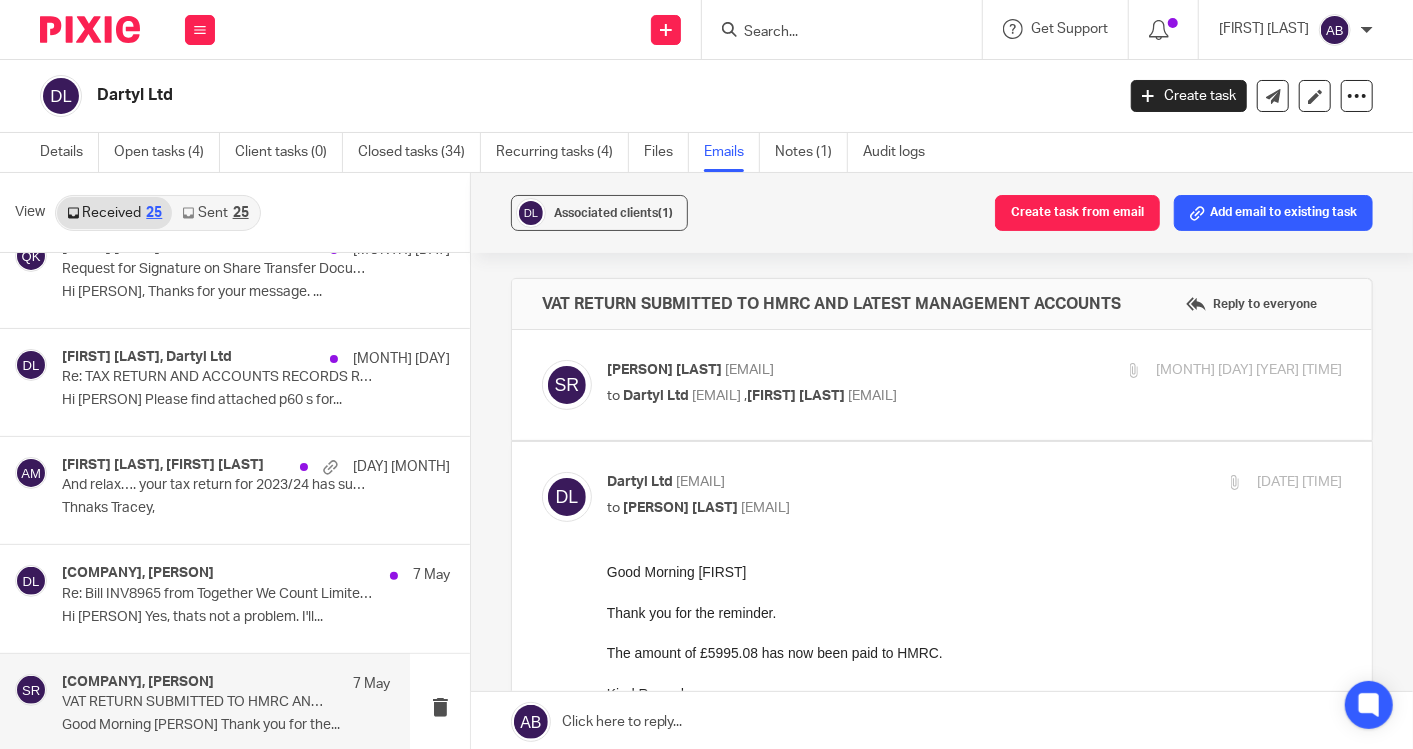 scroll, scrollTop: 0, scrollLeft: 0, axis: both 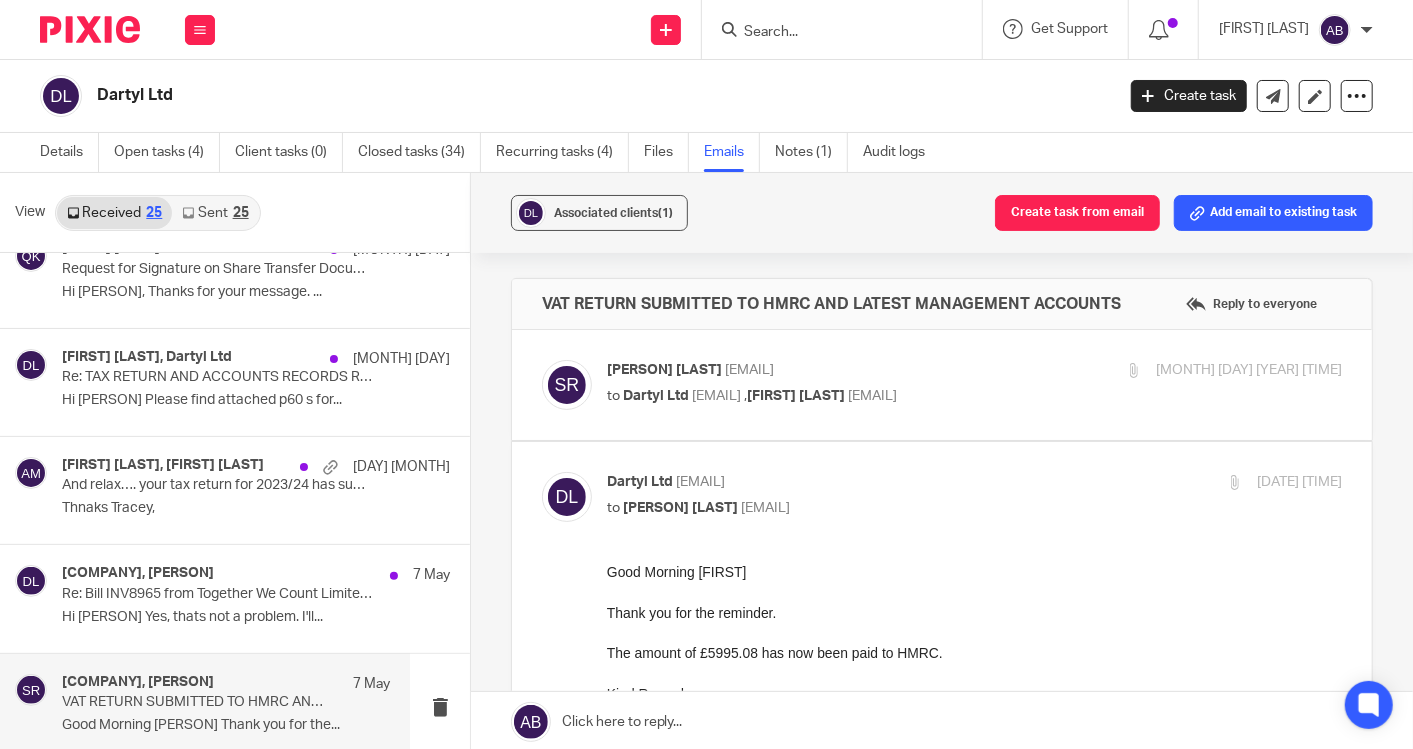 click on "to
Dartyl Ltd
<dartylltd@gmail.com>   ,
Kim Faulkner
<kim@togetherwecount.co.uk>" at bounding box center (852, 396) 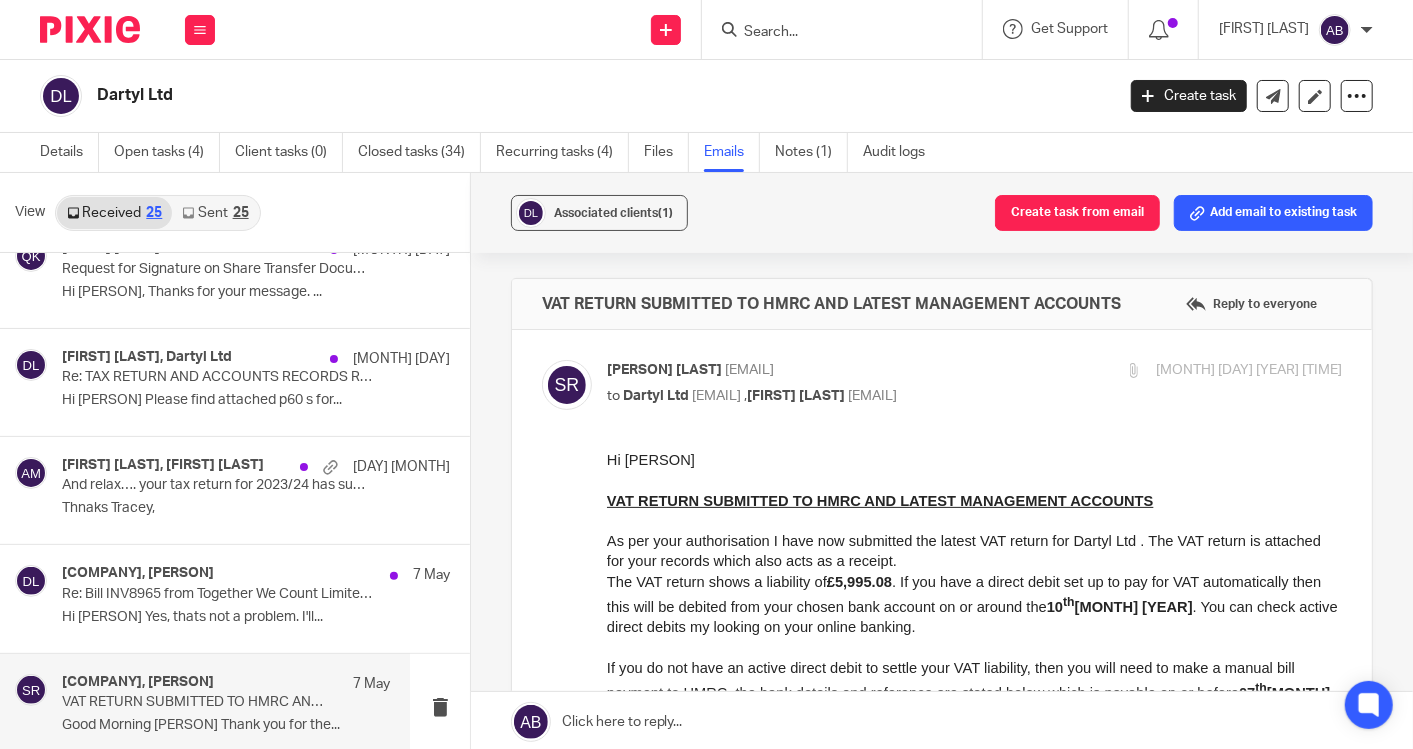 scroll, scrollTop: 0, scrollLeft: 0, axis: both 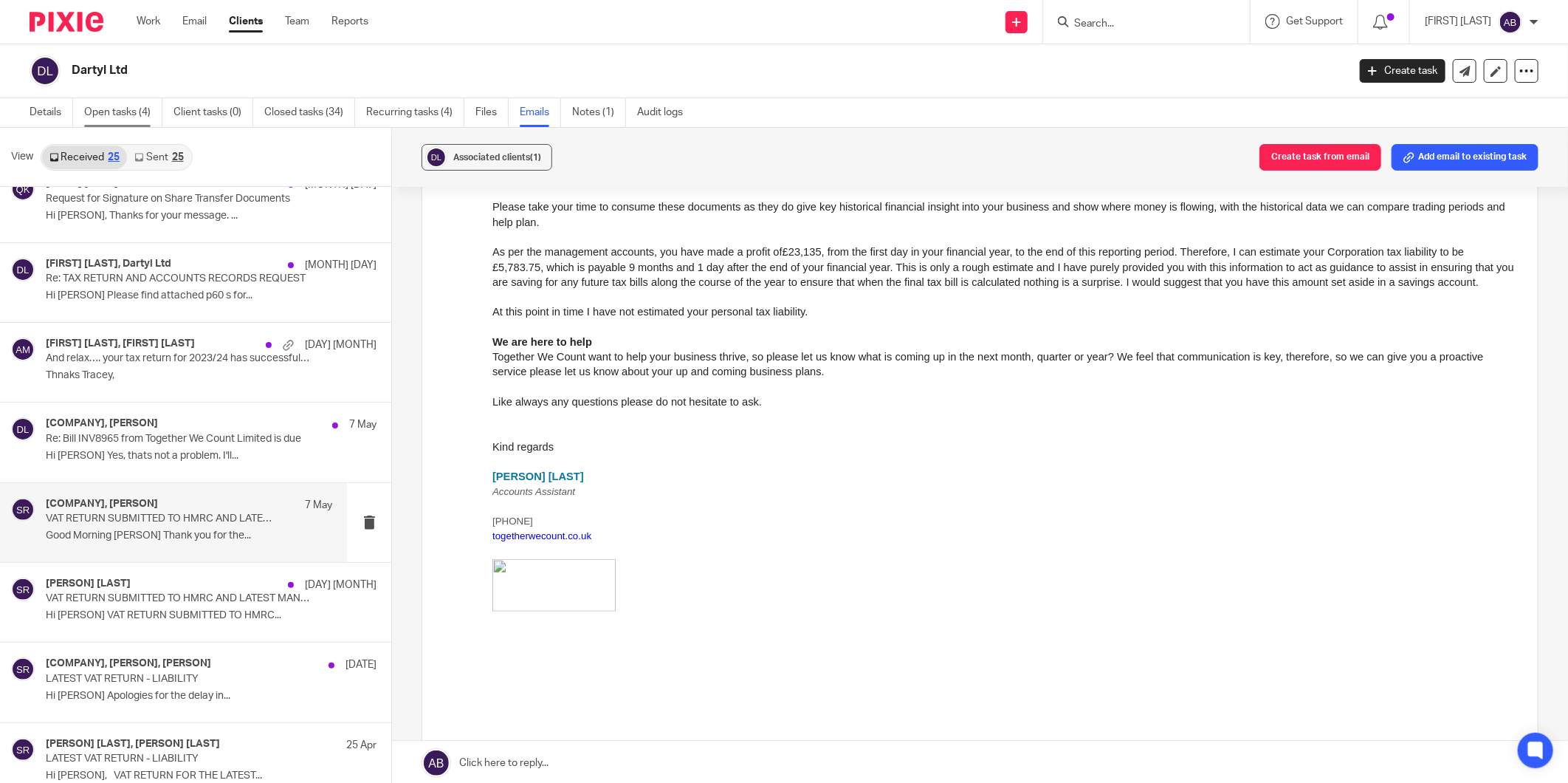 click on "Open tasks (4)" at bounding box center (123, 112) 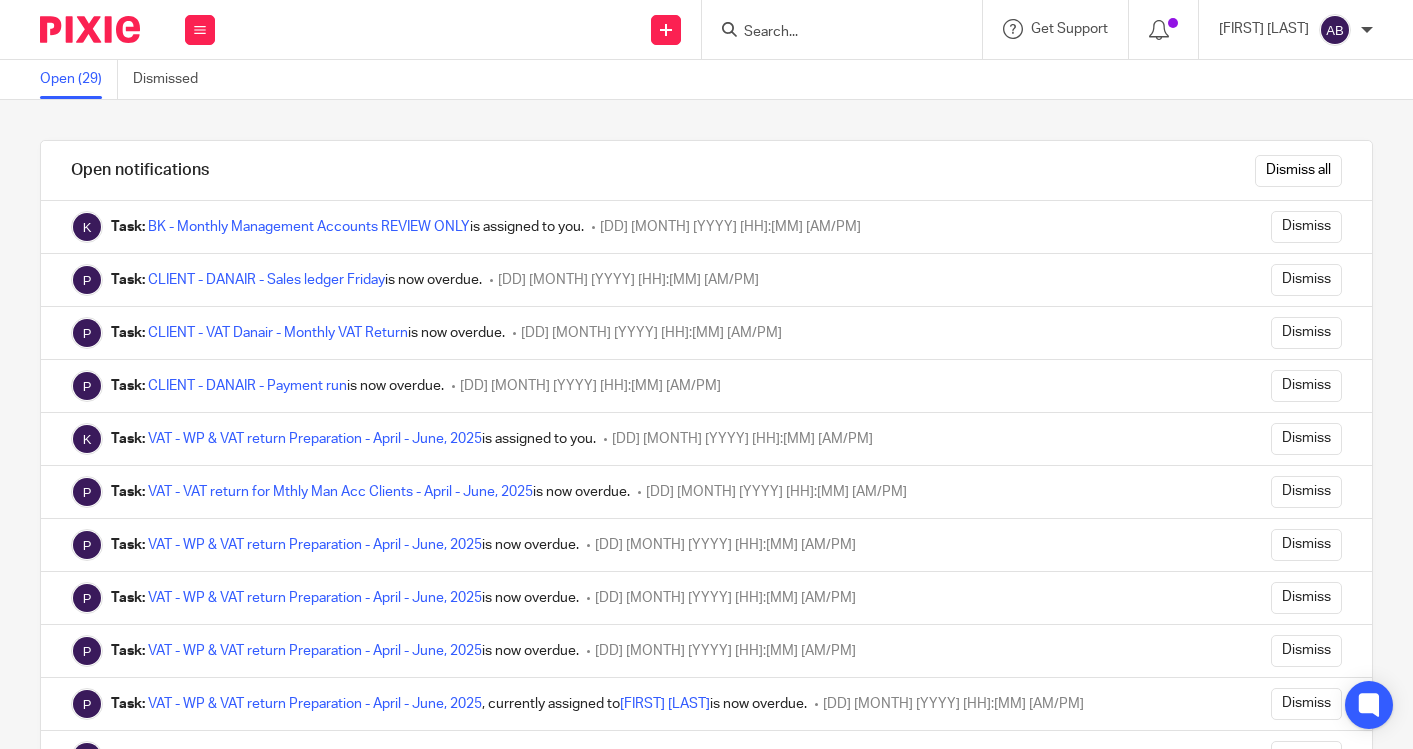 scroll, scrollTop: 0, scrollLeft: 0, axis: both 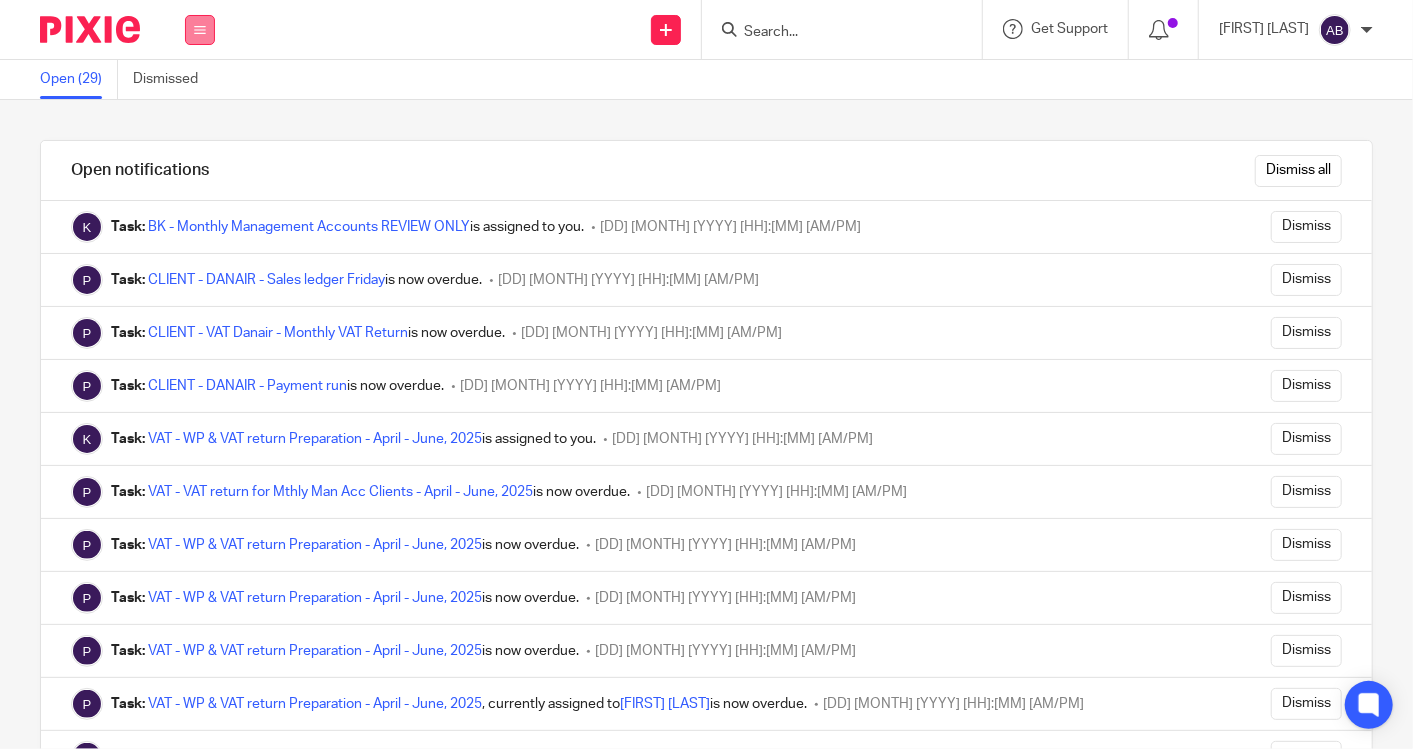 click at bounding box center [200, 30] 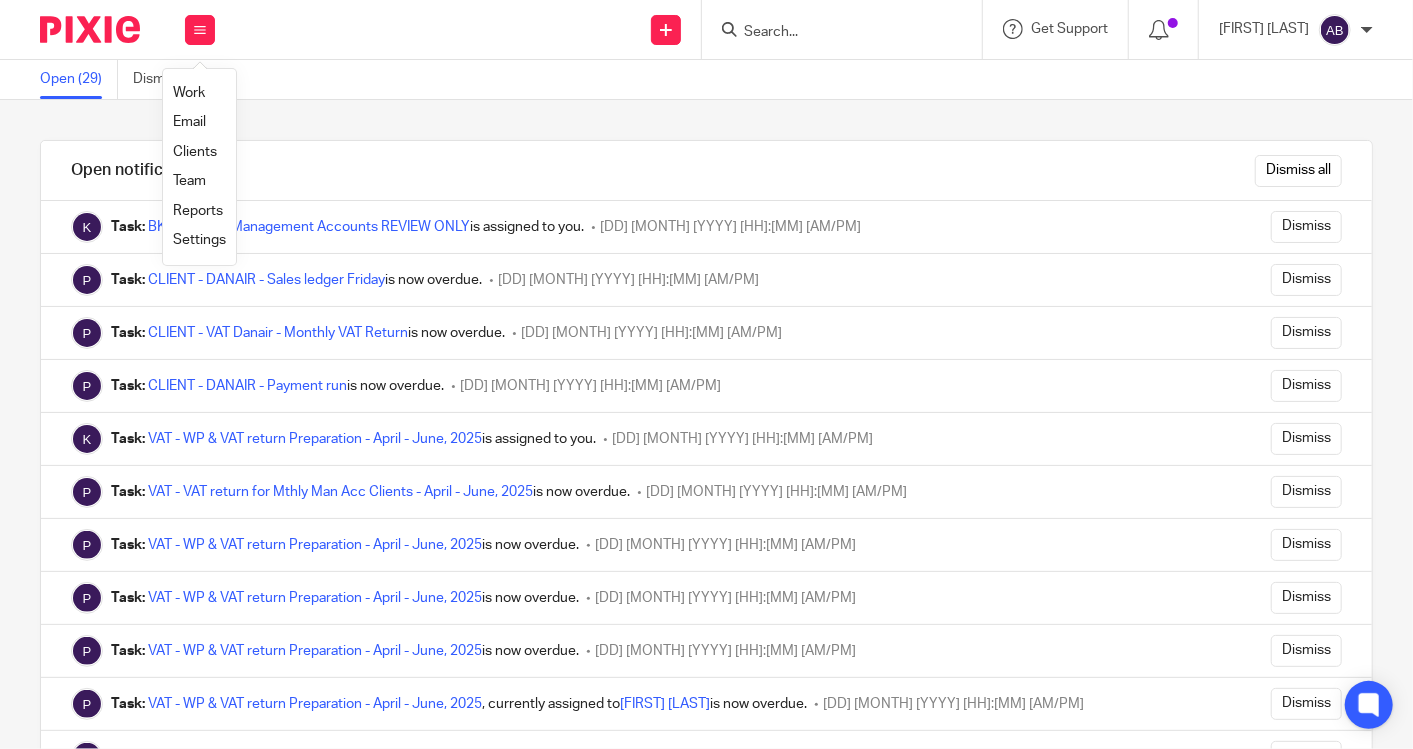 click on "Work" at bounding box center (189, 93) 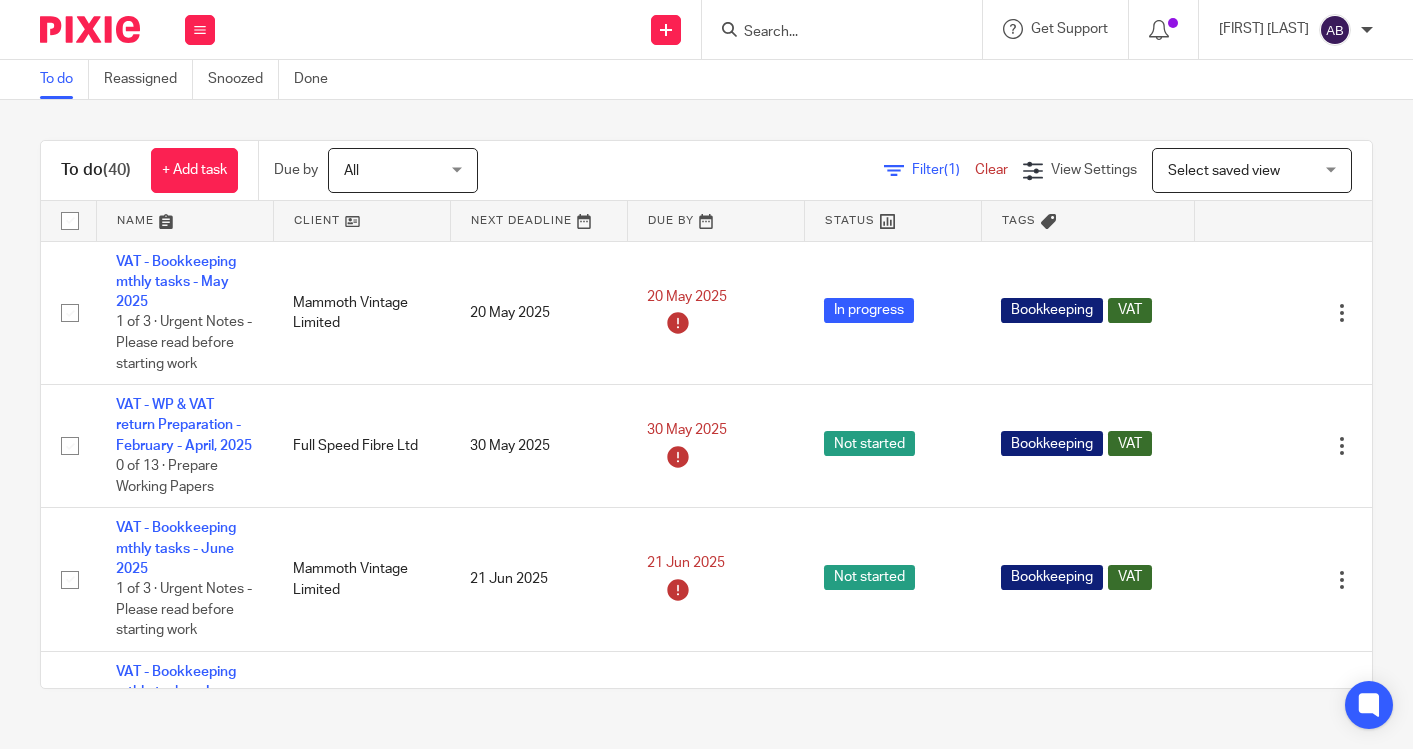 scroll, scrollTop: 0, scrollLeft: 0, axis: both 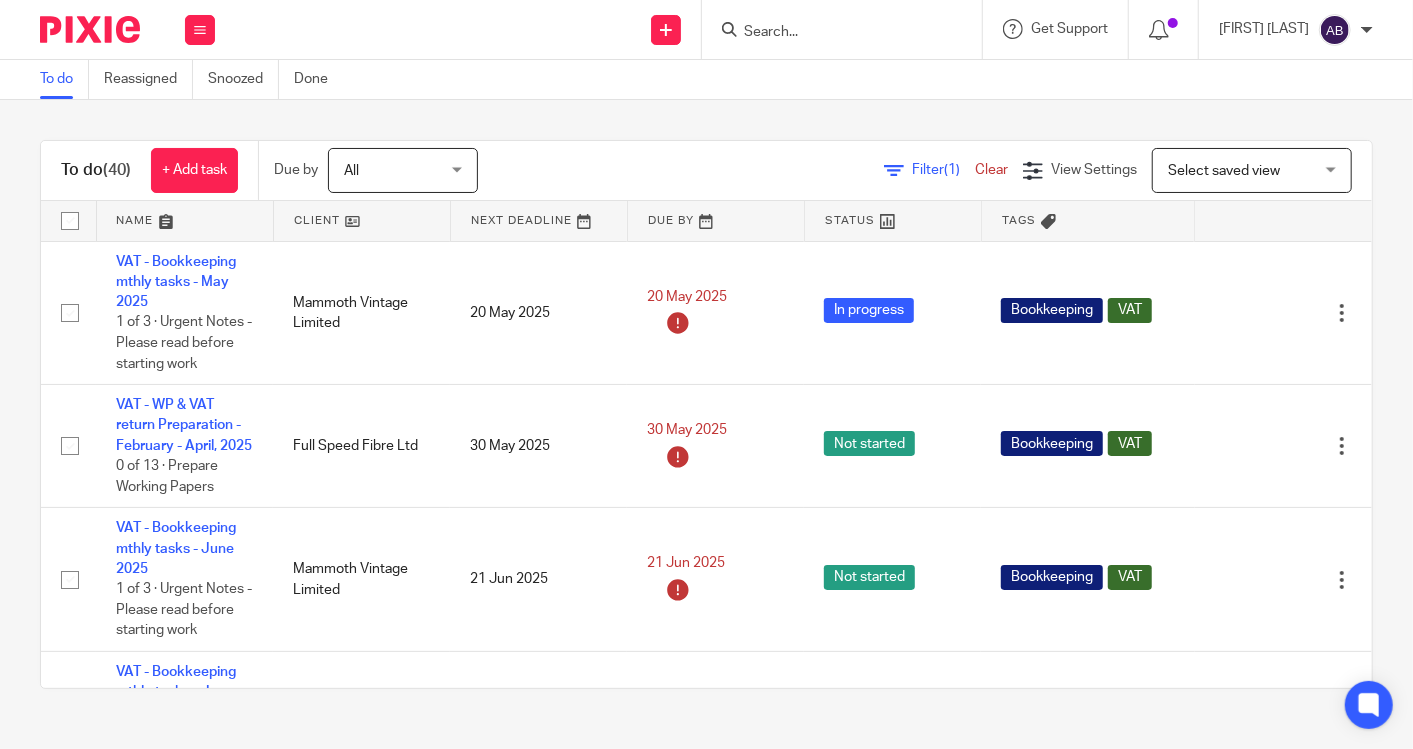 click at bounding box center [832, 33] 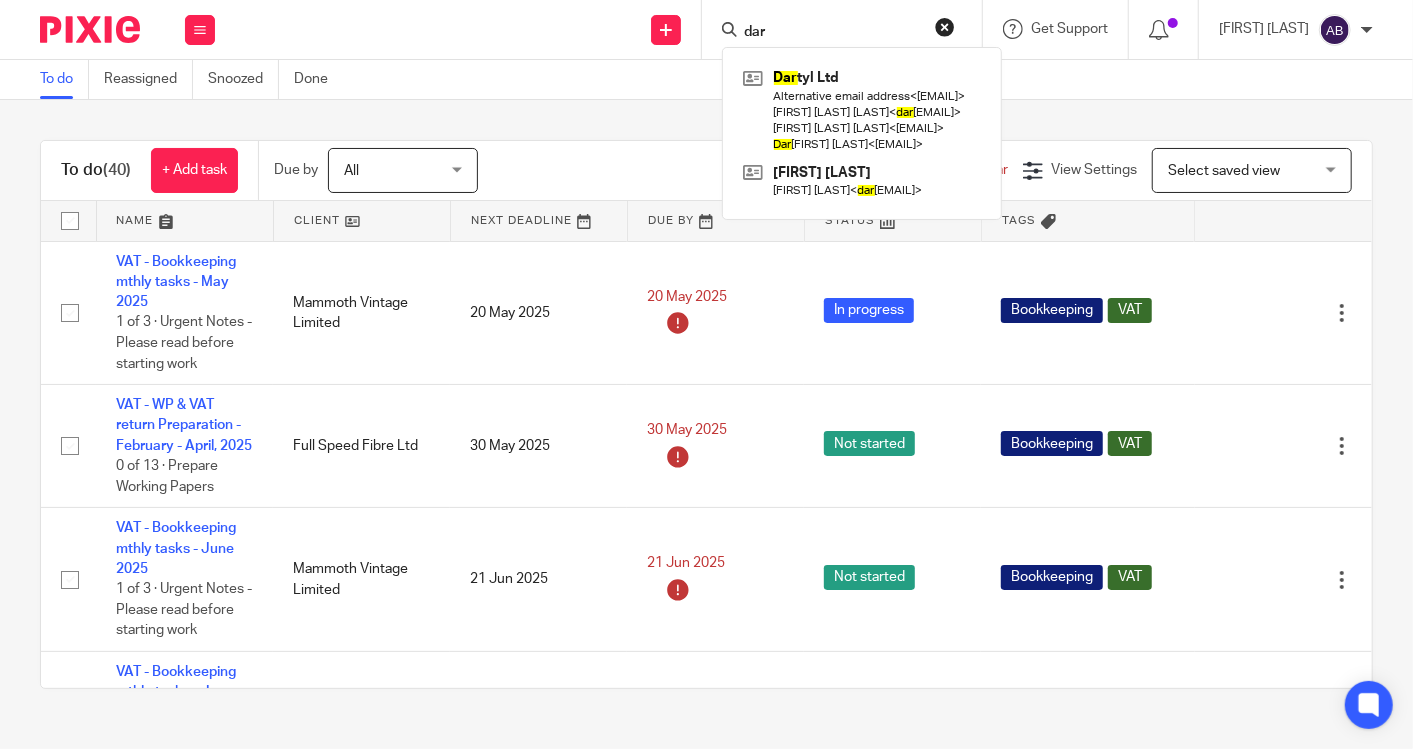 click on "dar" at bounding box center (832, 33) 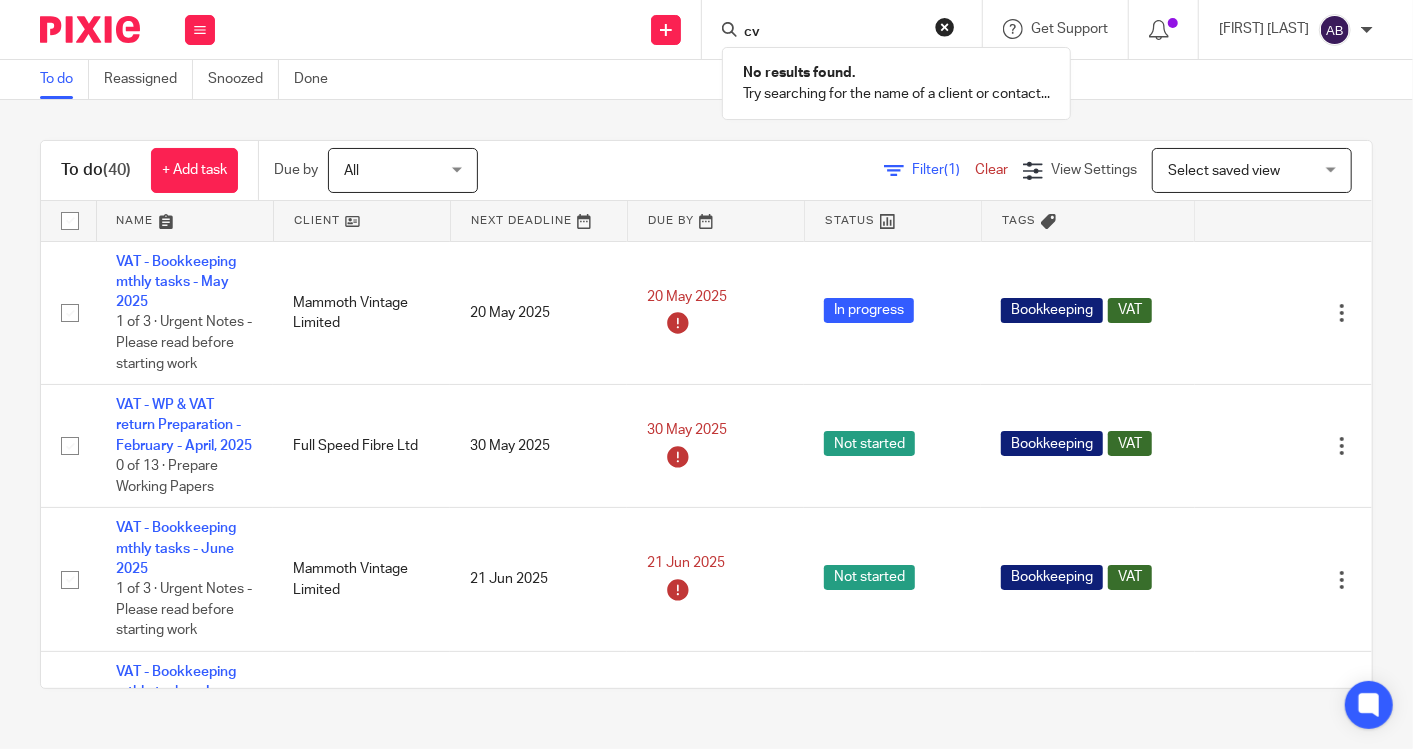 type on "c" 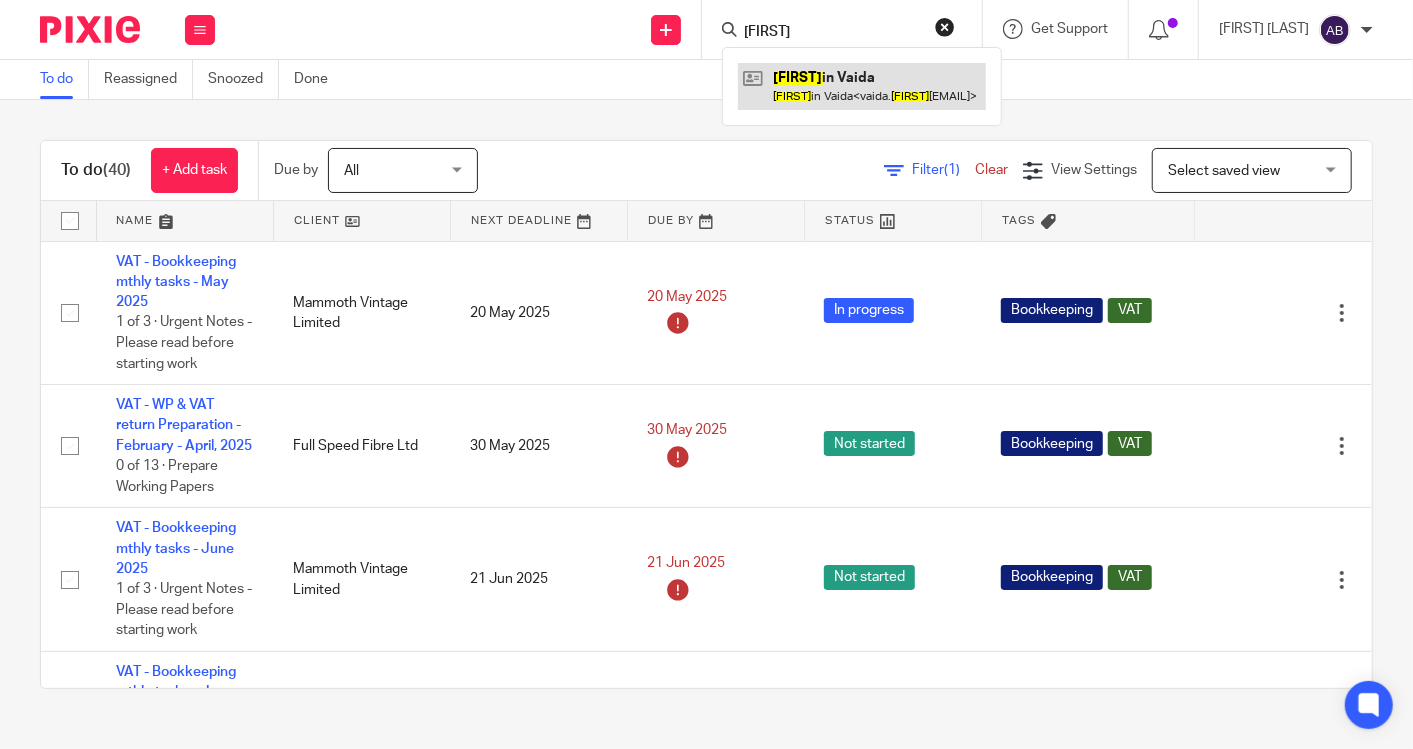 type on "cal" 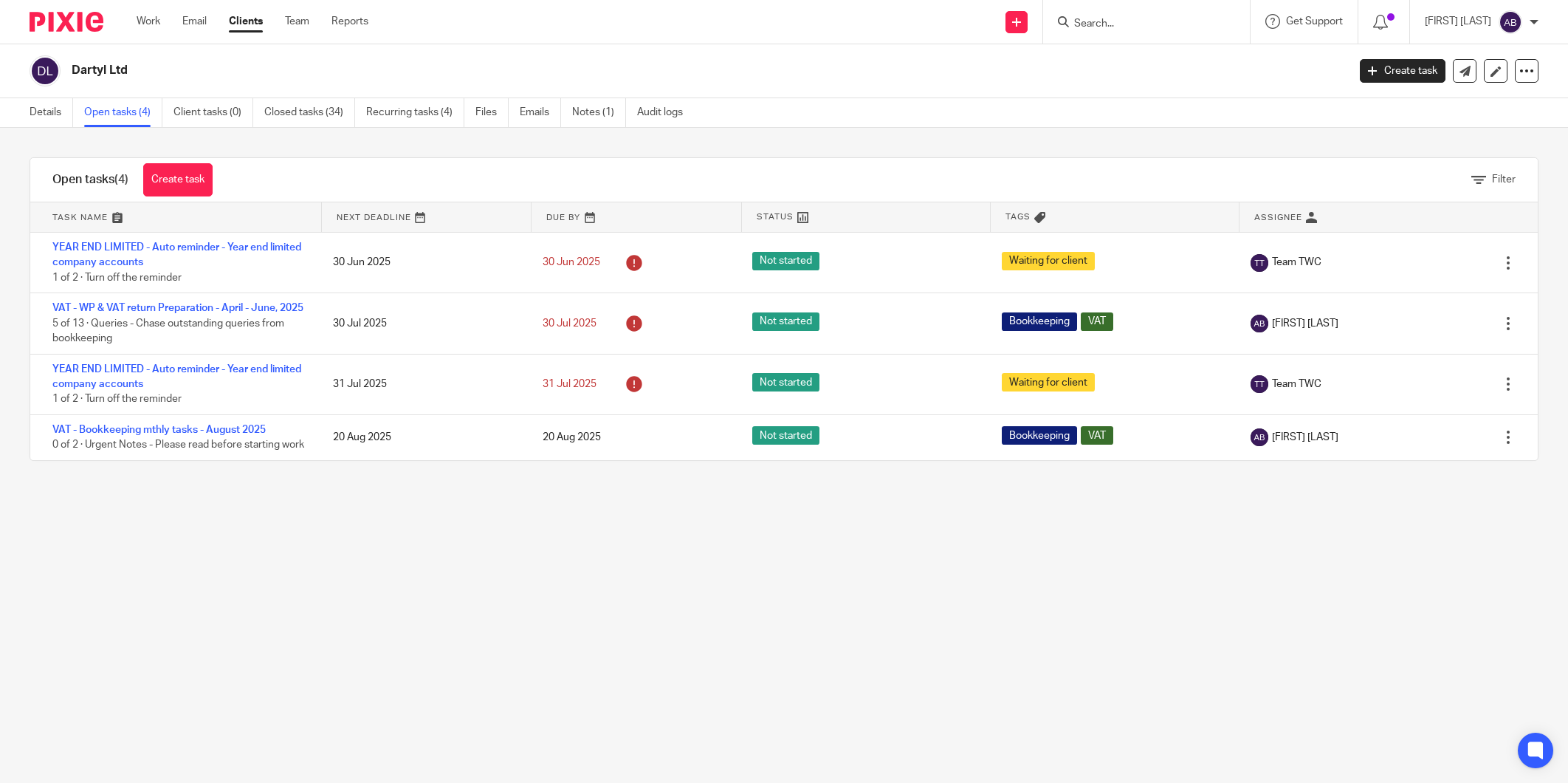 scroll, scrollTop: 0, scrollLeft: 0, axis: both 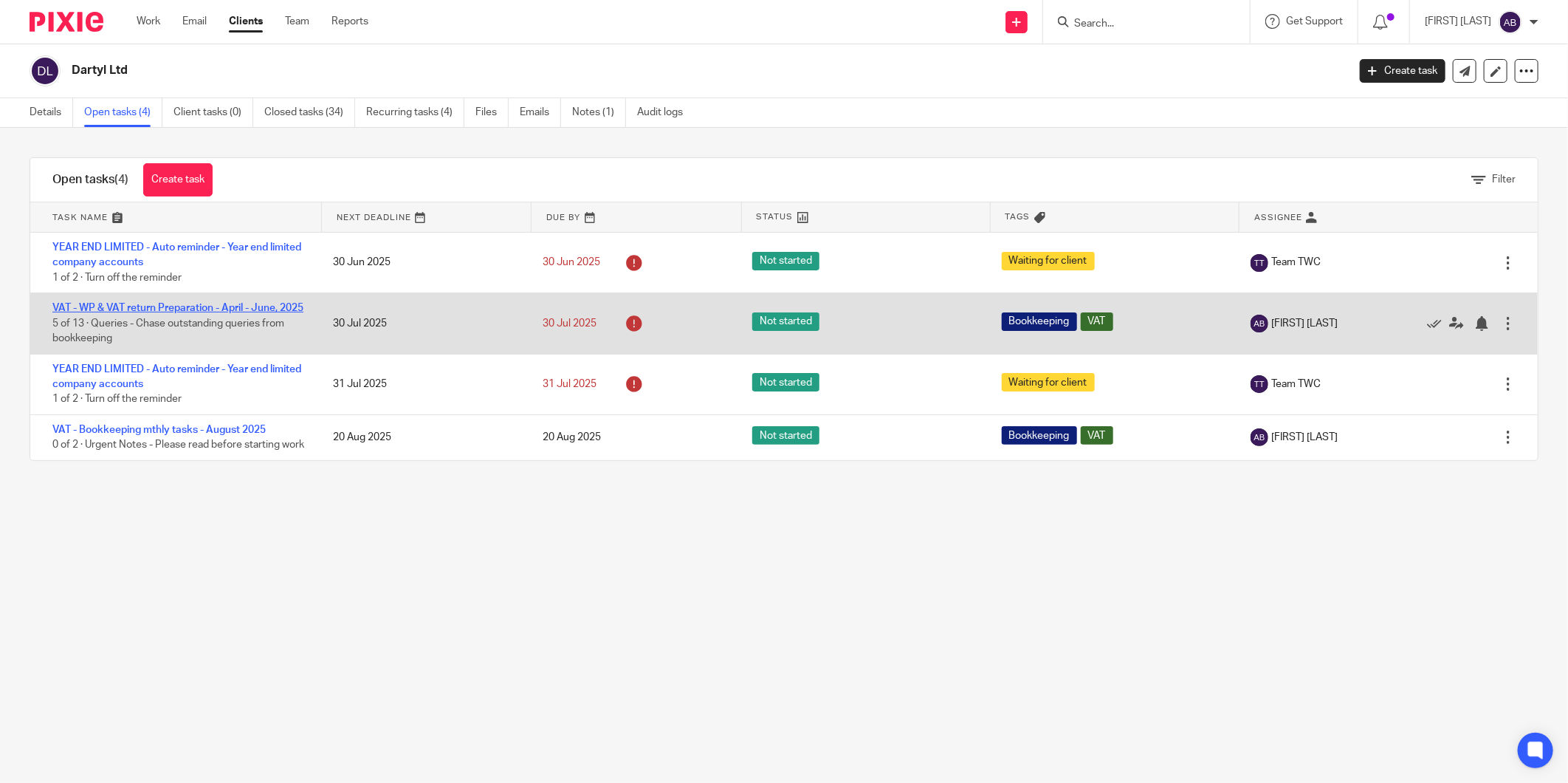 click on "VAT - WP & VAT return Preparation - April - June, 2025" at bounding box center (178, 308) 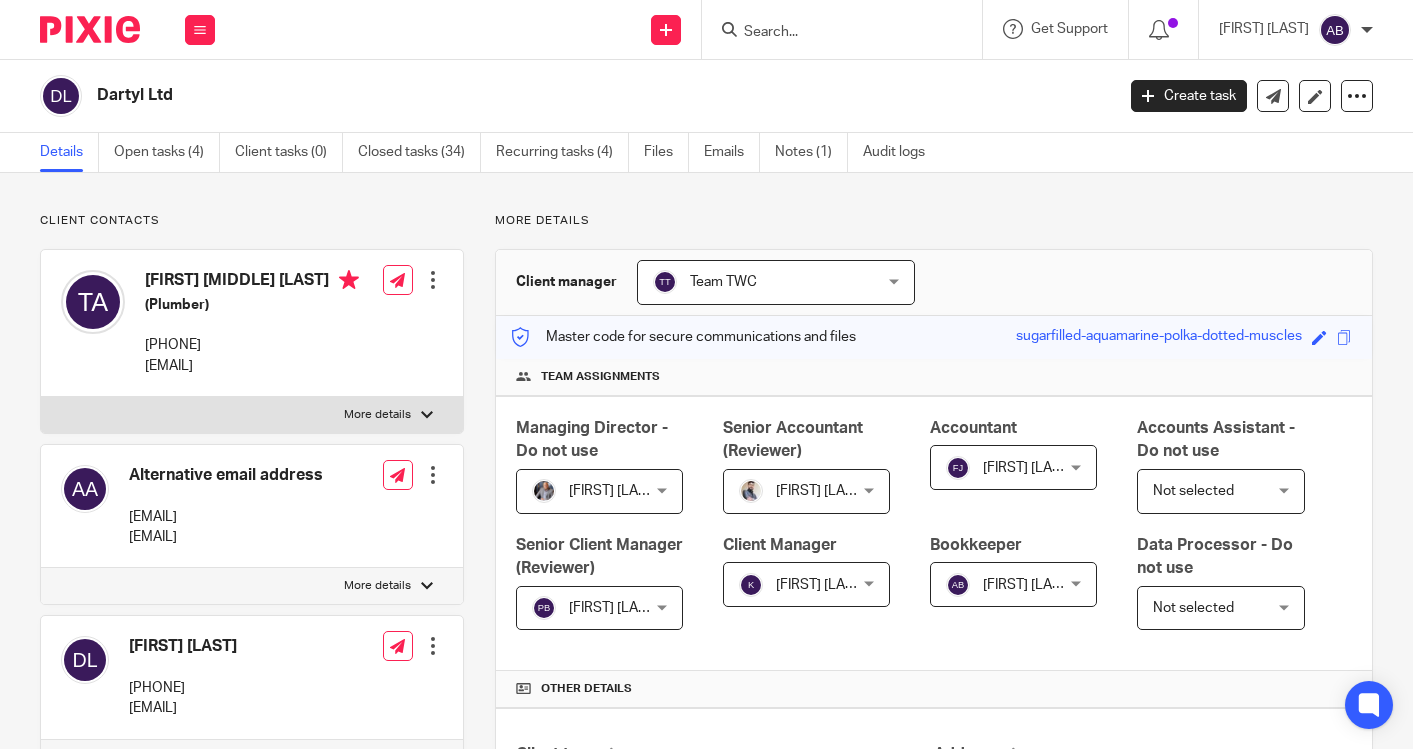 scroll, scrollTop: 0, scrollLeft: 0, axis: both 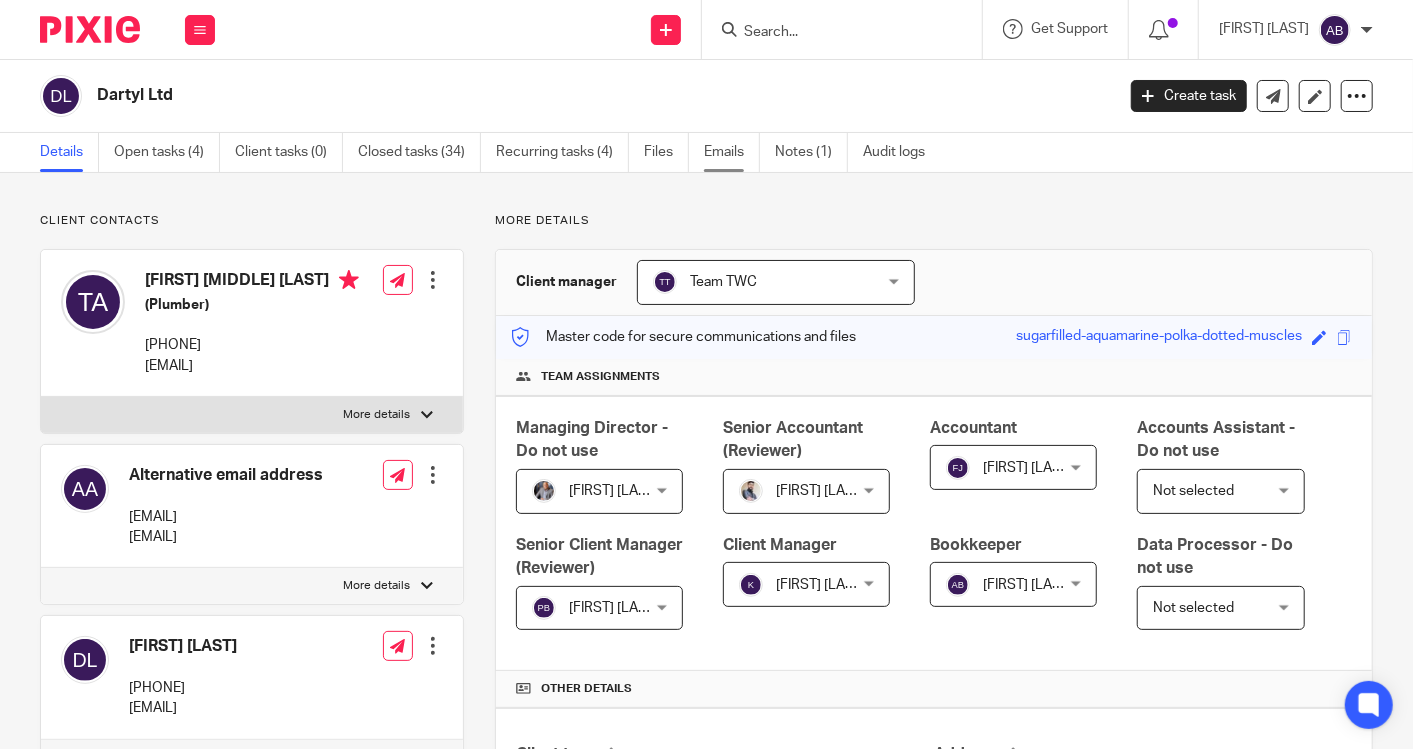 click on "Emails" at bounding box center (732, 152) 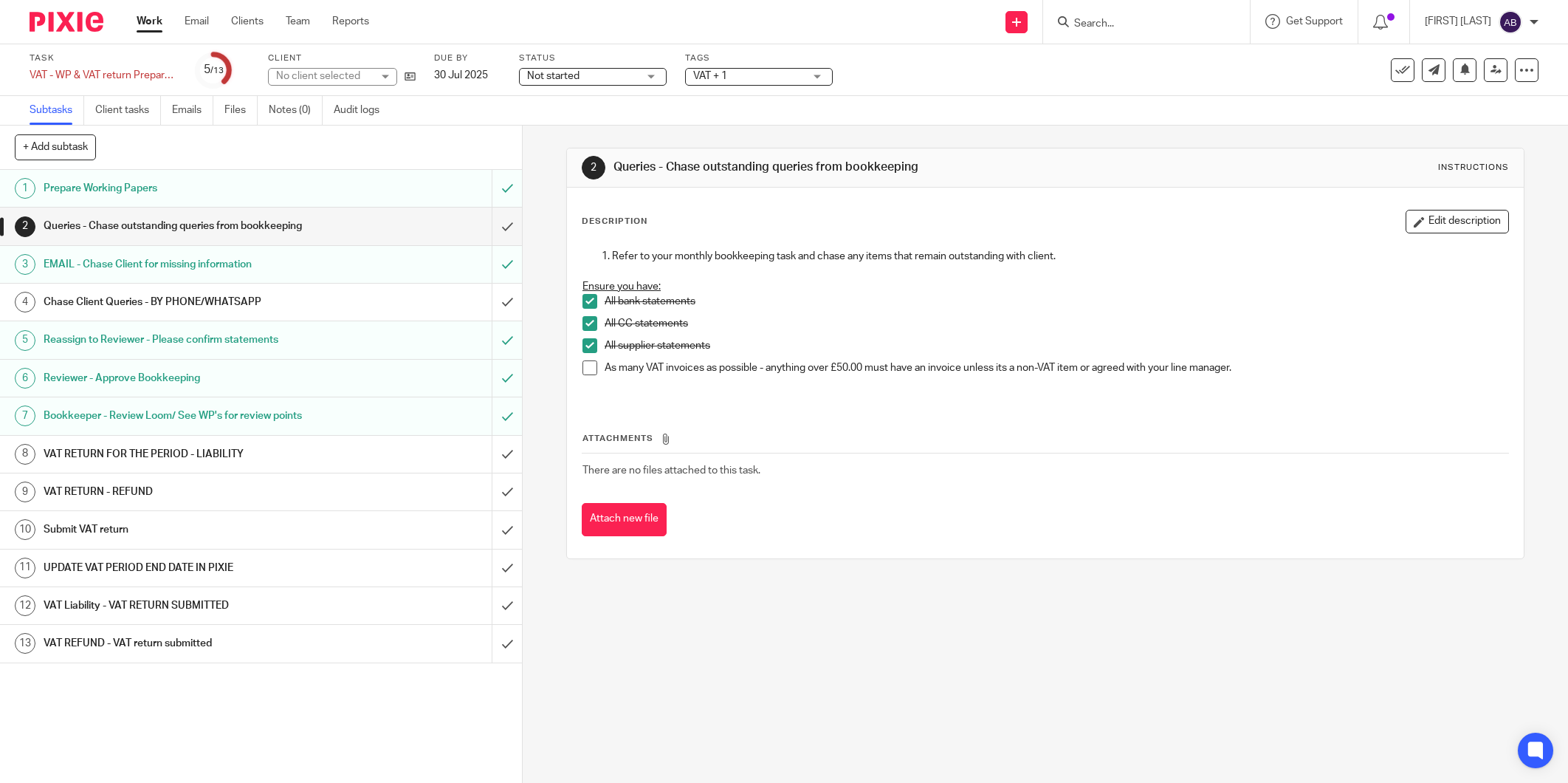 scroll, scrollTop: 0, scrollLeft: 0, axis: both 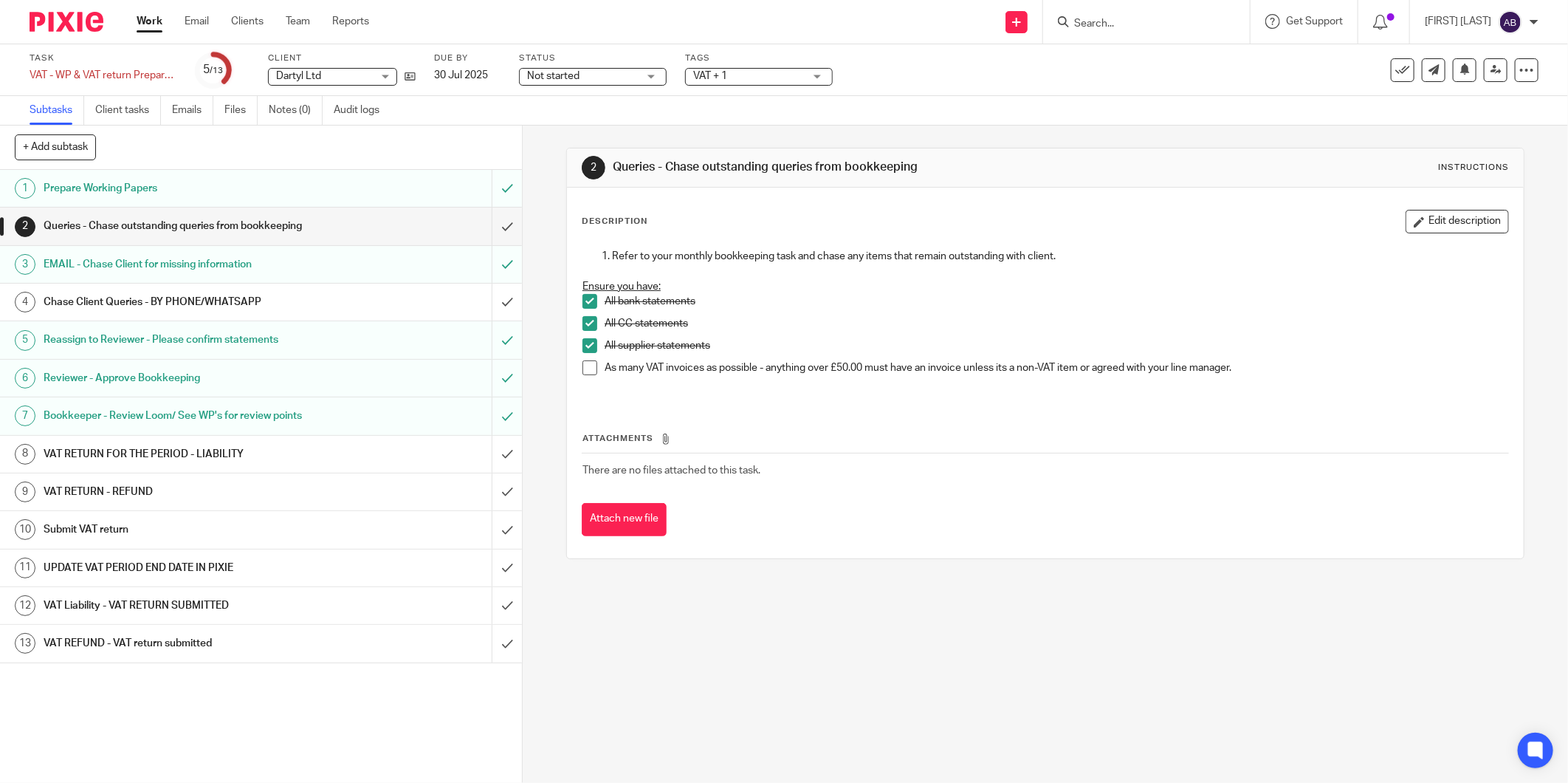click on "VAT RETURN FOR THE PERIOD - LIABILITY" at bounding box center [188, 454] 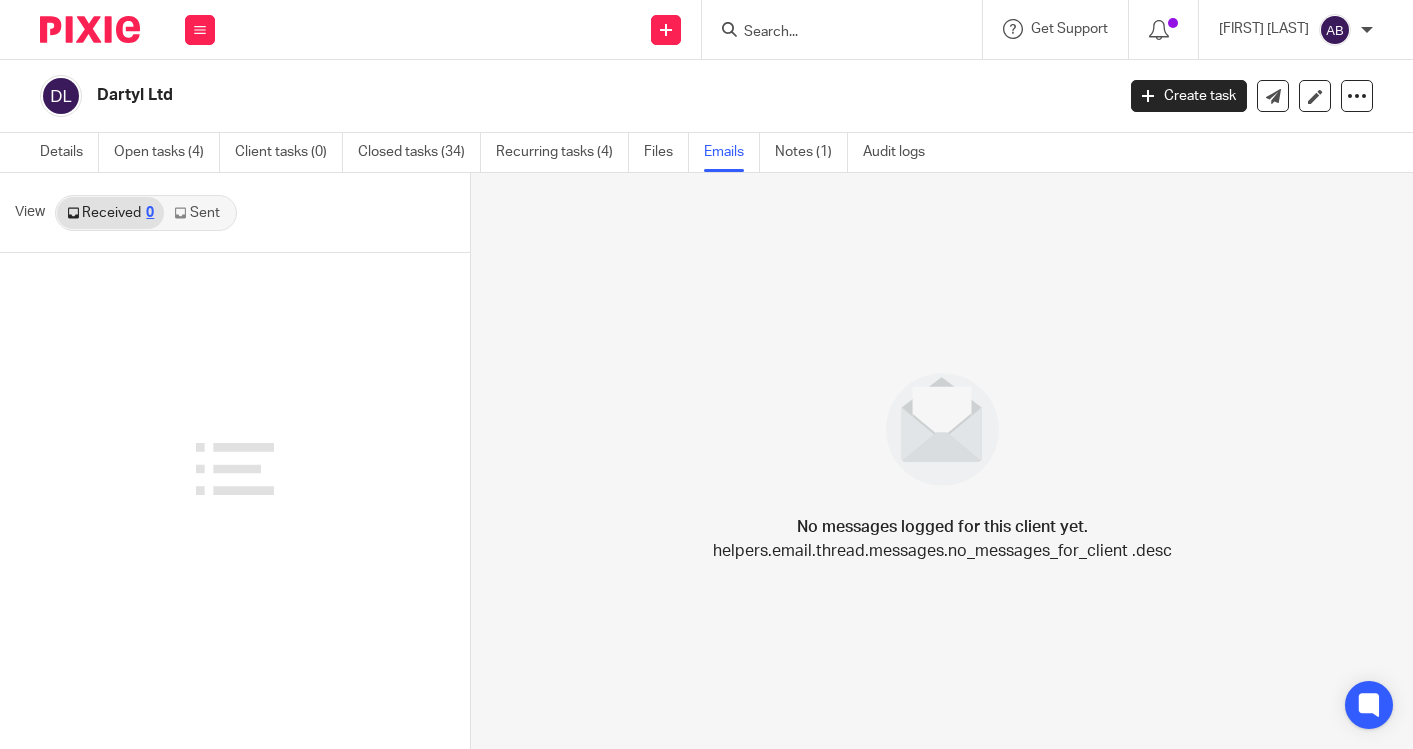scroll, scrollTop: 0, scrollLeft: 0, axis: both 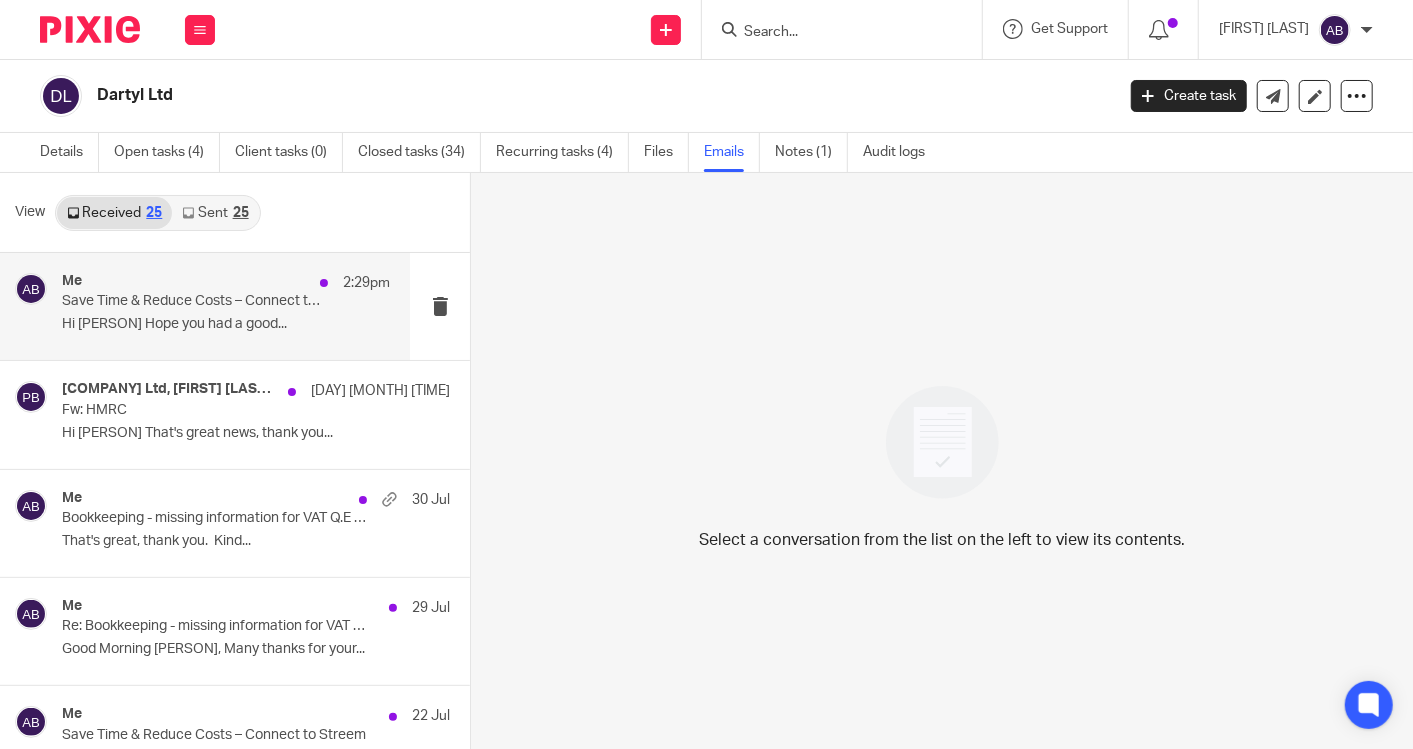 click on "Me
2:29pm   Save Time & Reduce Costs – Connect to Streem   Hi Akshay      Hope you had a good..." at bounding box center [226, 306] 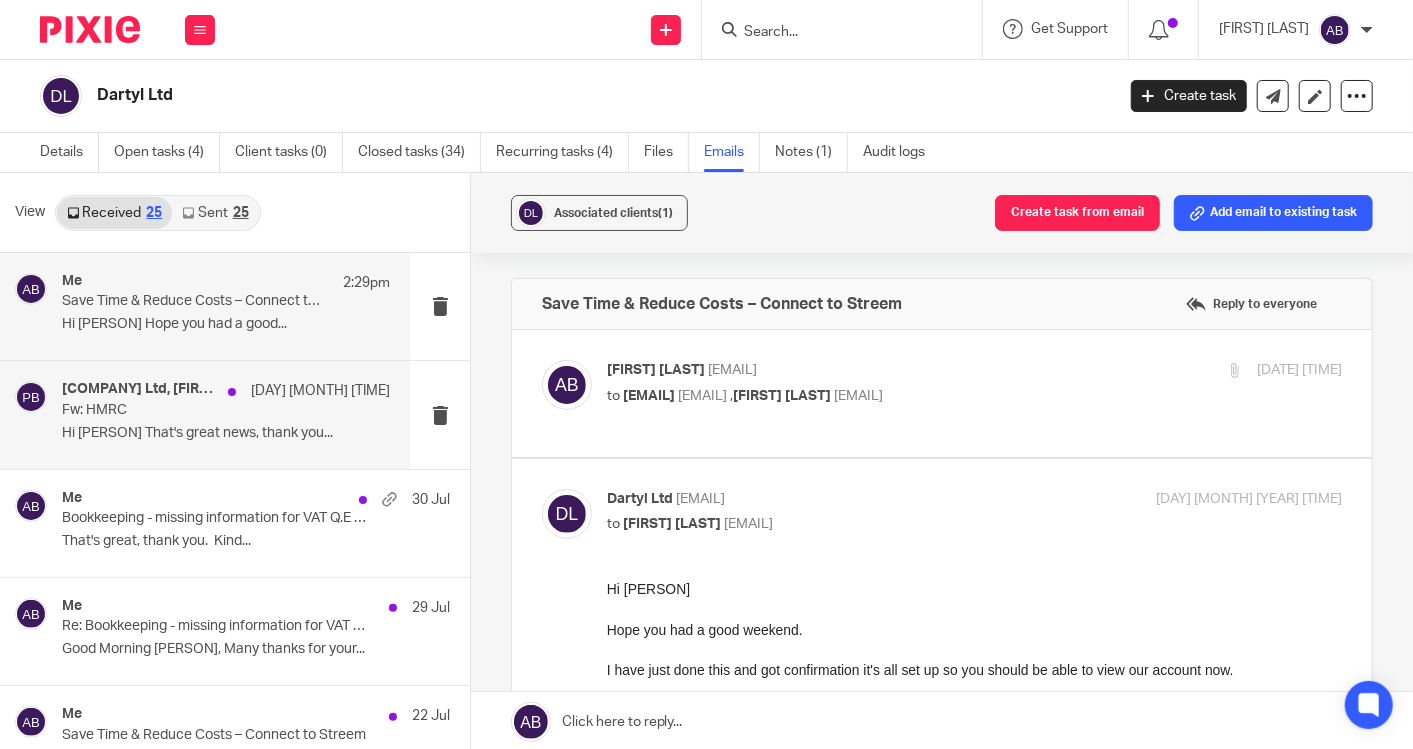 scroll, scrollTop: 0, scrollLeft: 0, axis: both 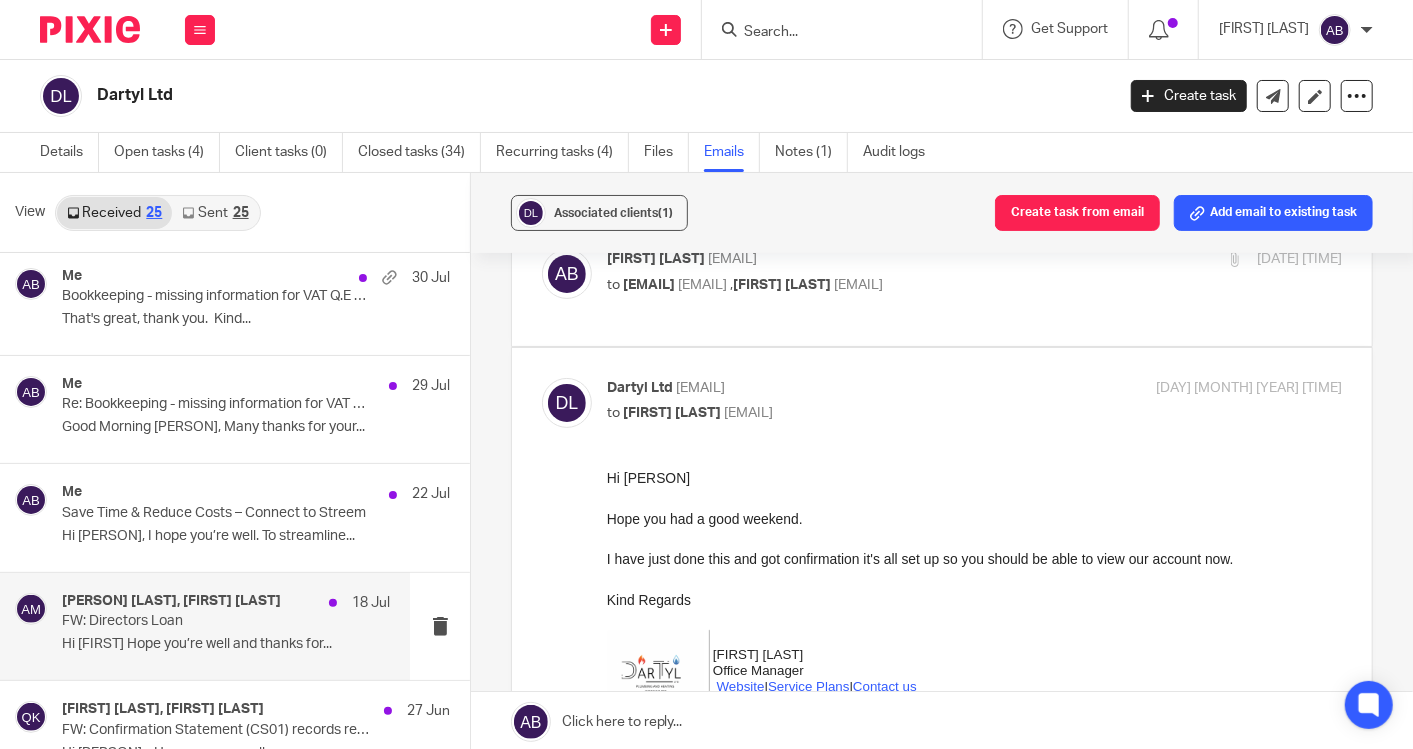 click on "Hi Kim     Hope you’re well and thanks for..." at bounding box center (226, 644) 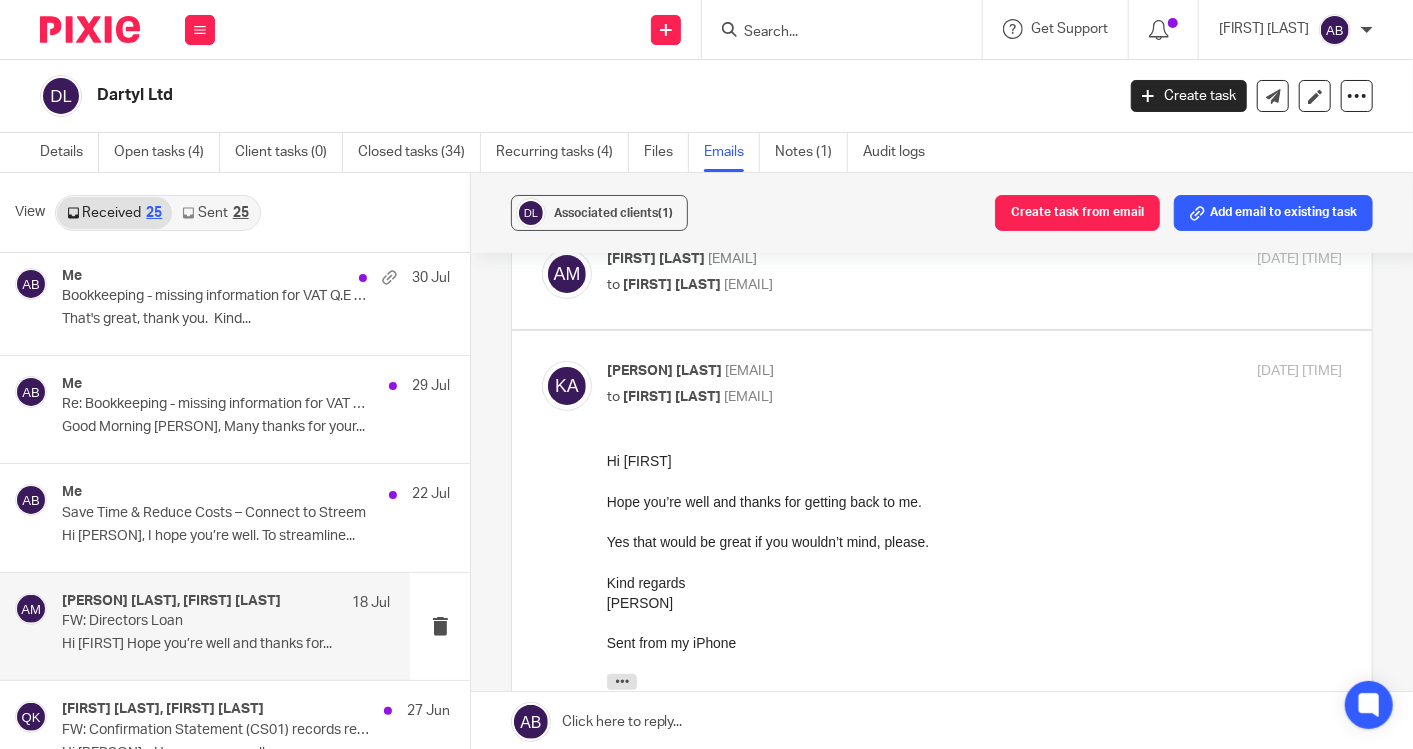 scroll, scrollTop: 0, scrollLeft: 0, axis: both 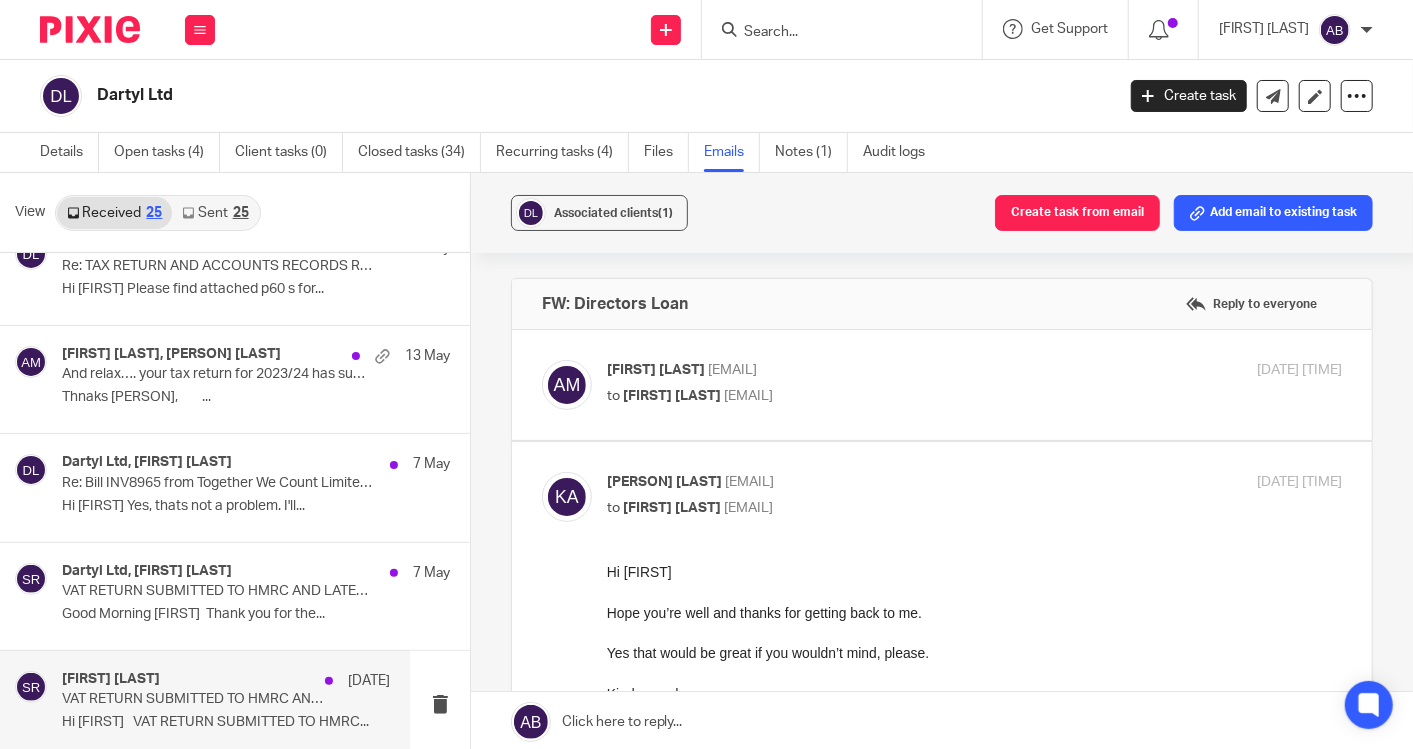 click on "Hi Tyler     VAT RETURN SUBMITTED TO HMRC..." at bounding box center [226, 722] 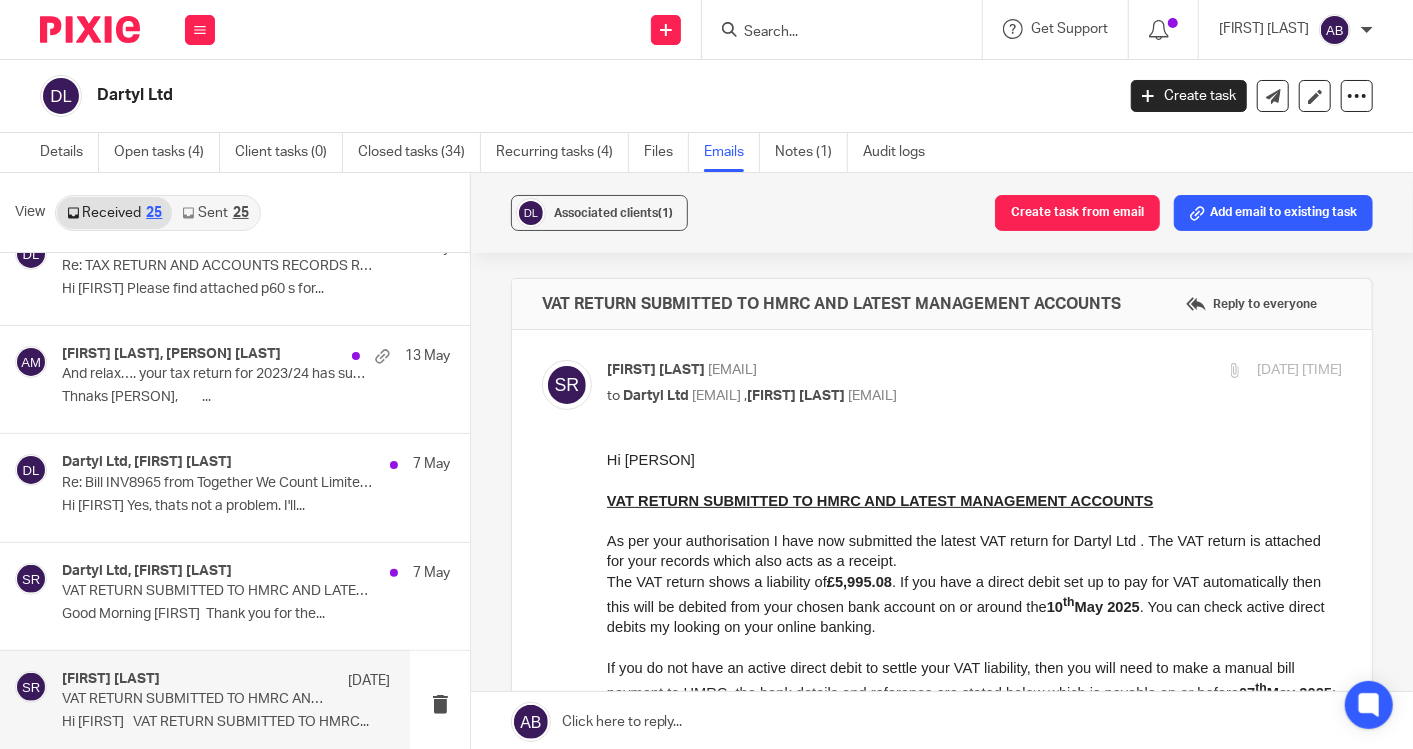 scroll, scrollTop: 0, scrollLeft: 0, axis: both 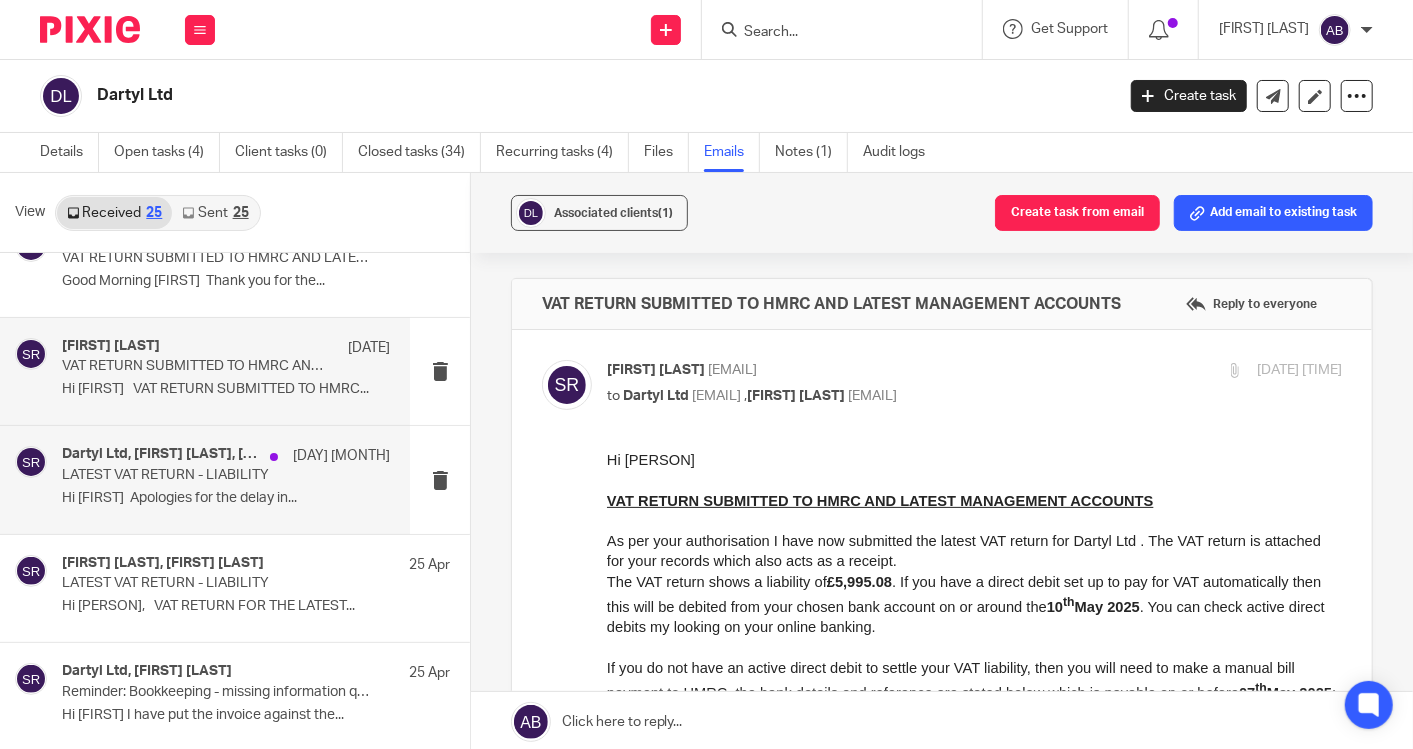 click on "Dartyl Ltd, Said Rahim, Penny Brown
3 May   LATEST VAT RETURN - LIABILITY   Hi Said      Apologies for the delay in..." at bounding box center (226, 479) 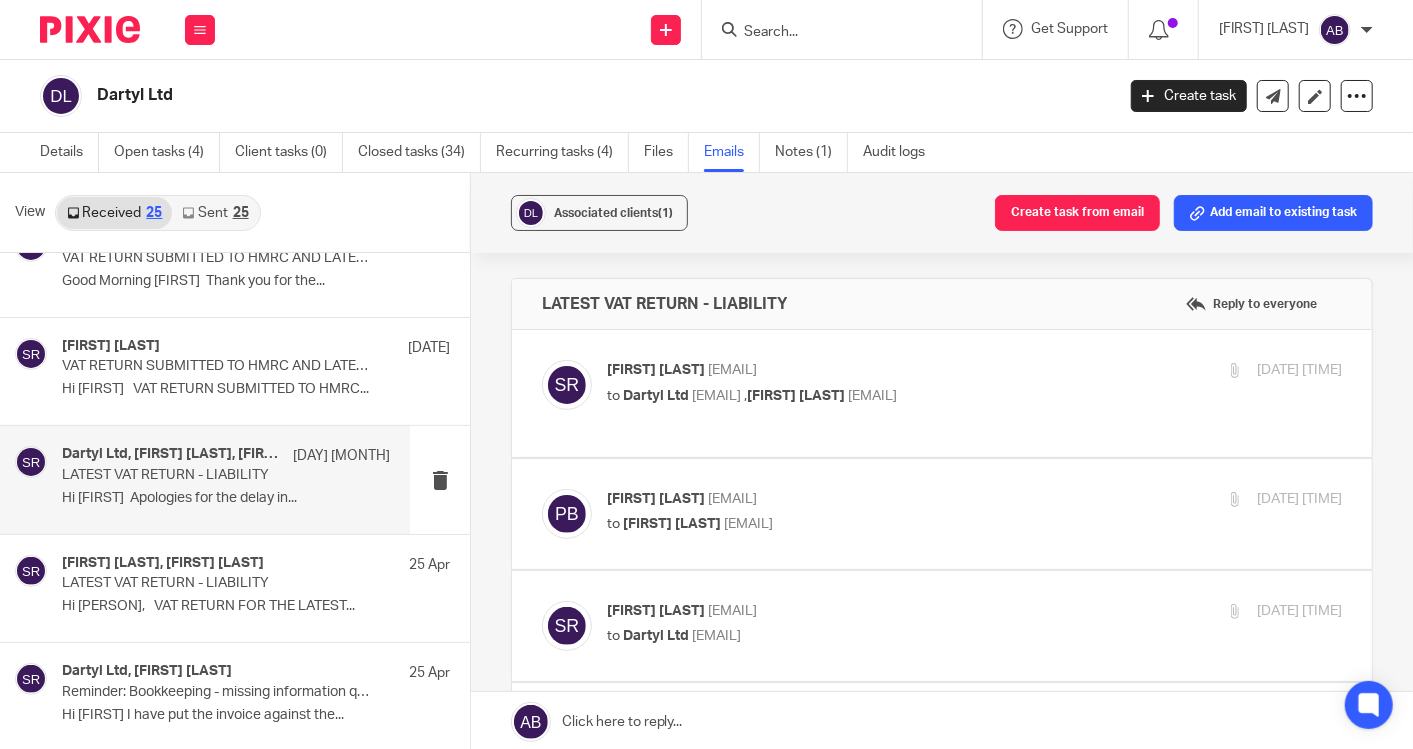 scroll, scrollTop: 0, scrollLeft: 0, axis: both 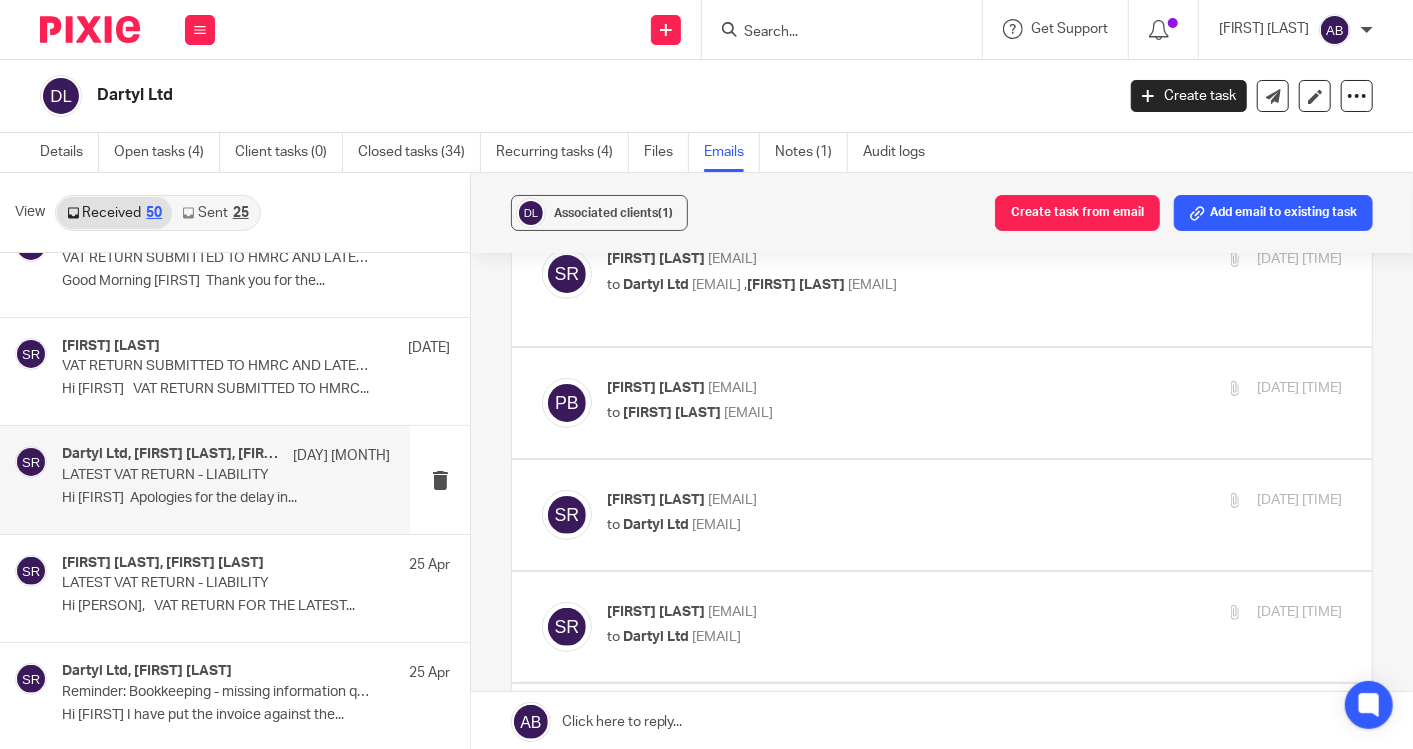 click on "to
Dartyl Ltd
<dartylltd@gmail.com>   ,
Penny Brown
<penny@togetherwecount.co.uk>" at bounding box center (852, 285) 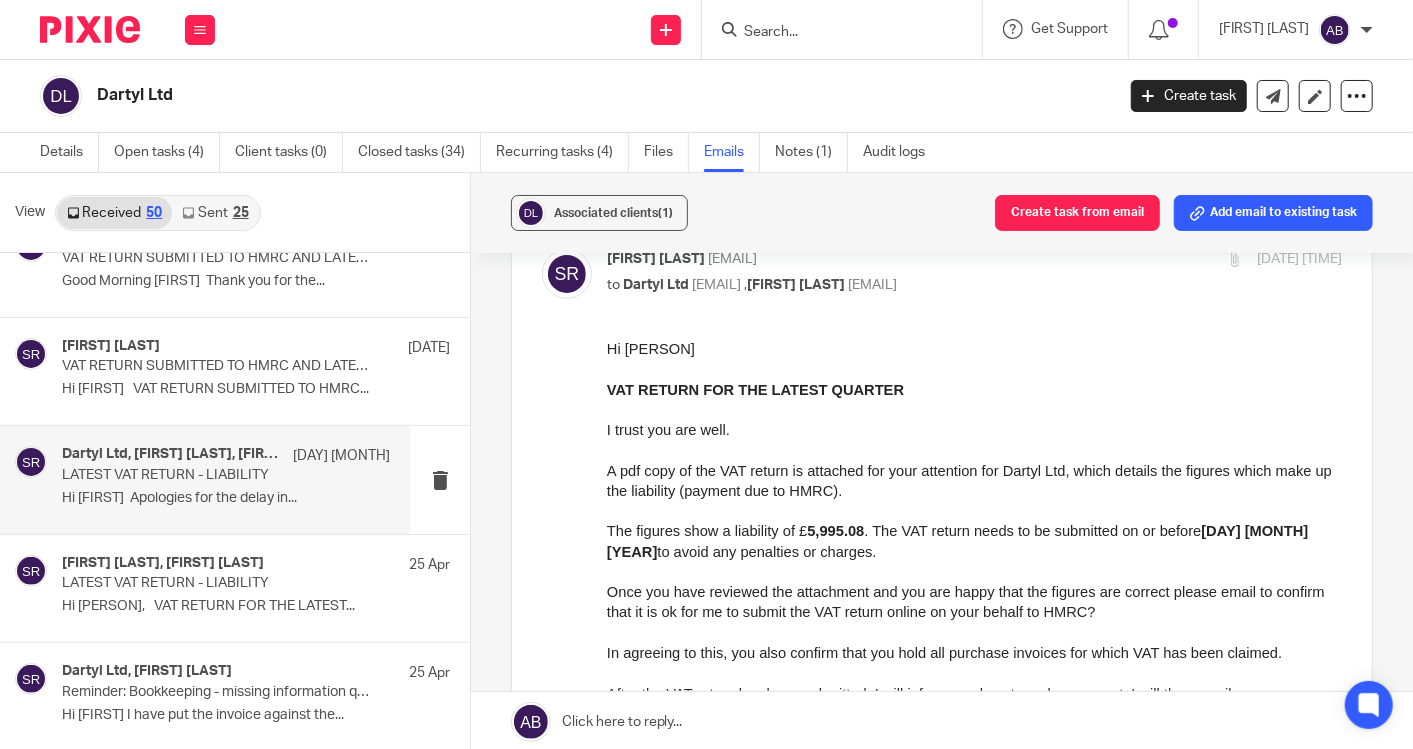scroll, scrollTop: 0, scrollLeft: 0, axis: both 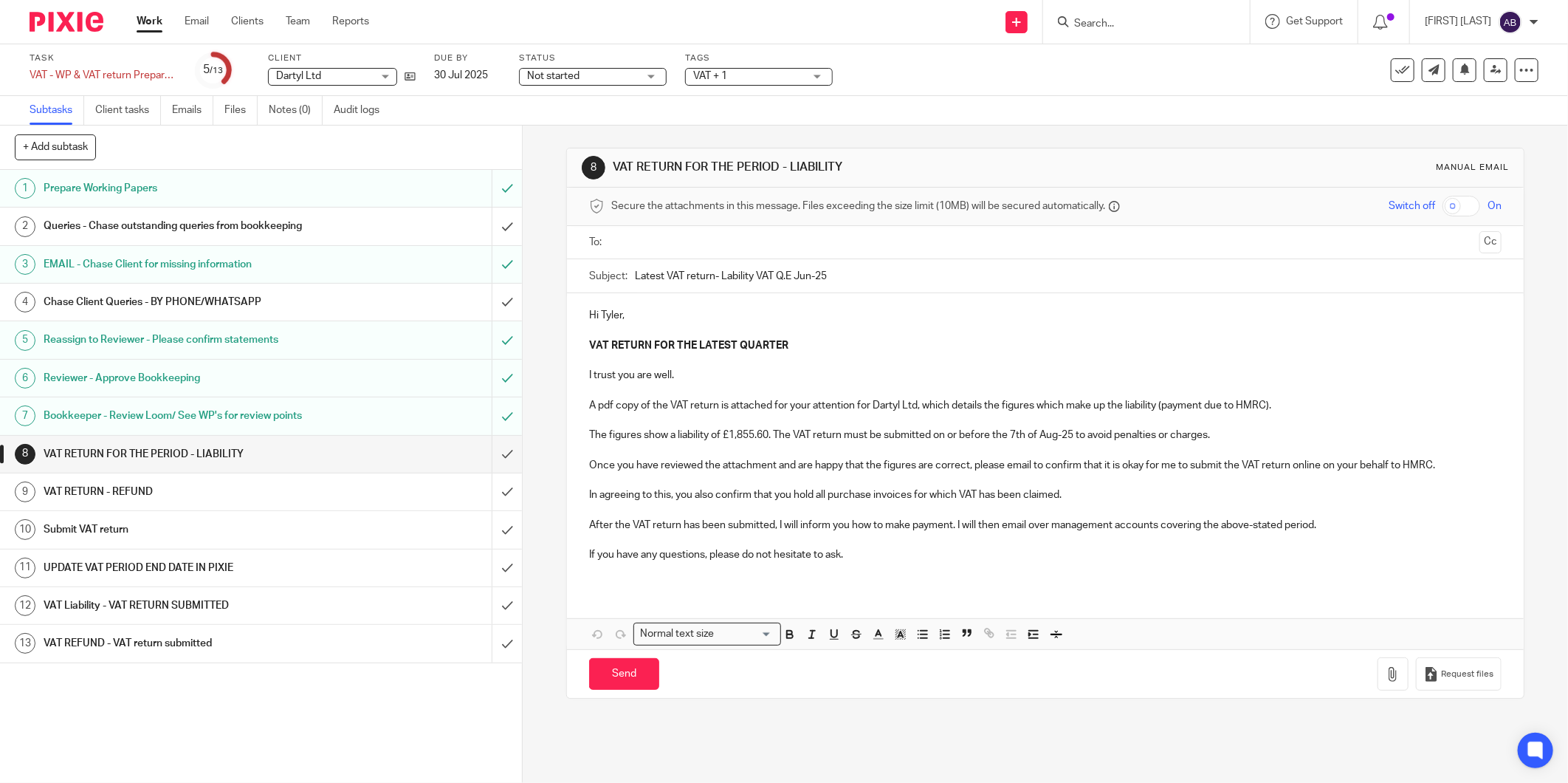 click on "The figures show a liability of £1,855.60. The VAT return must be submitted on or before the 7th of Aug-25 to avoid penalties or charges." at bounding box center (1045, 435) 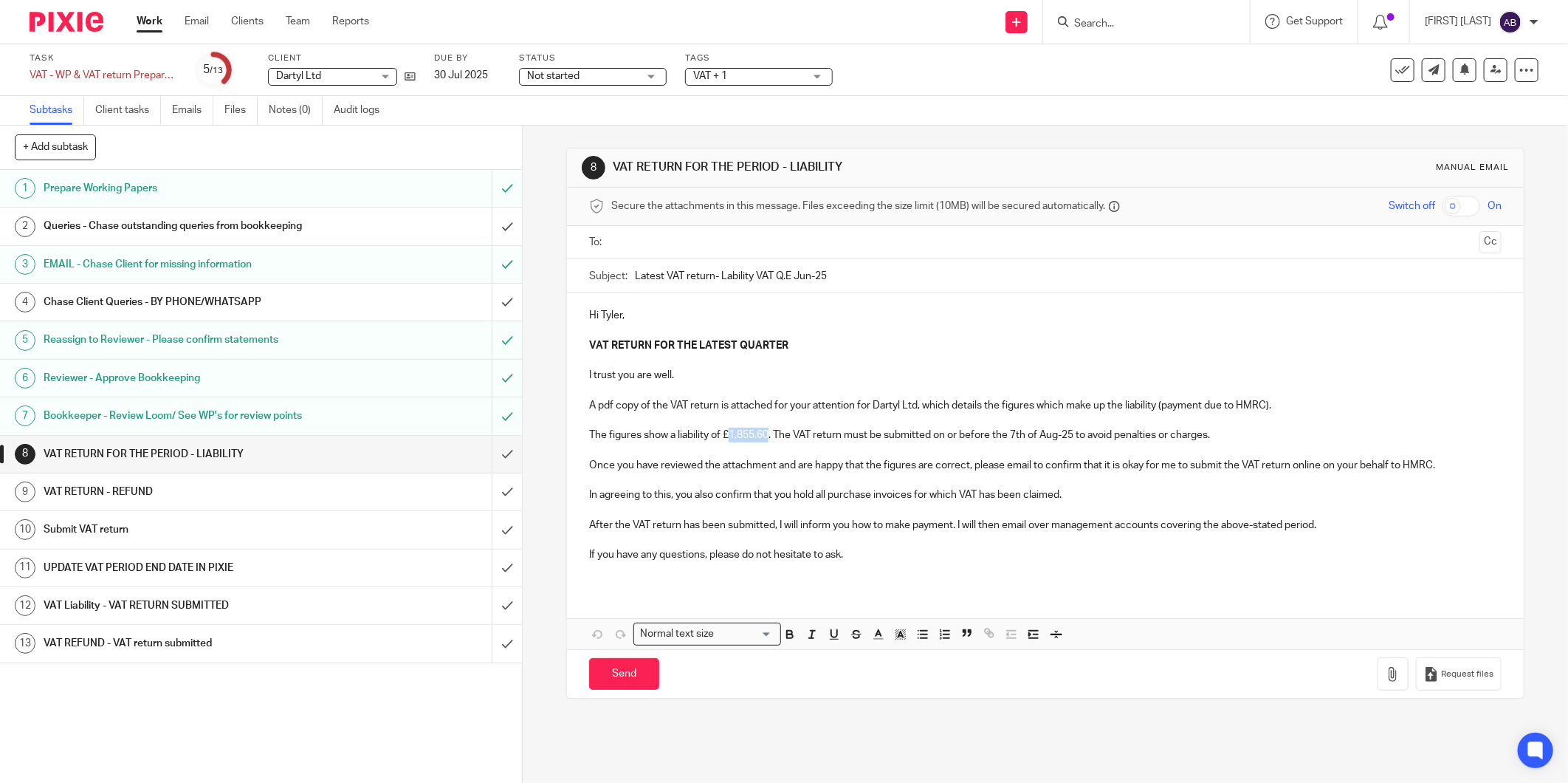 click on "The figures show a liability of £1,855.60. The VAT return must be submitted on or before the 7th of Aug-25 to avoid penalties or charges." at bounding box center (1045, 435) 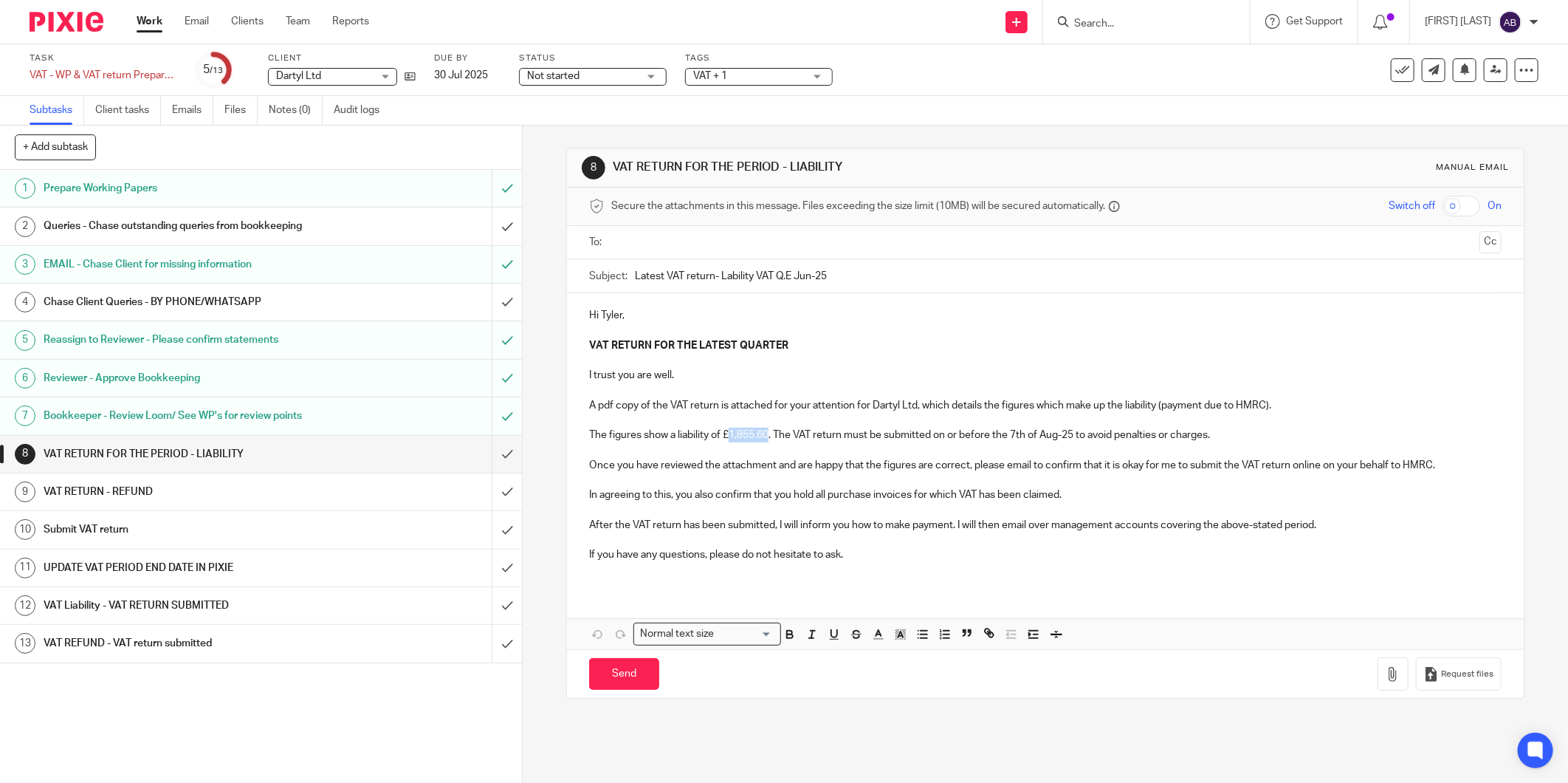 type 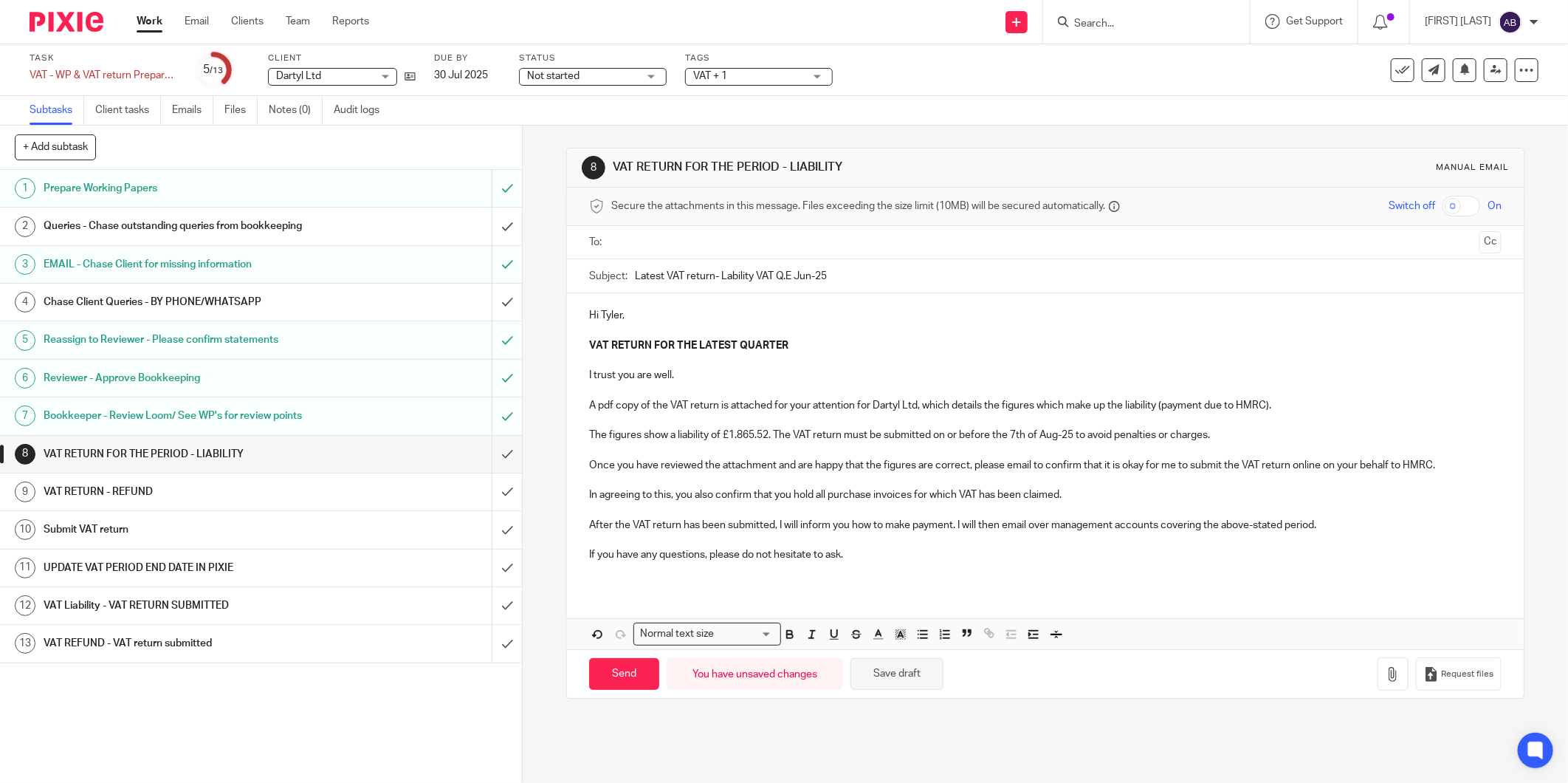 click on "Save draft" at bounding box center [897, 674] 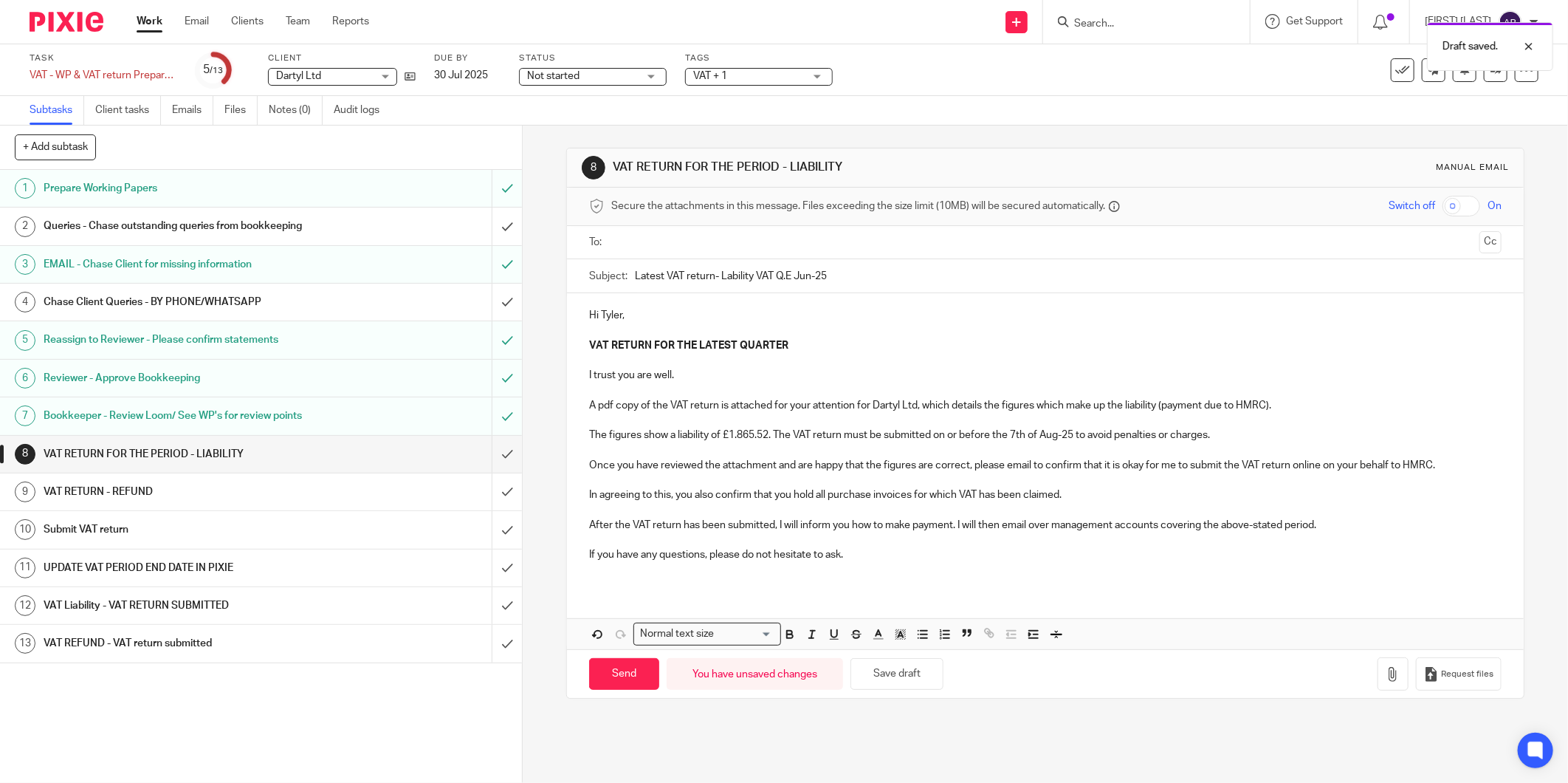 click at bounding box center [1045, 242] 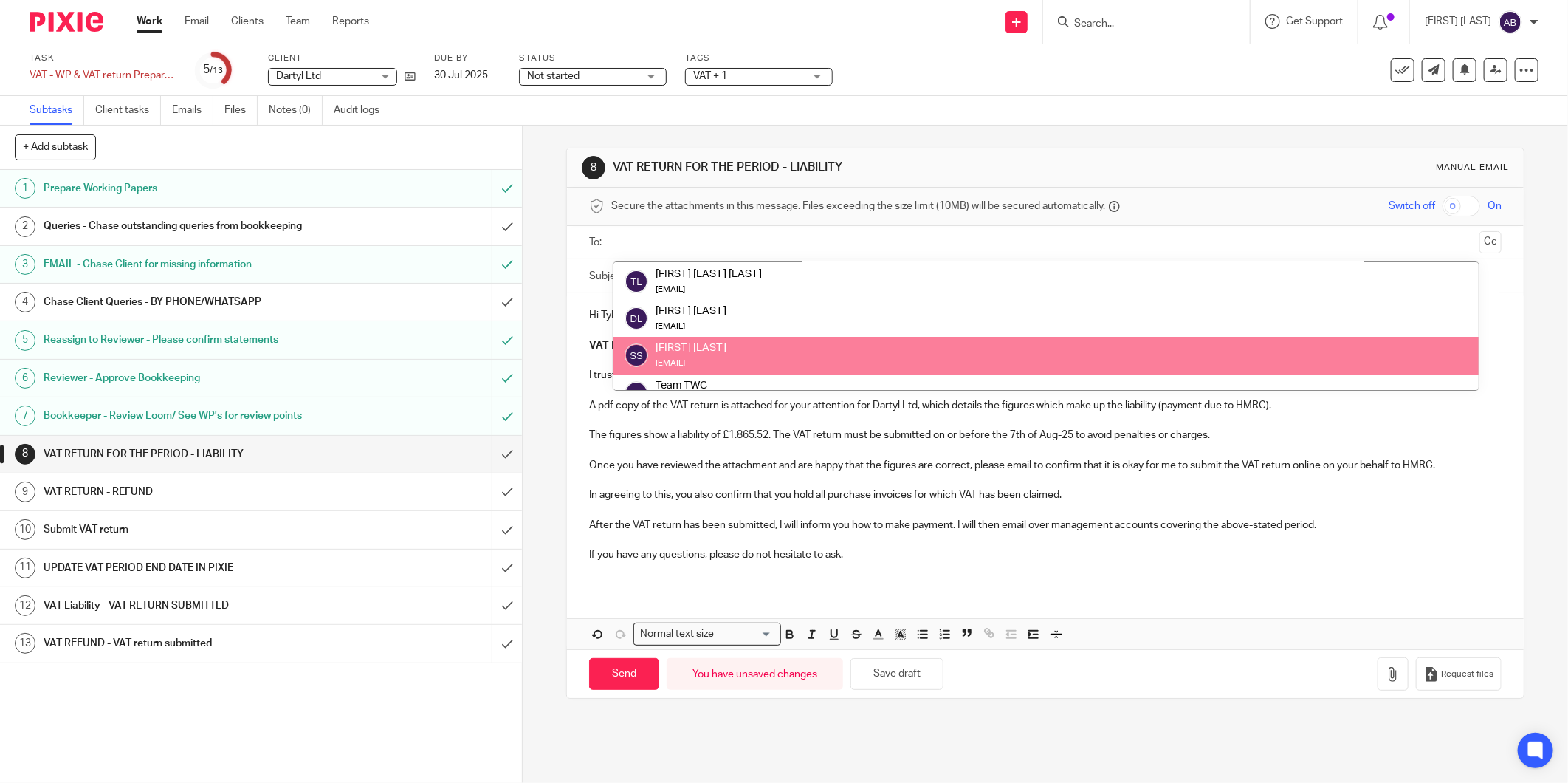 scroll, scrollTop: 369, scrollLeft: 0, axis: vertical 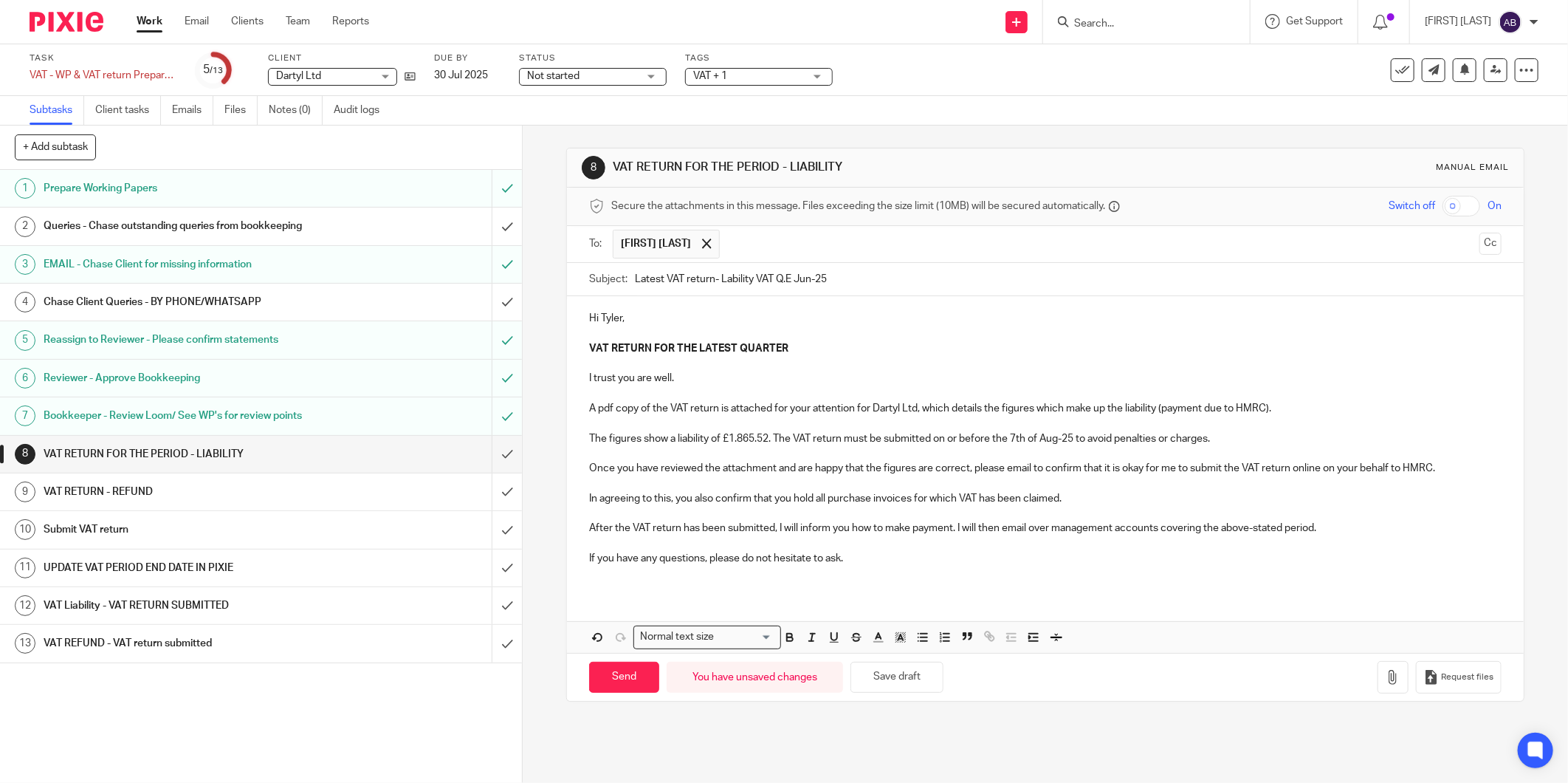 click at bounding box center (1100, 244) 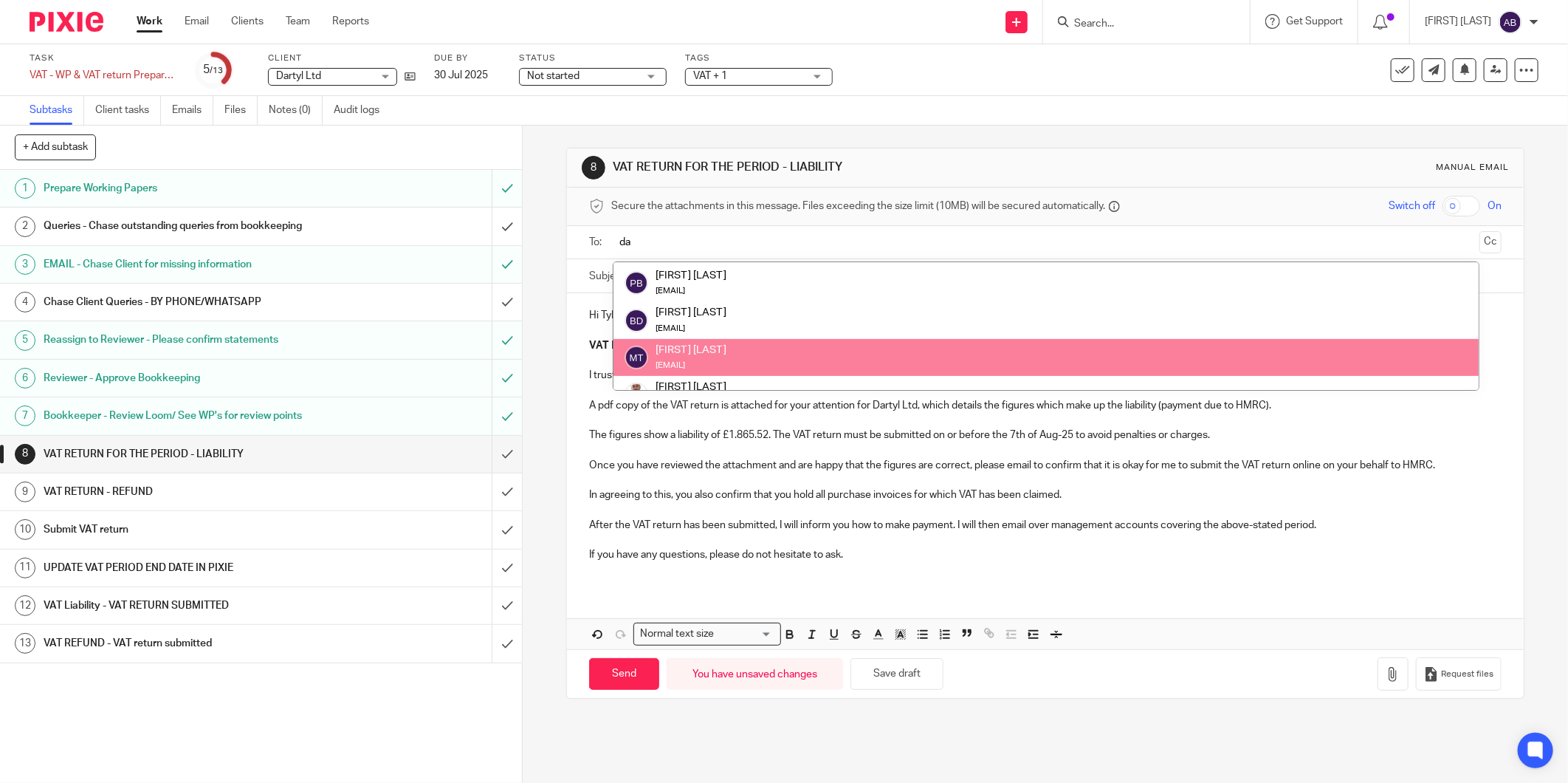 scroll, scrollTop: 0, scrollLeft: 0, axis: both 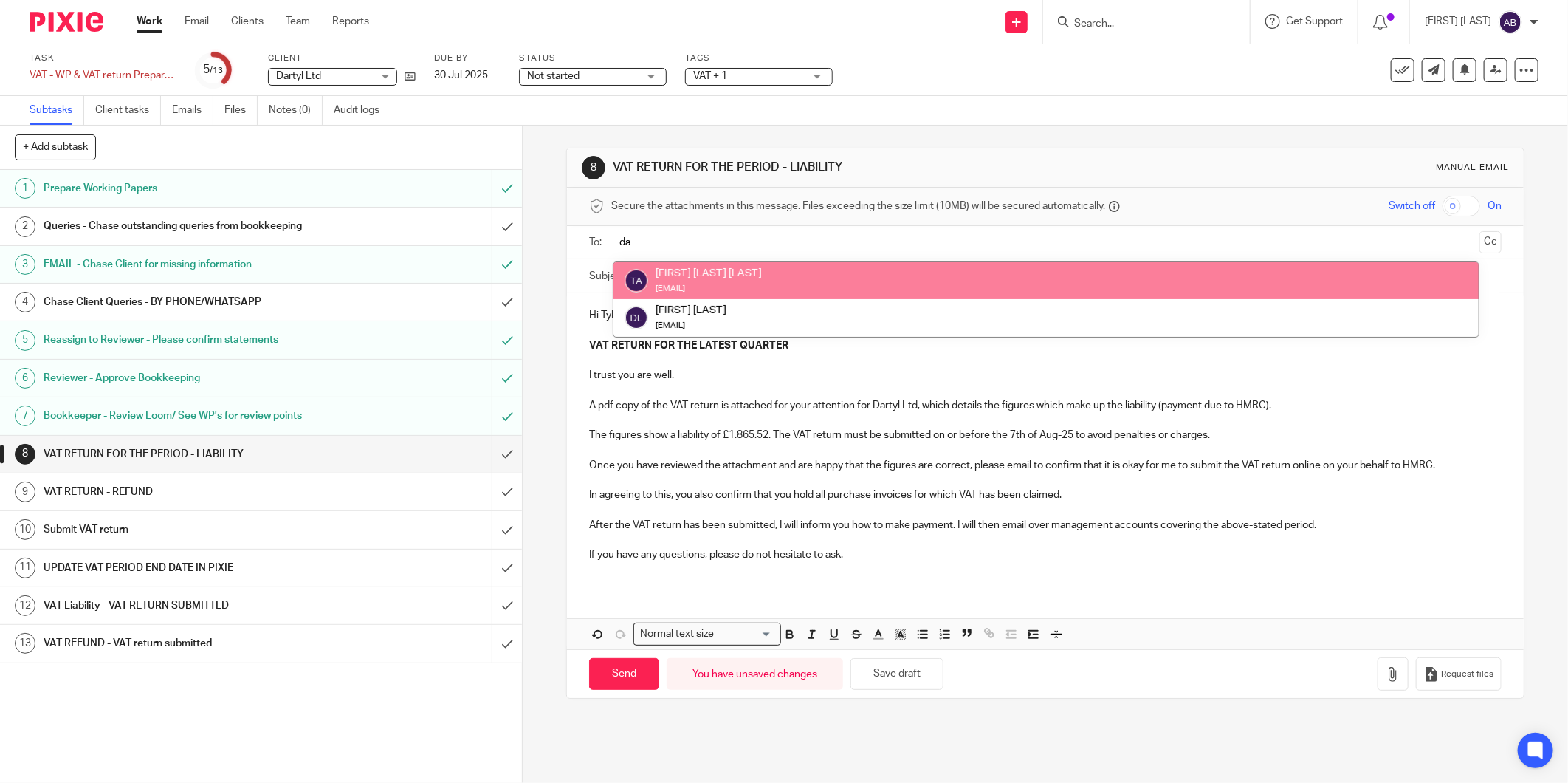 type on "da" 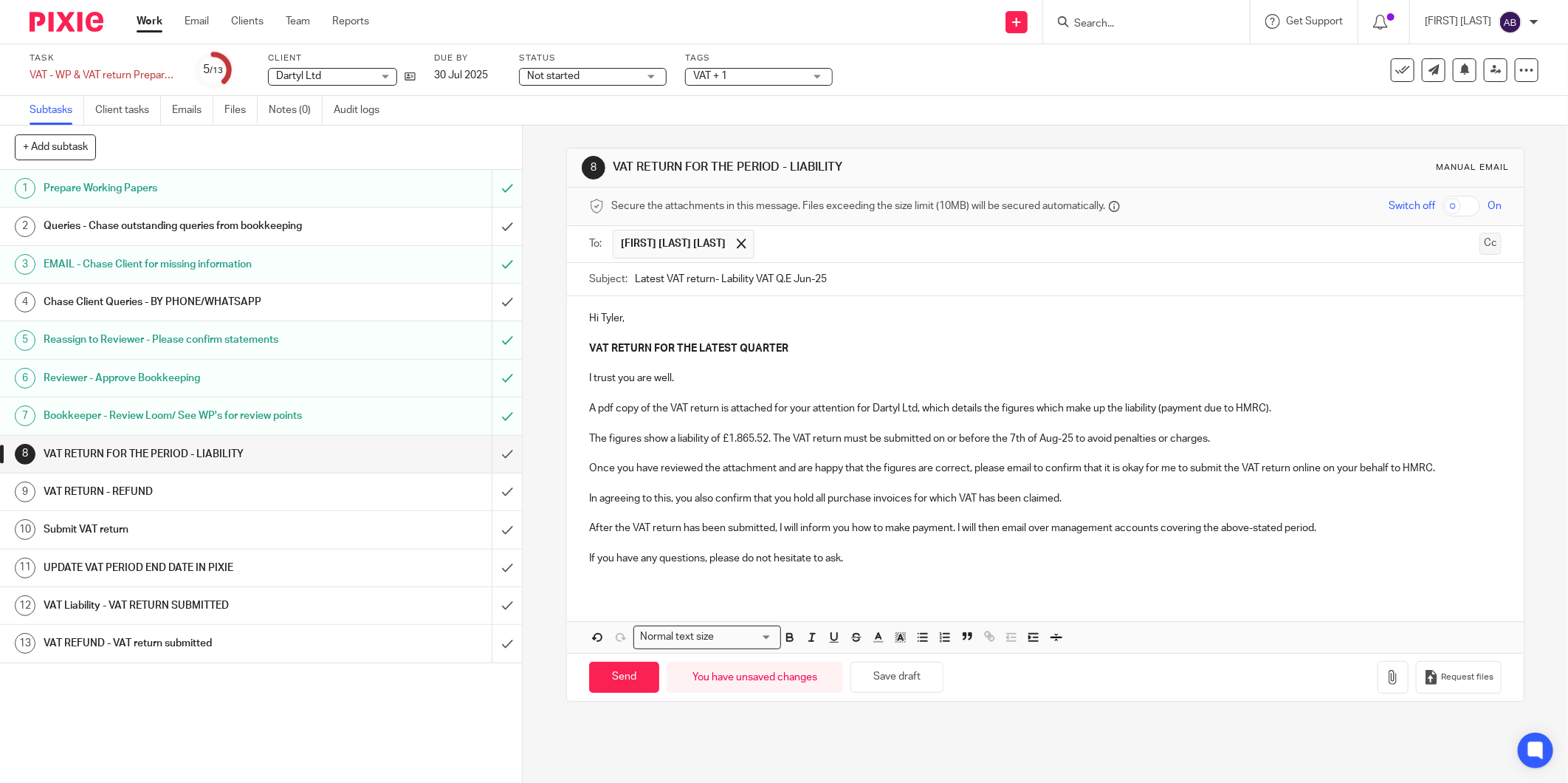 click on "Cc" at bounding box center (1490, 244) 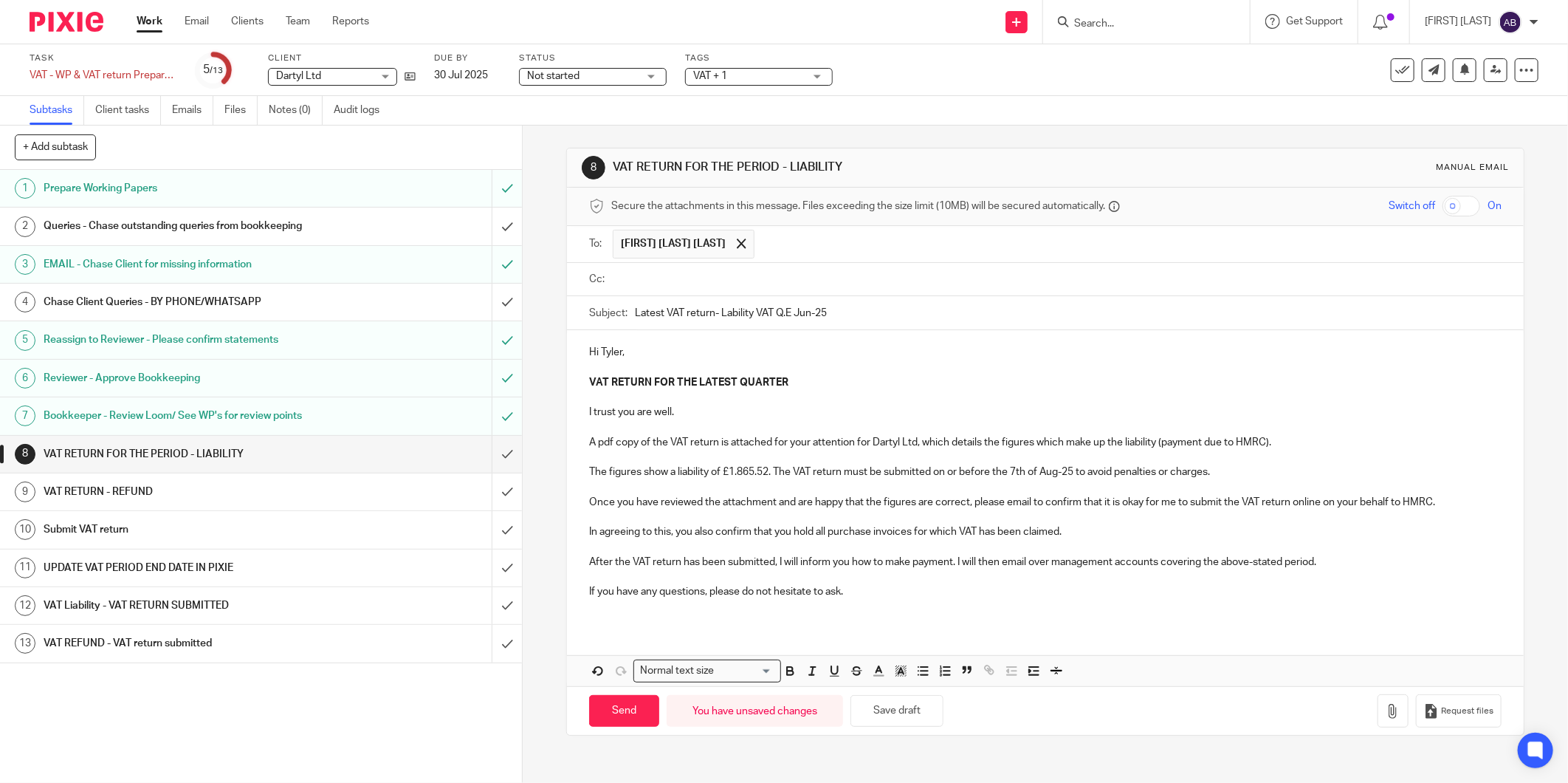 click at bounding box center (1056, 279) 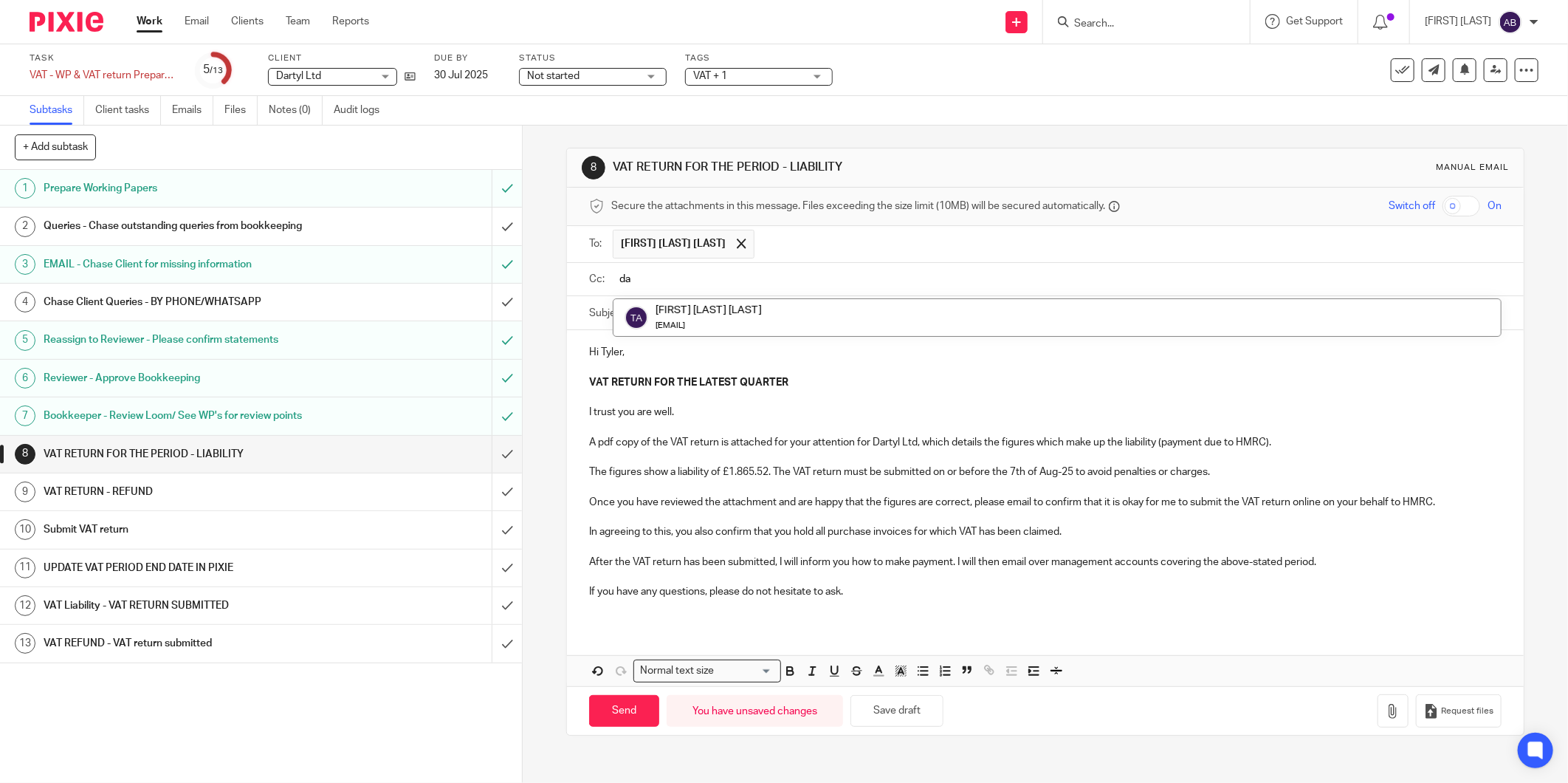 type on "d" 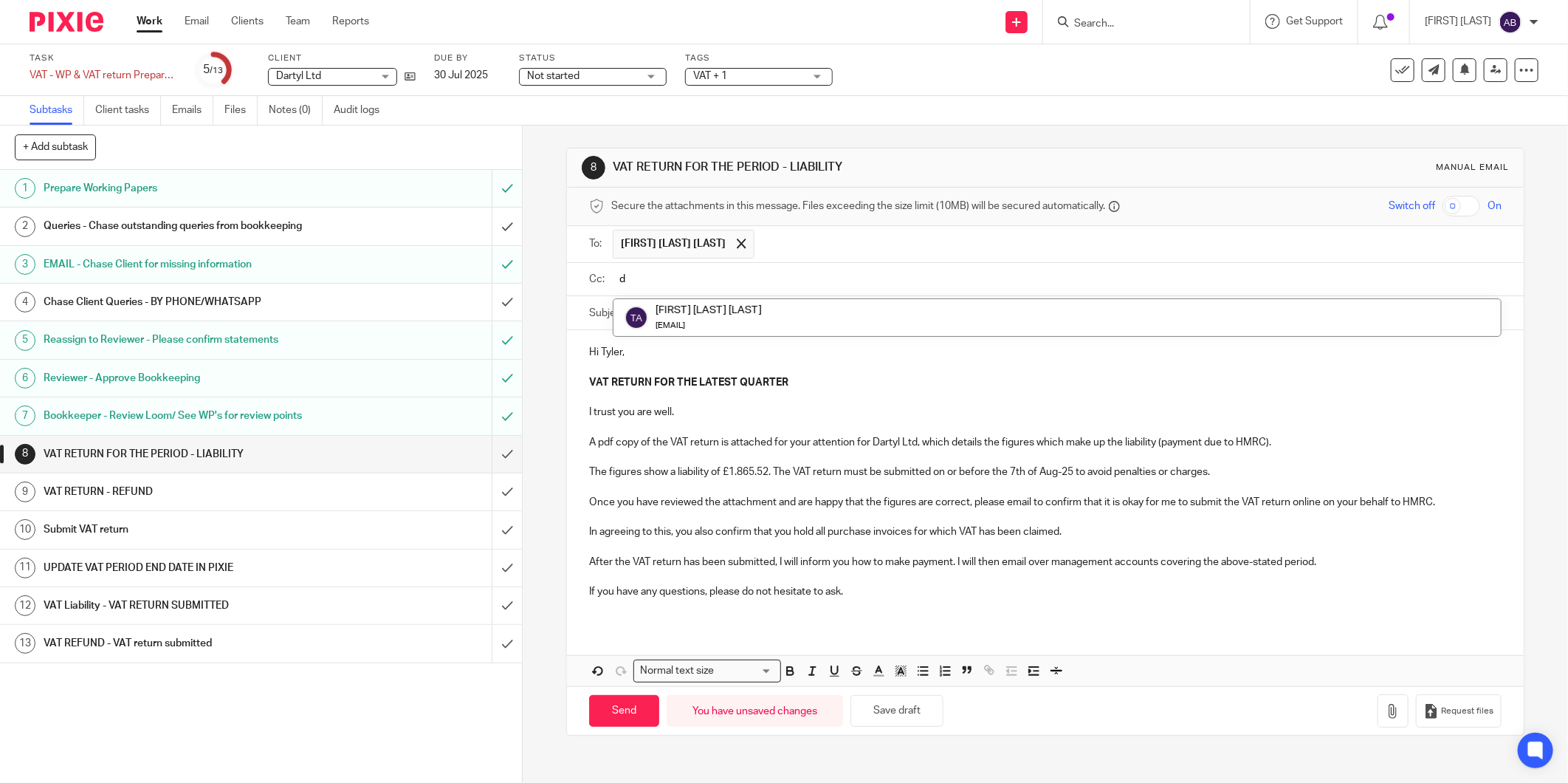 type 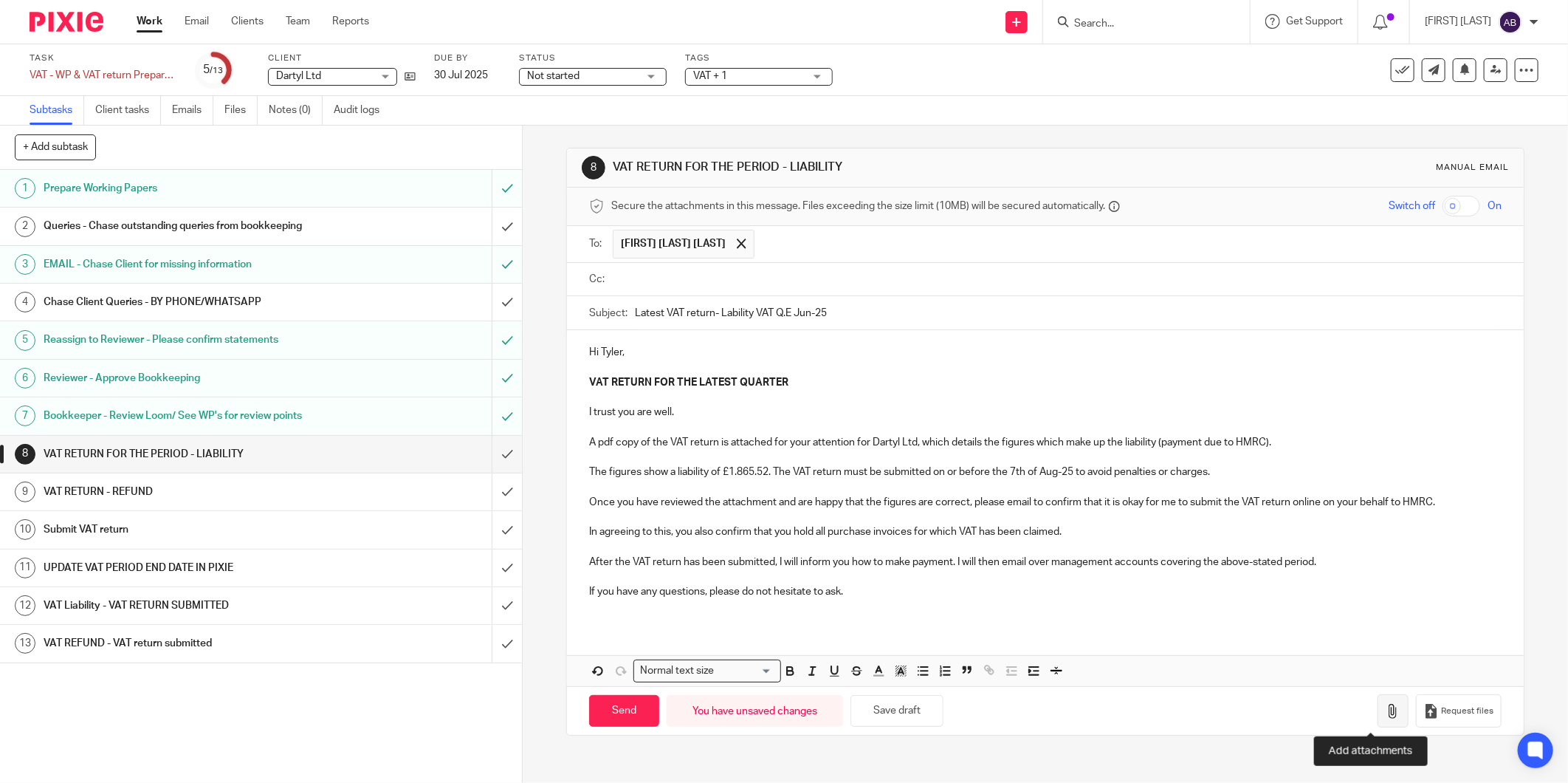 click at bounding box center (1393, 711) 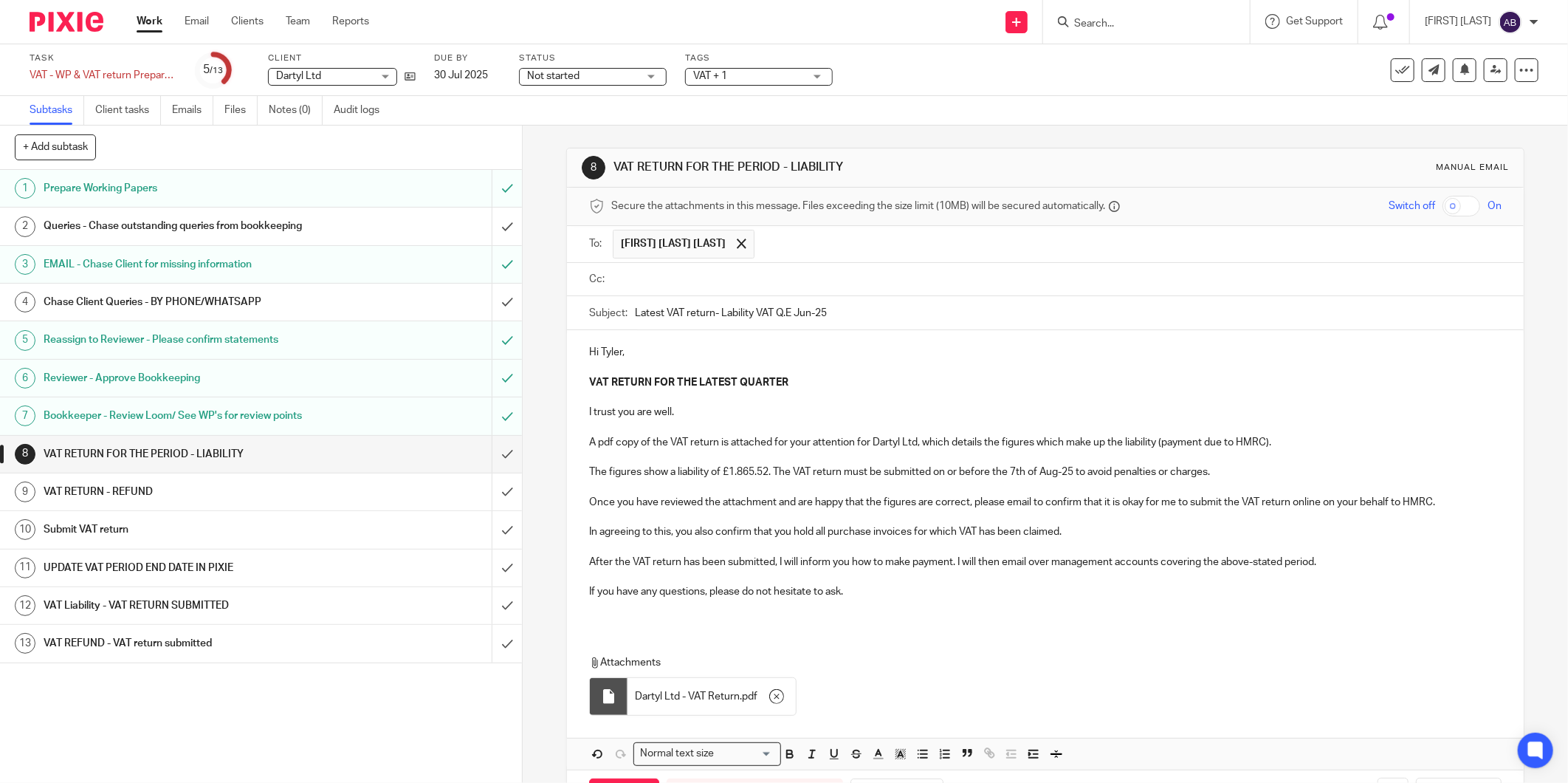 scroll, scrollTop: 60, scrollLeft: 0, axis: vertical 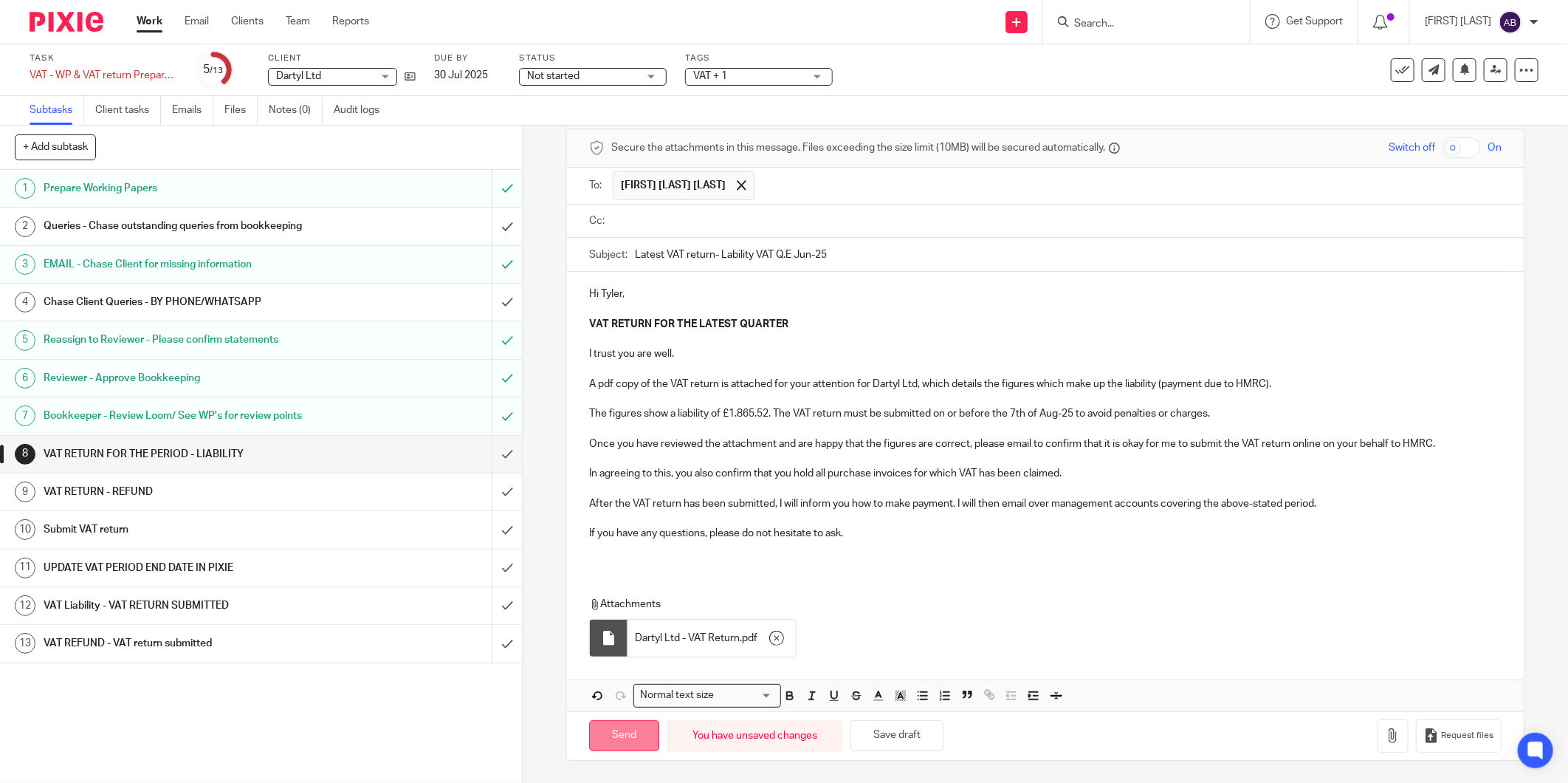click on "Send" at bounding box center [624, 736] 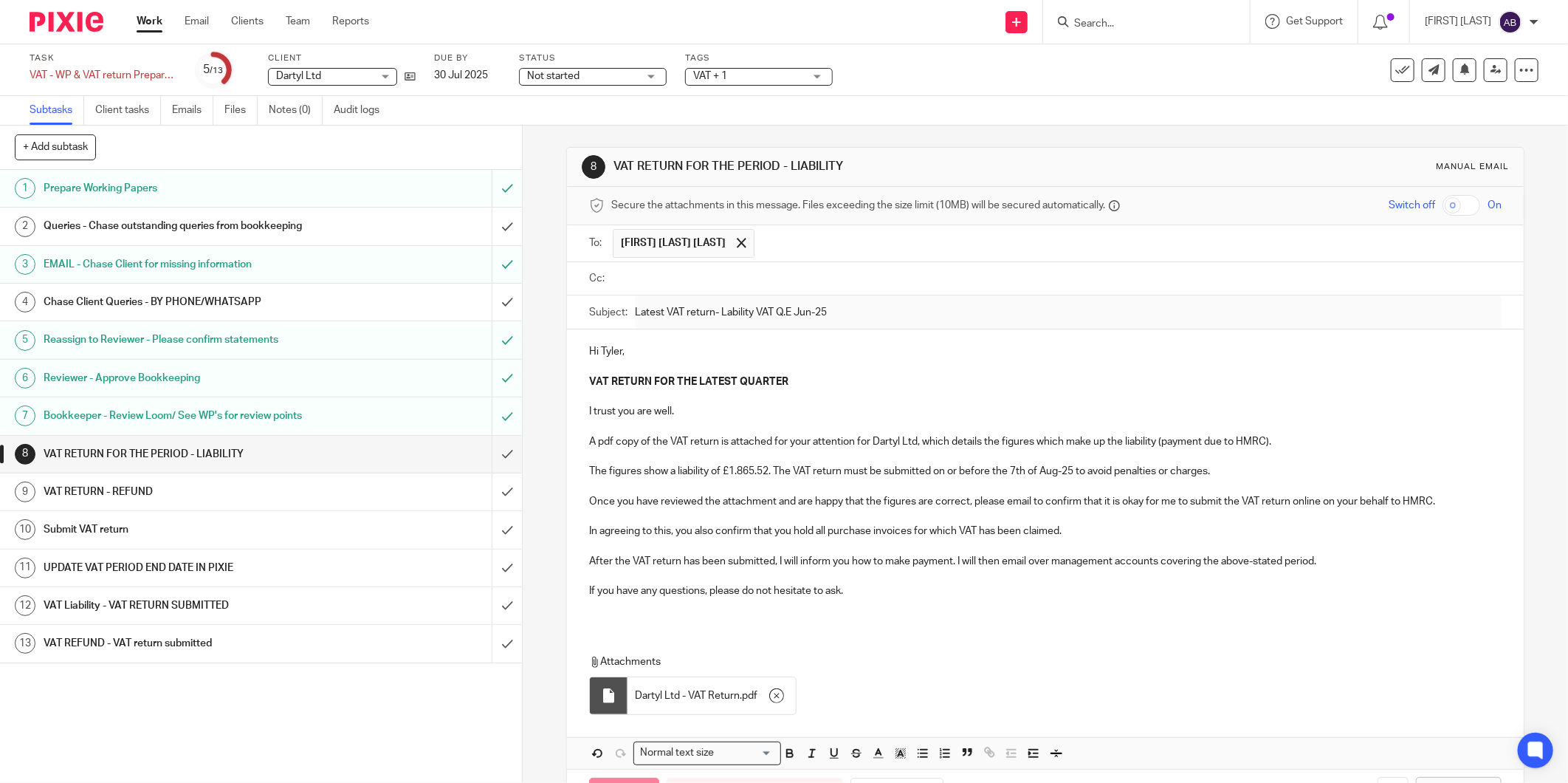 scroll, scrollTop: 0, scrollLeft: 0, axis: both 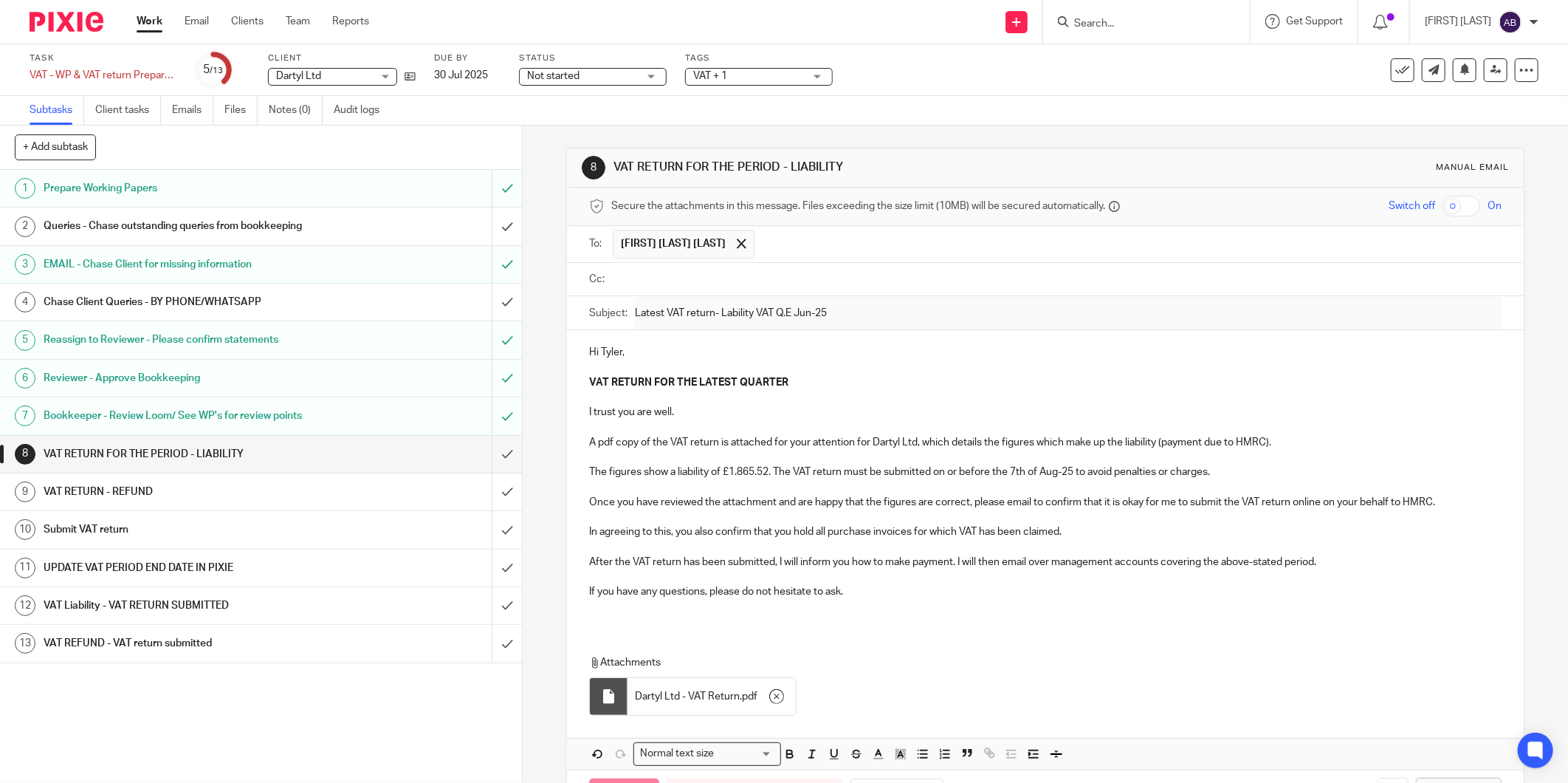 type on "Sent" 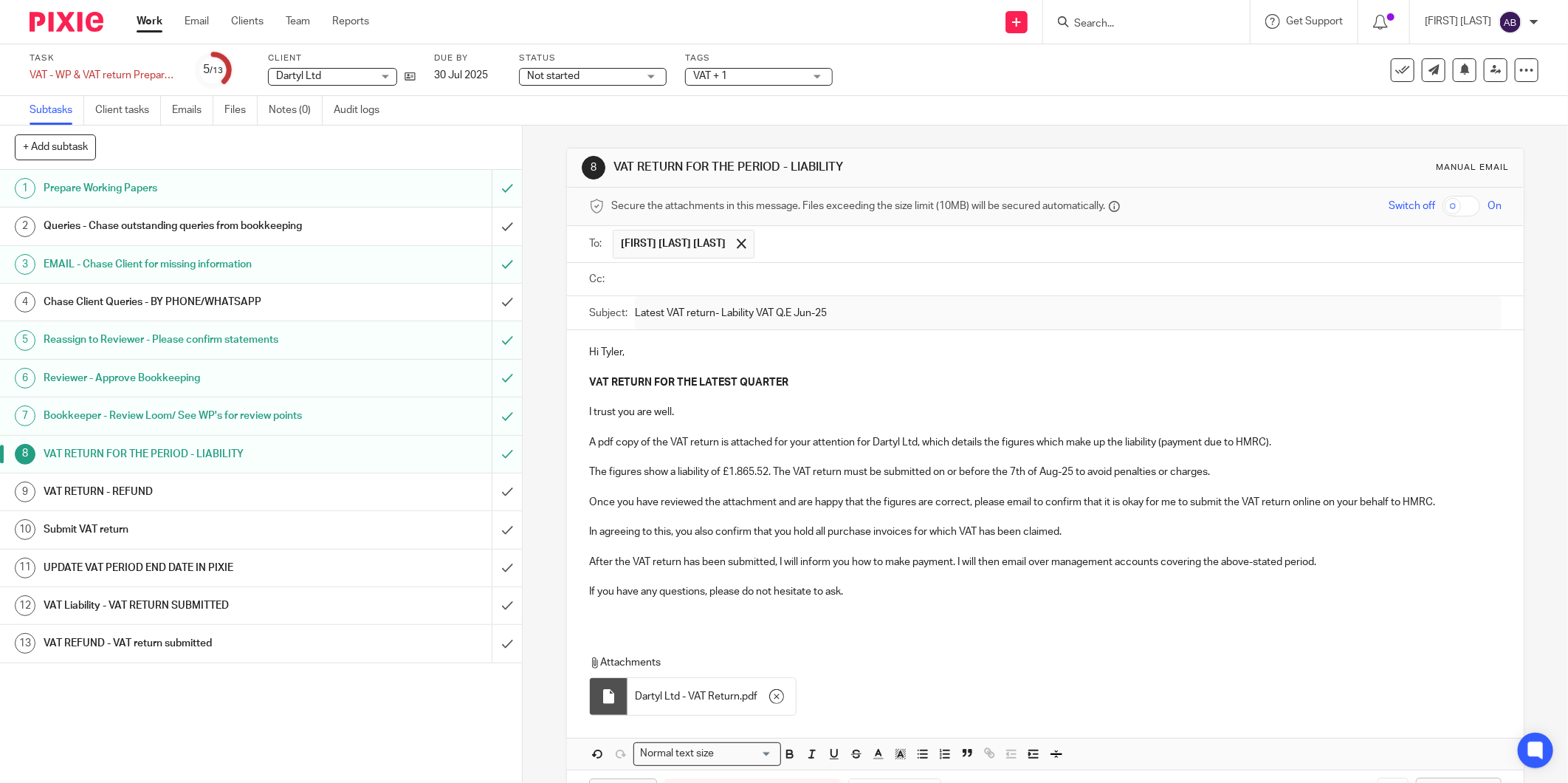 drag, startPoint x: 1118, startPoint y: 27, endPoint x: 1127, endPoint y: 30, distance: 9.486833 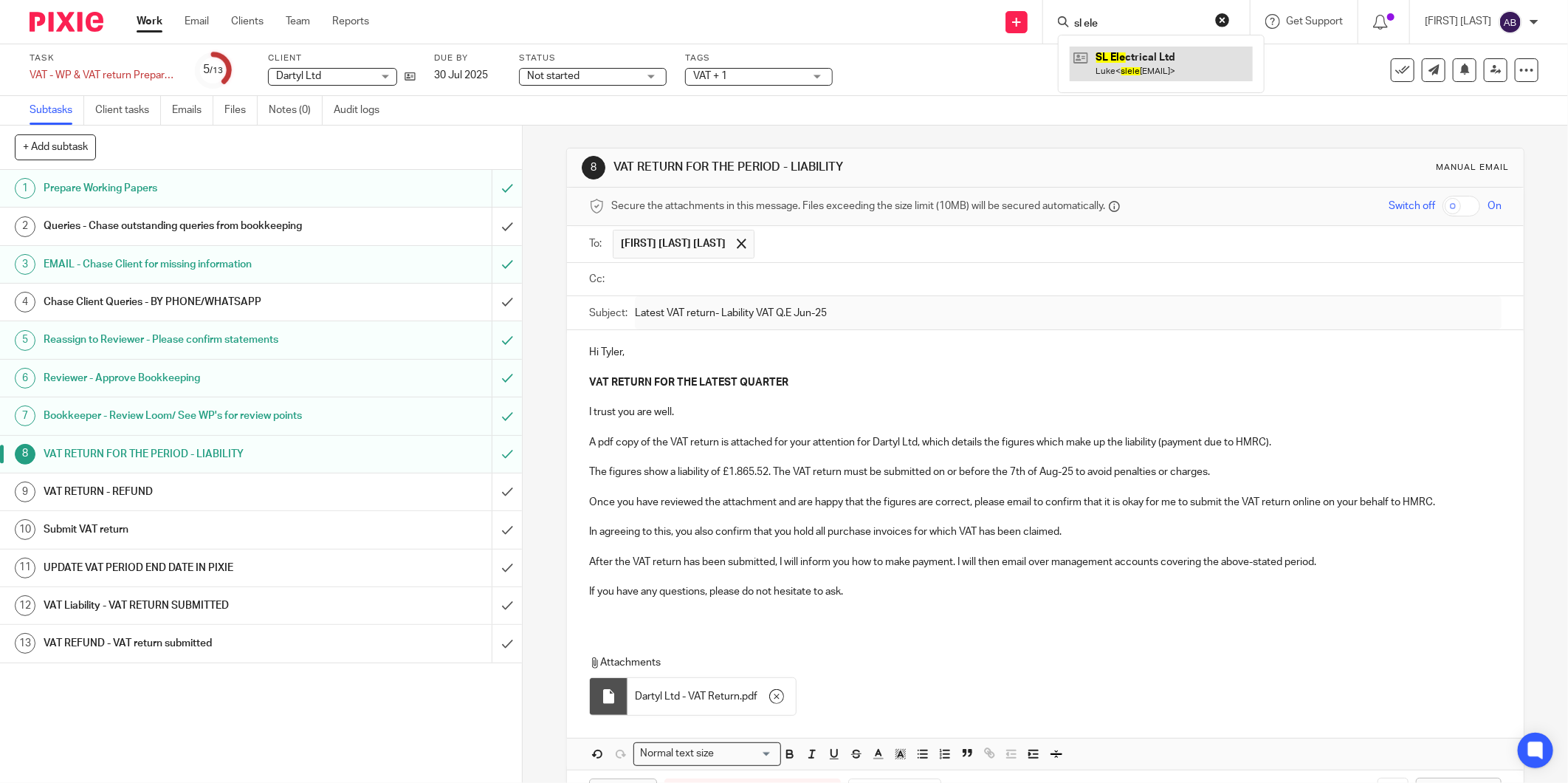 type on "sl ele" 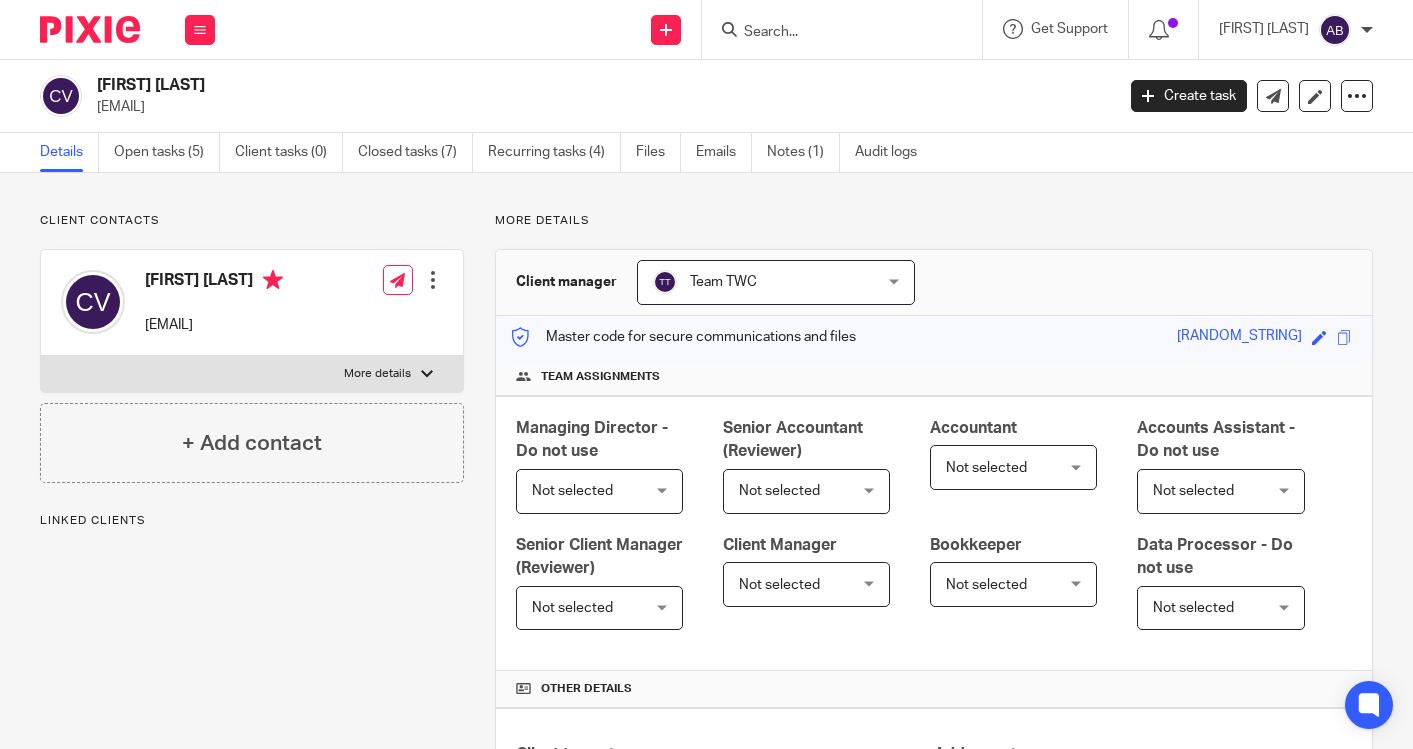 scroll, scrollTop: 0, scrollLeft: 0, axis: both 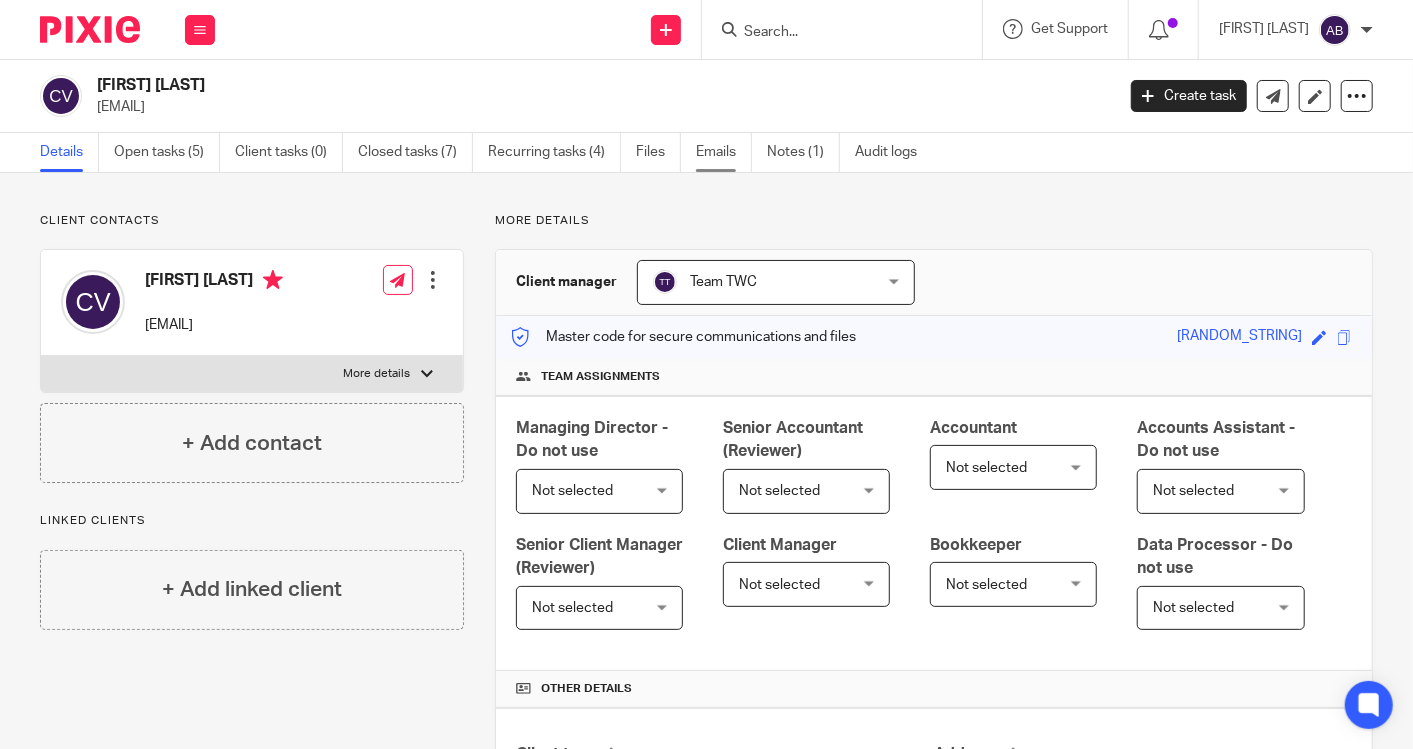 click on "Emails" at bounding box center (724, 152) 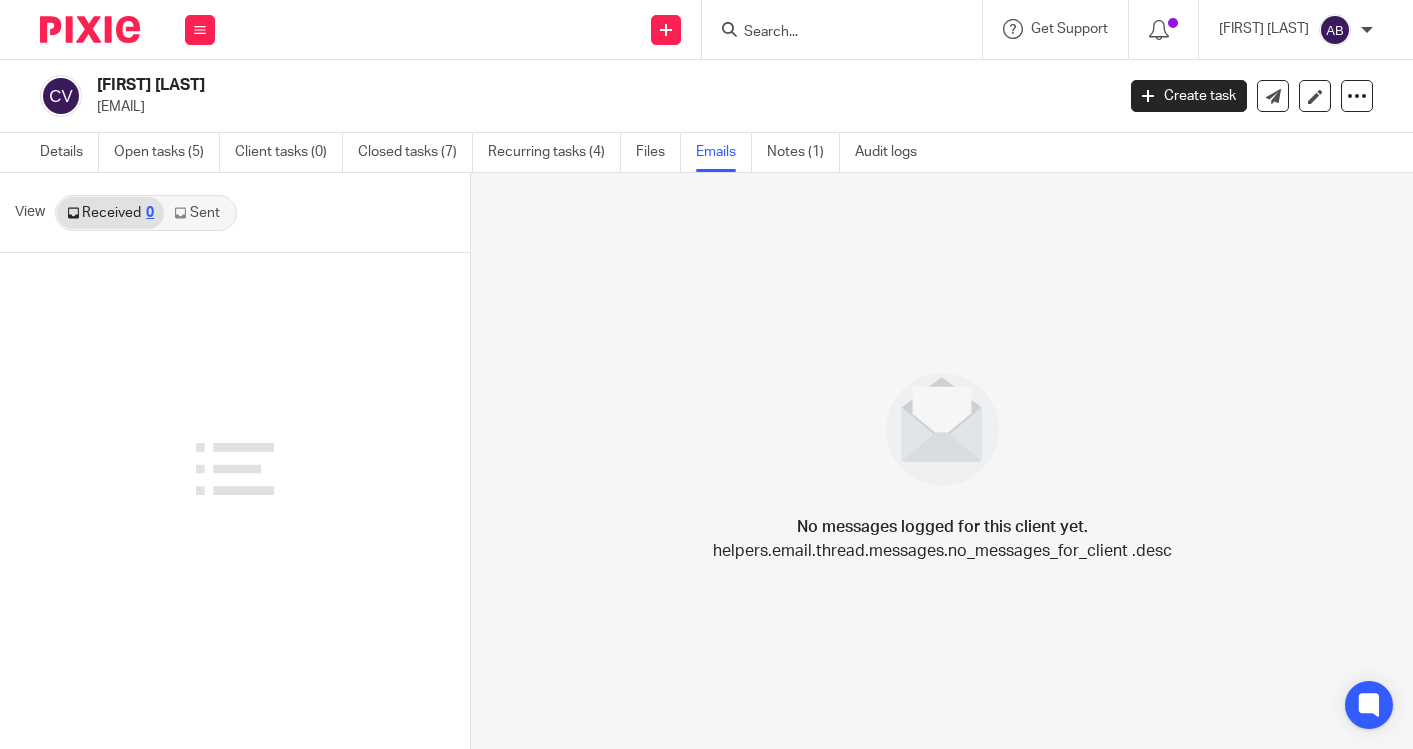 scroll, scrollTop: 0, scrollLeft: 0, axis: both 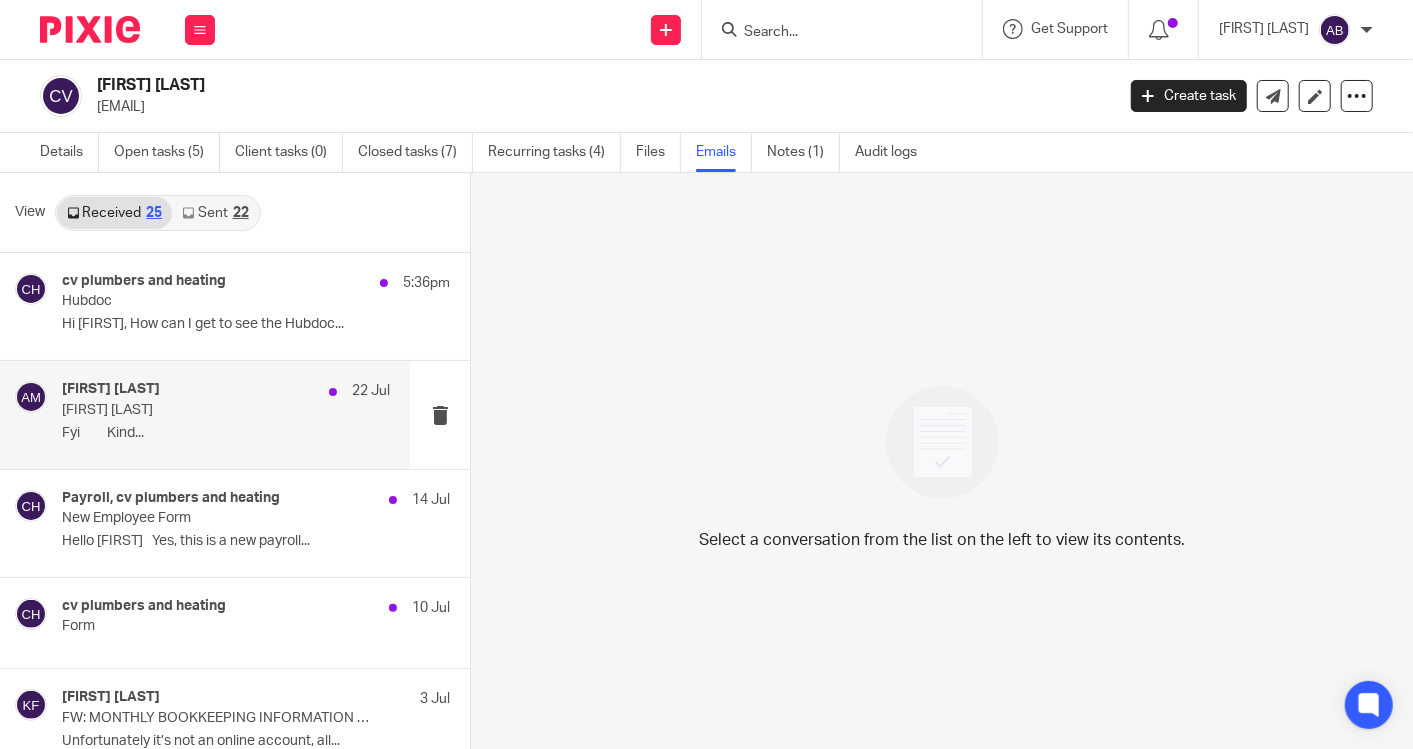 click on "CALIN Vaida" at bounding box center (193, 410) 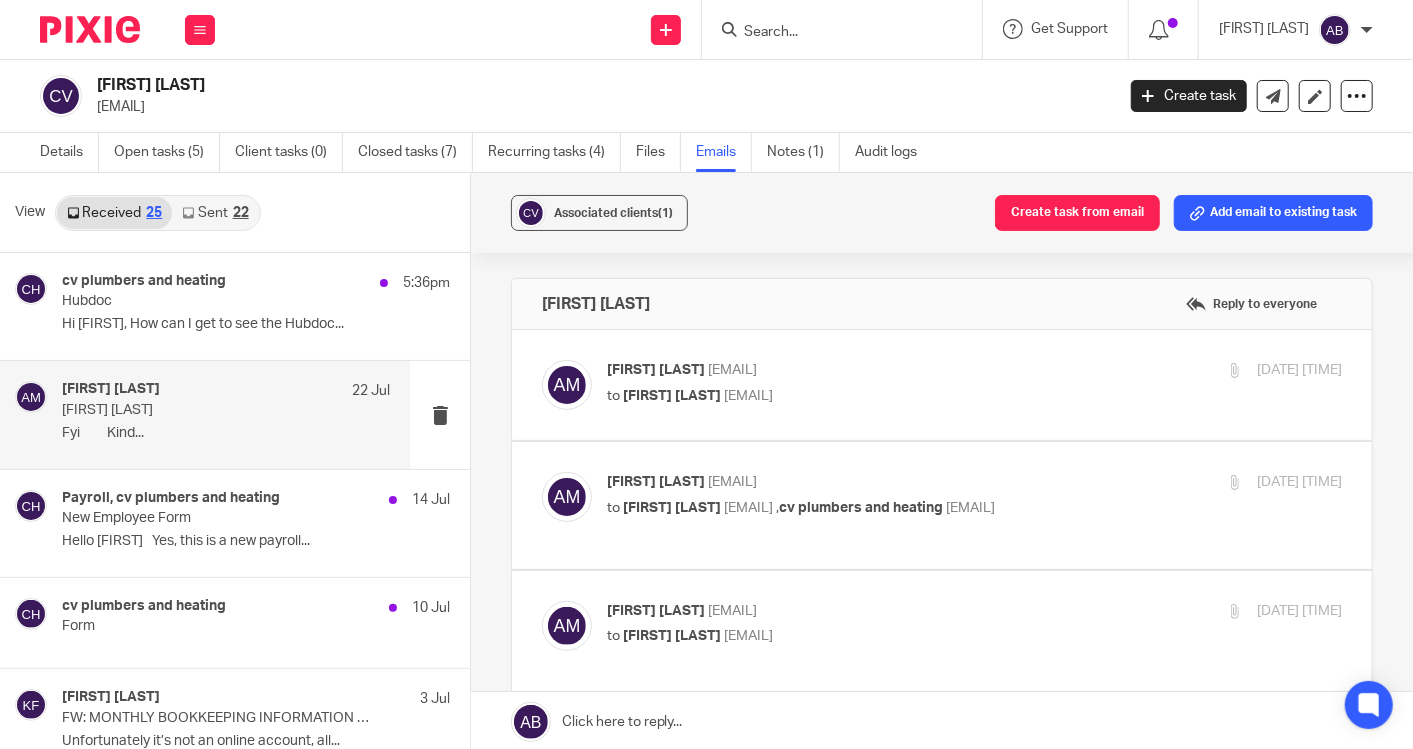 scroll, scrollTop: 0, scrollLeft: 0, axis: both 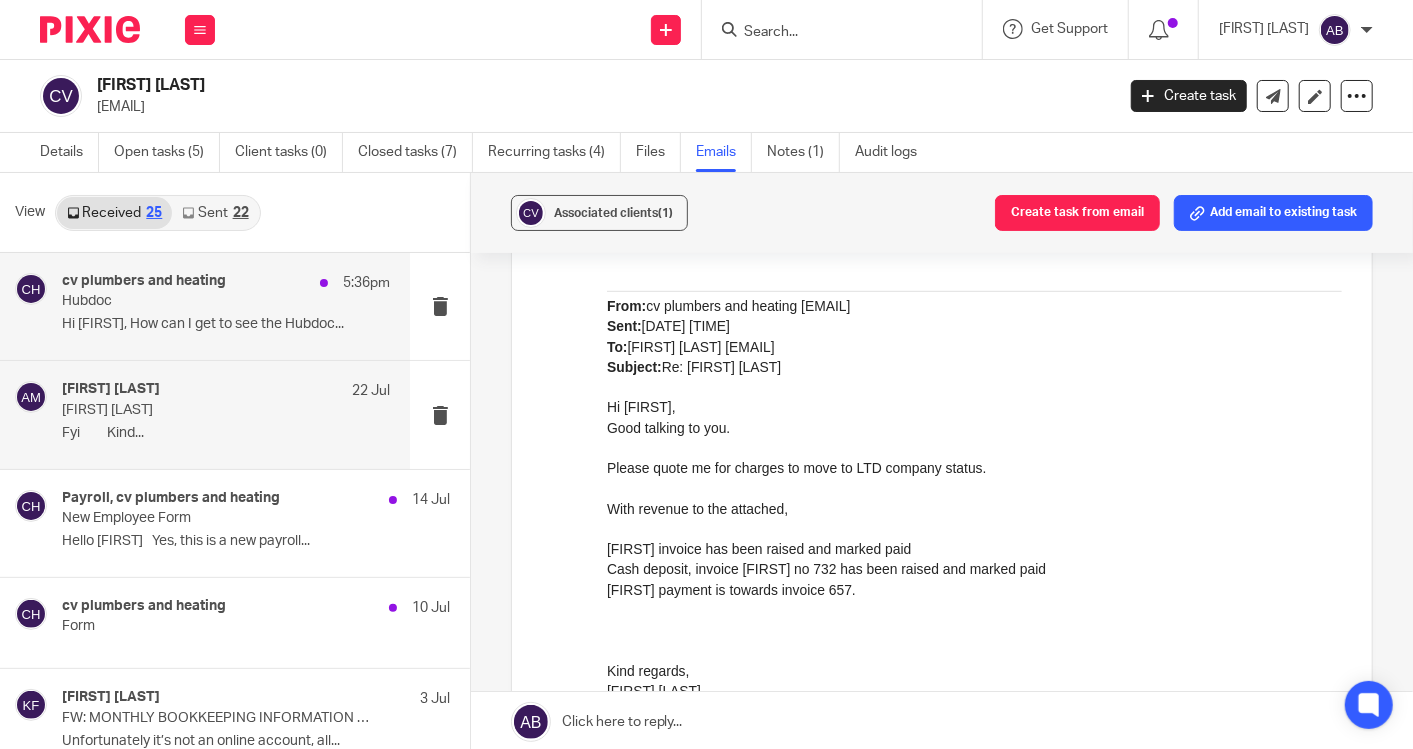 click on "cv plumbers and heating
5:36pm   Hubdoc   Hi Kim,  How can I get to see the Hubdoc..." at bounding box center [226, 306] 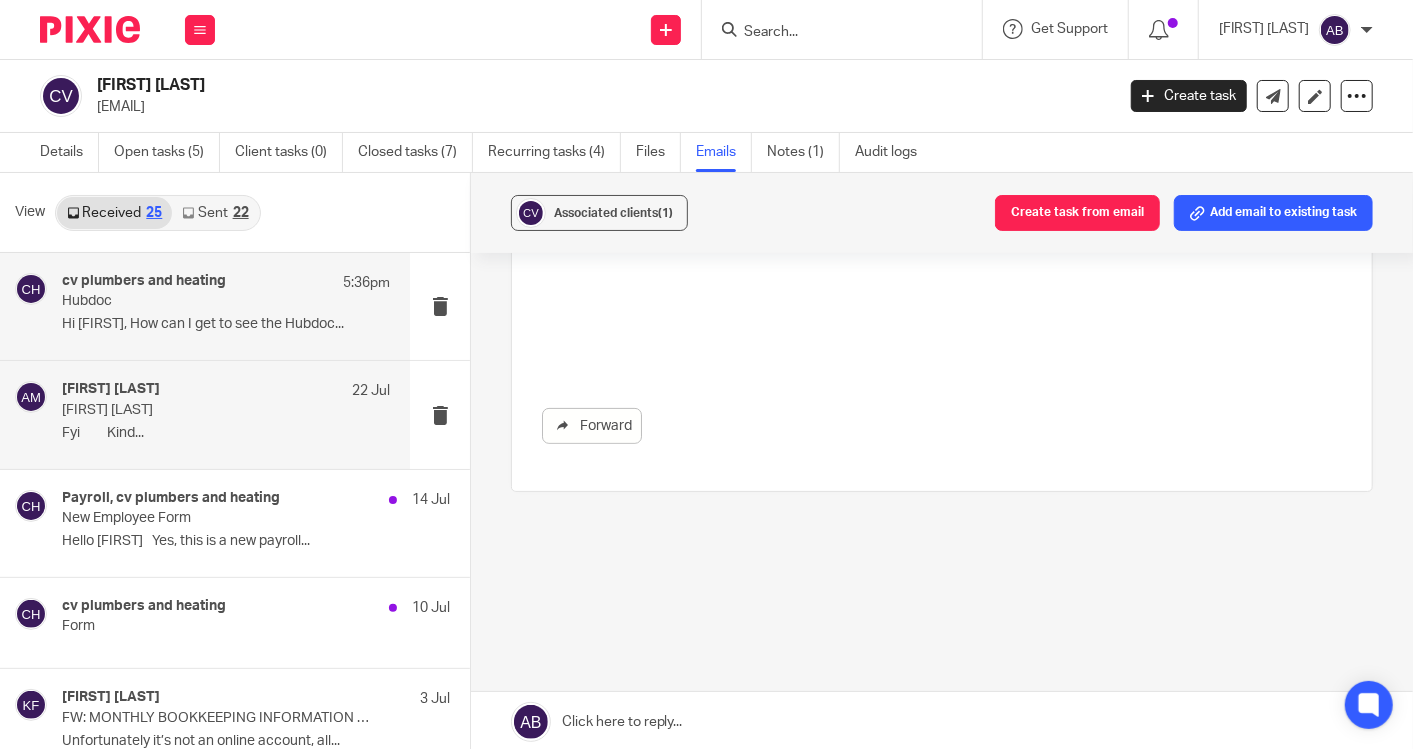 scroll, scrollTop: 0, scrollLeft: 0, axis: both 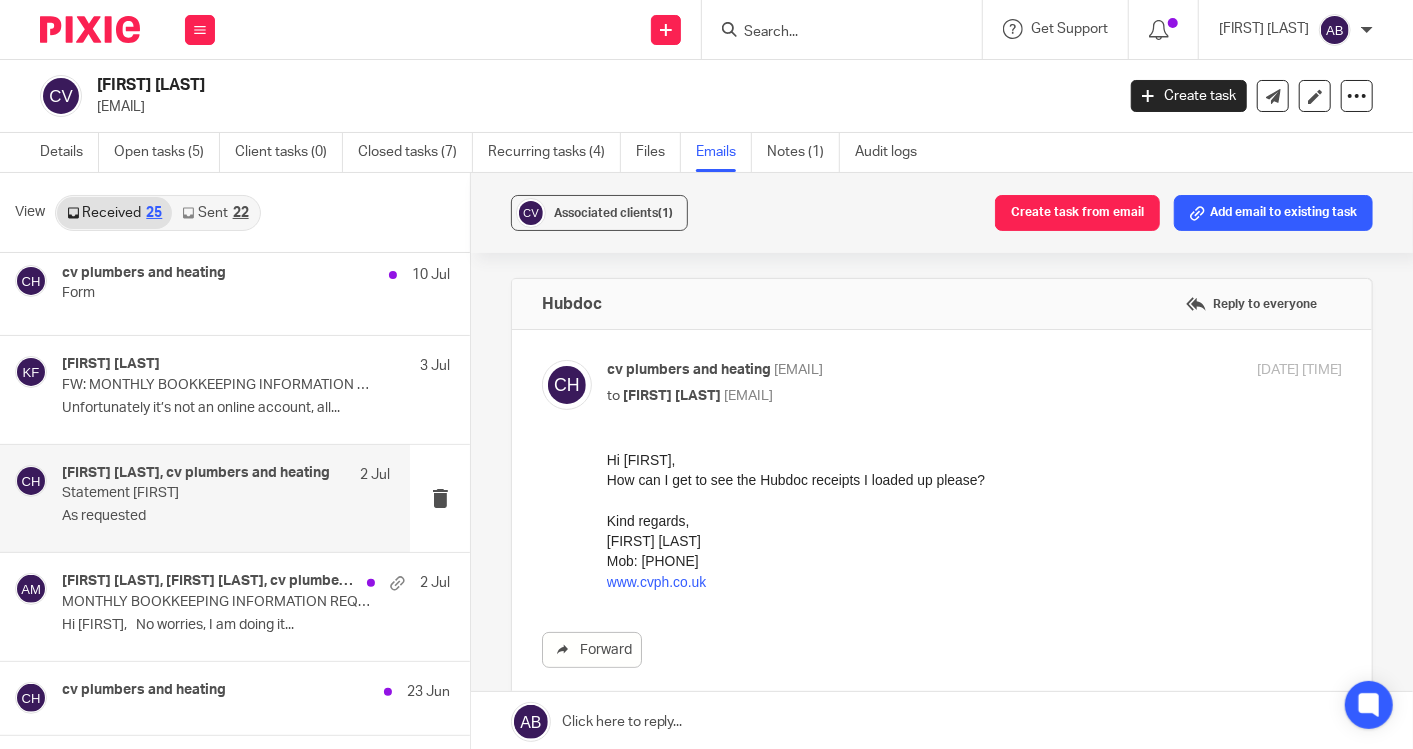 click on "As requested" at bounding box center [226, 516] 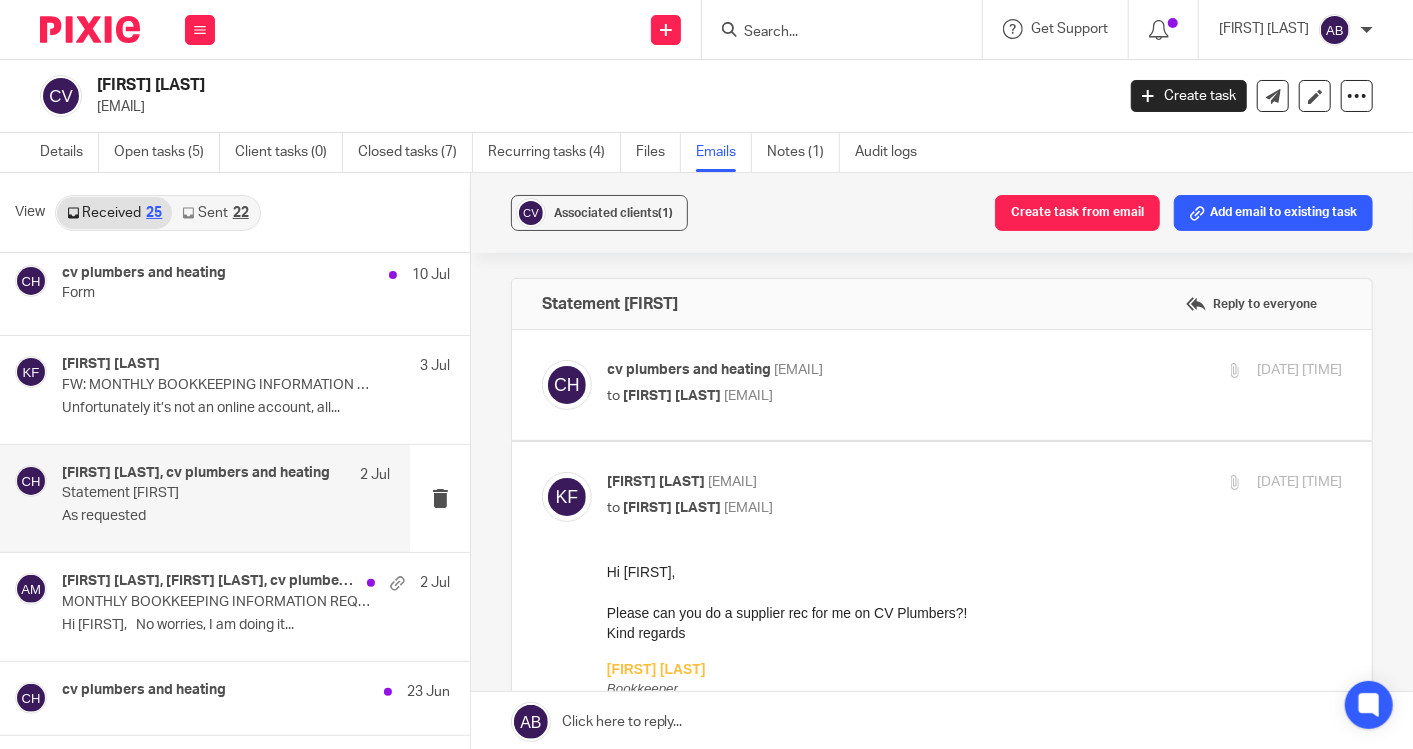 scroll, scrollTop: 0, scrollLeft: 0, axis: both 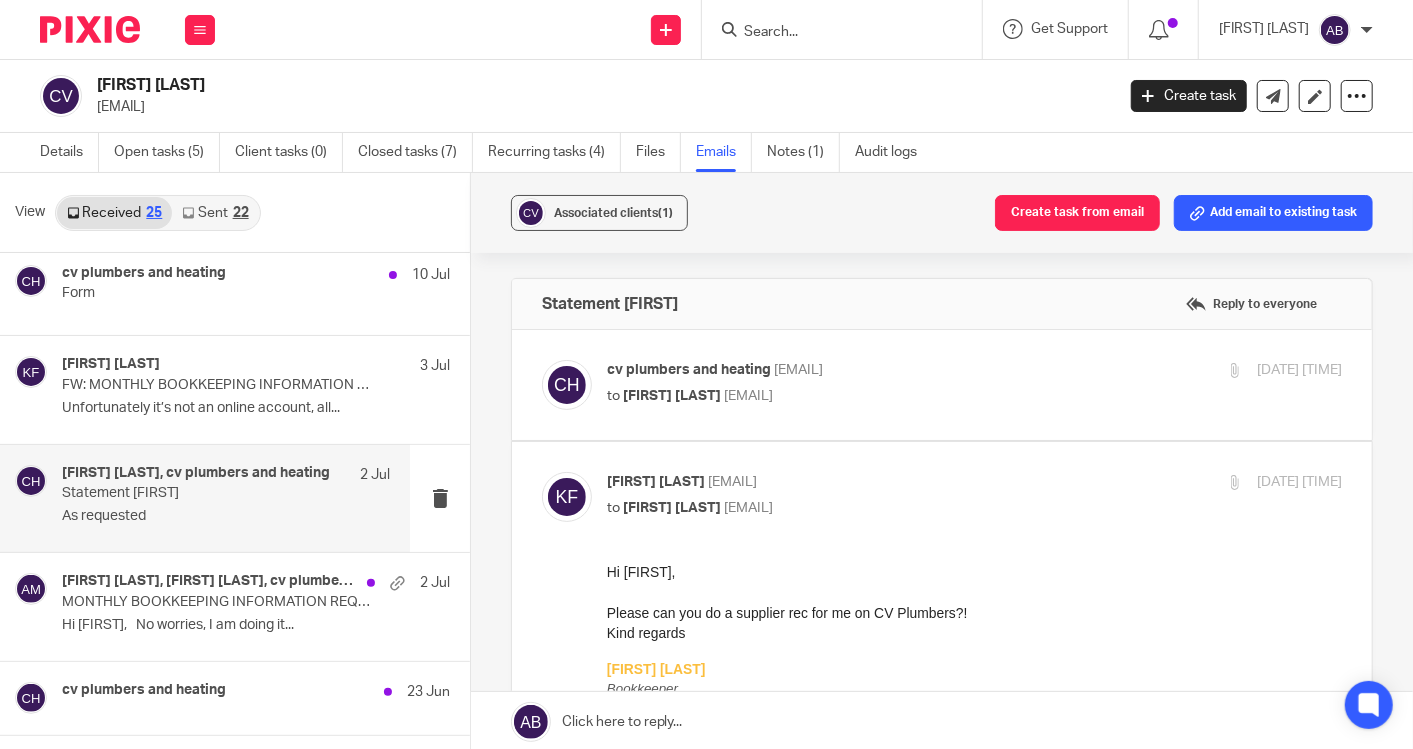 click on "cv plumbers and heating
<vaida.calin@gmail.com>   to
Kim Faulkner
<kim@togetherwecount.co.uk>" at bounding box center [852, 383] 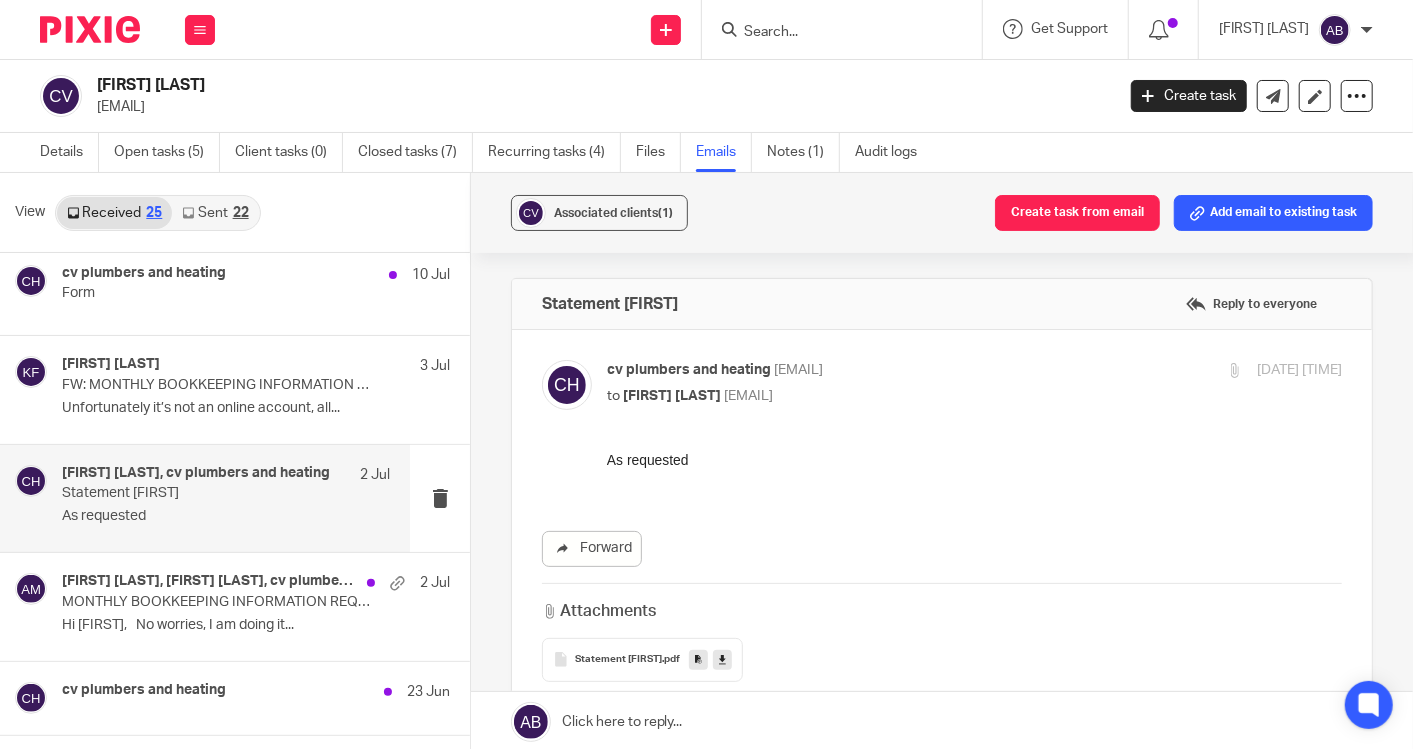 scroll, scrollTop: 0, scrollLeft: 0, axis: both 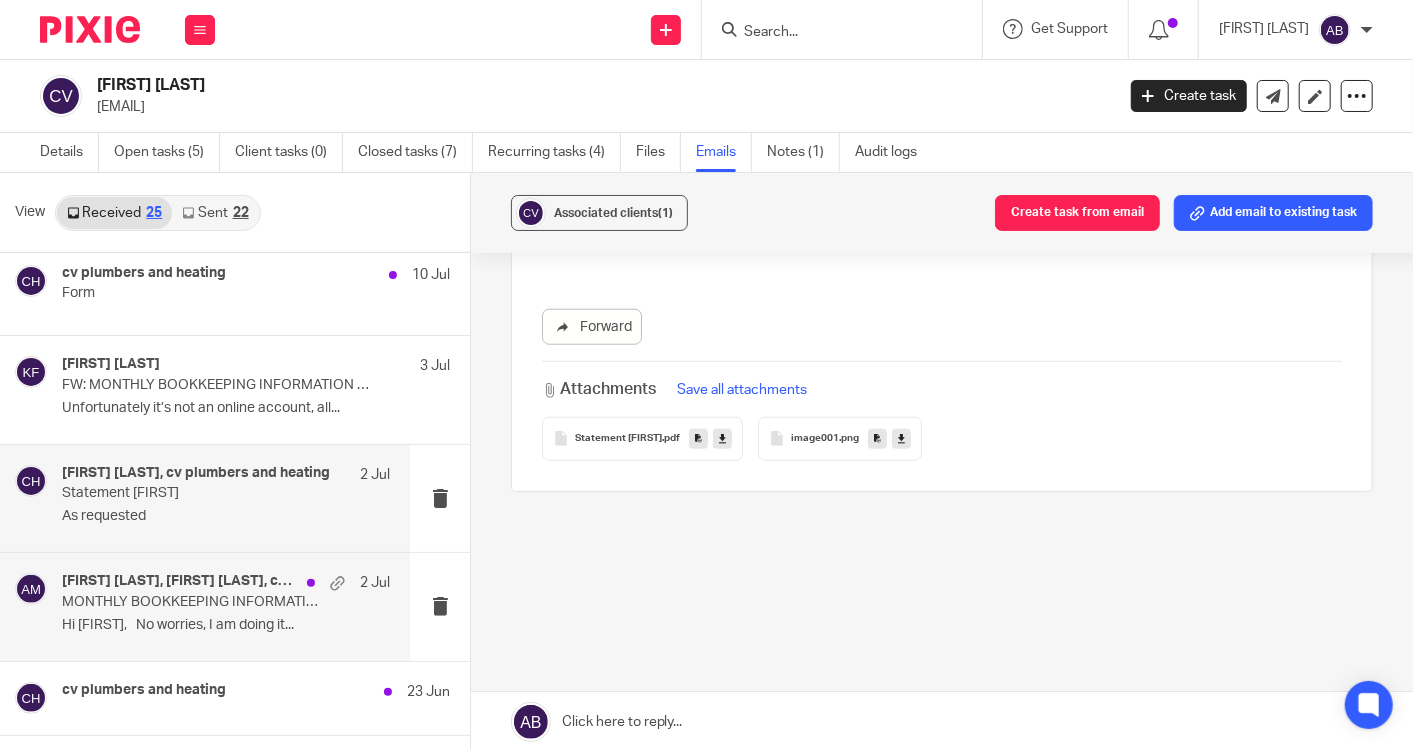 click on "MONTHLY BOOKKEEPING INFORMATION REQUEST" at bounding box center (193, 602) 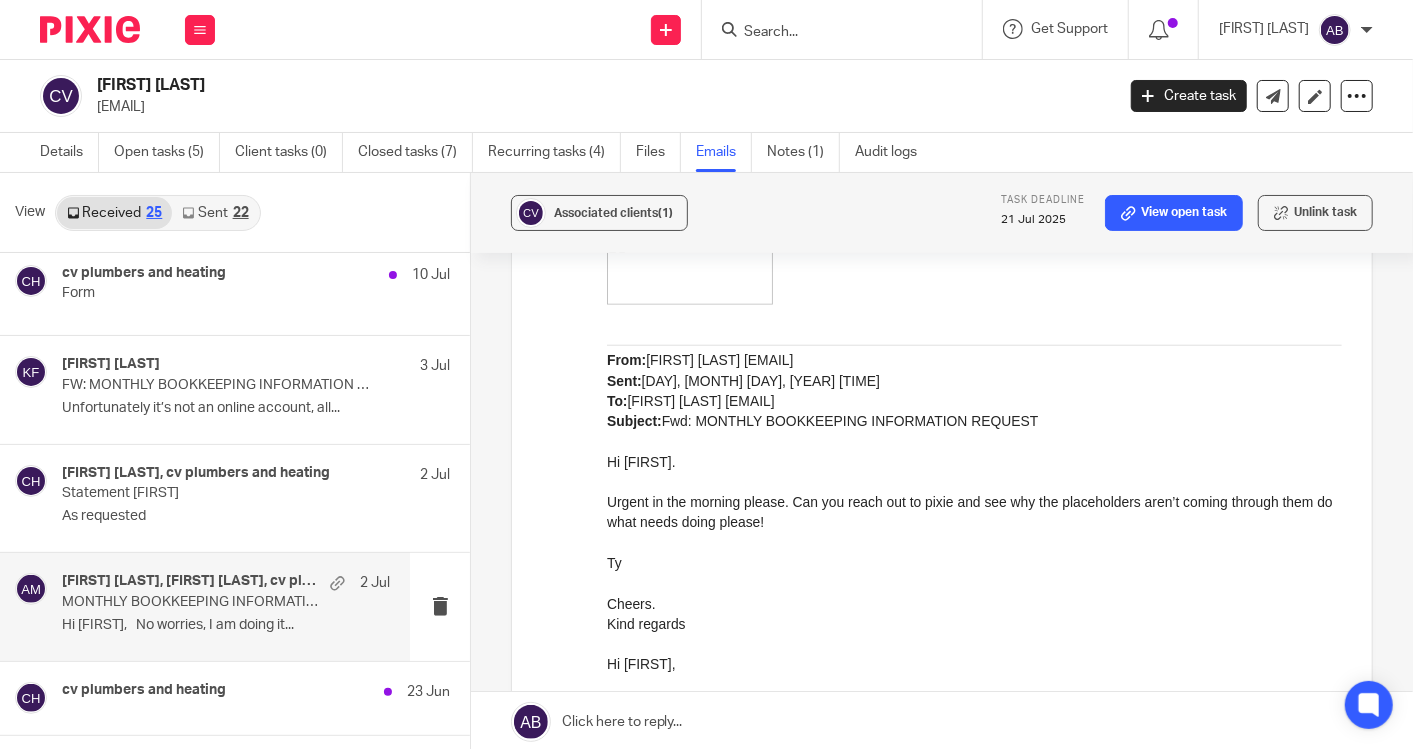 scroll, scrollTop: 0, scrollLeft: 0, axis: both 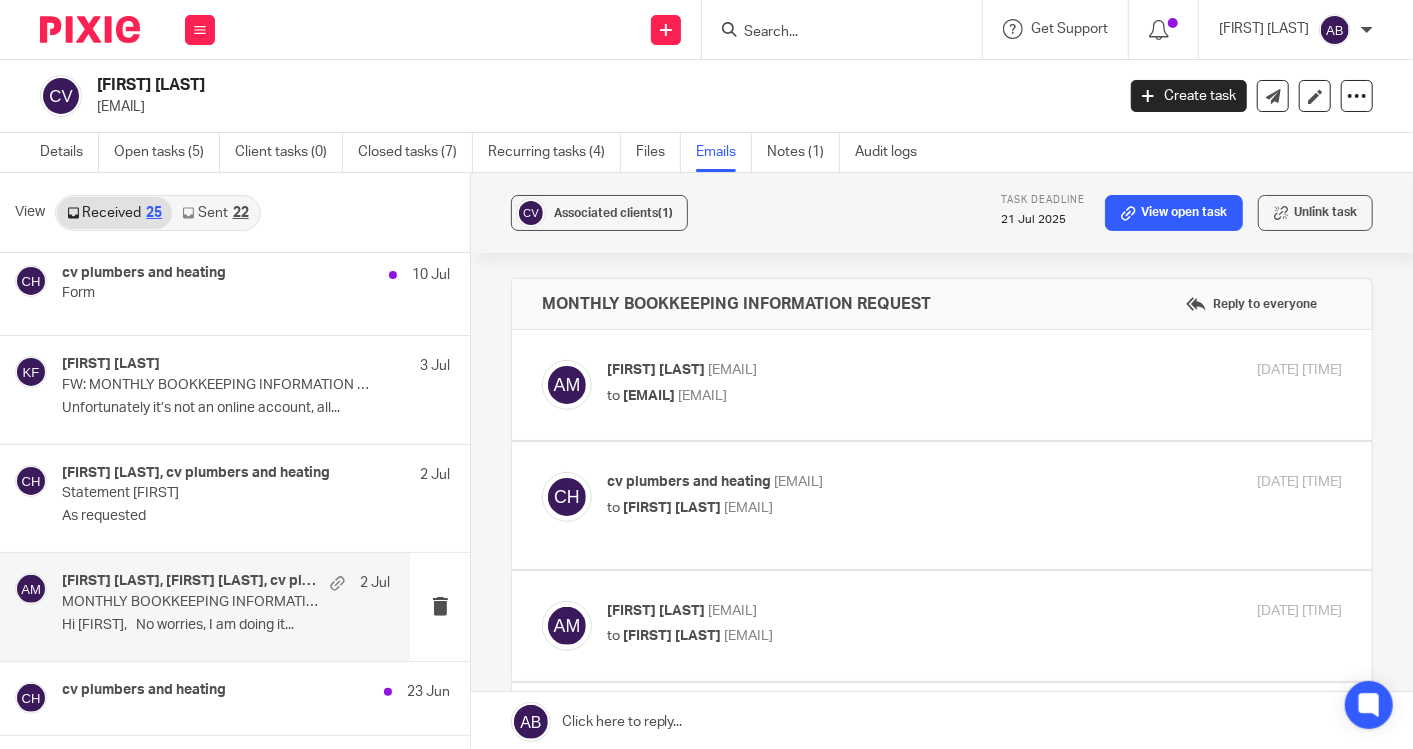 click on "to
vaida.calin@gmail.com
<vaida.calin@gmail.com>" at bounding box center [852, 396] 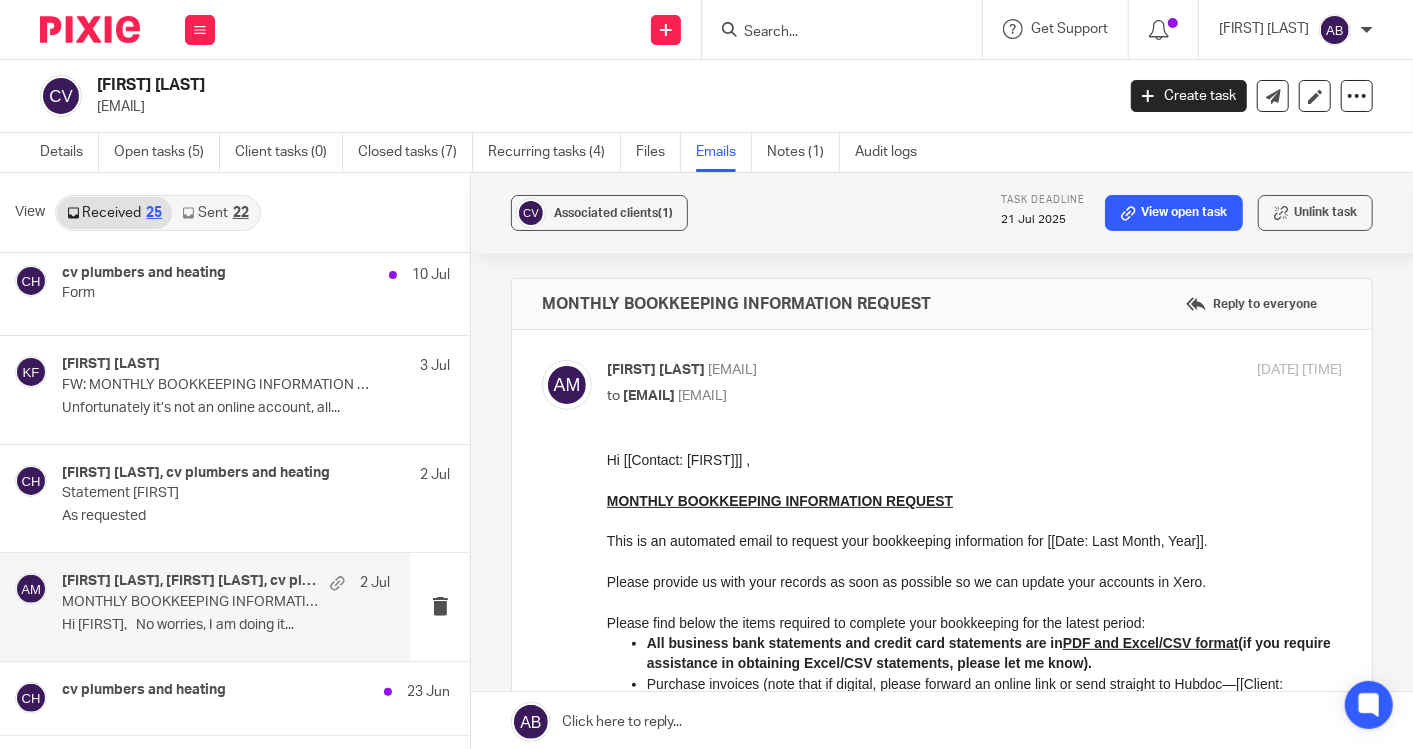 scroll, scrollTop: 0, scrollLeft: 0, axis: both 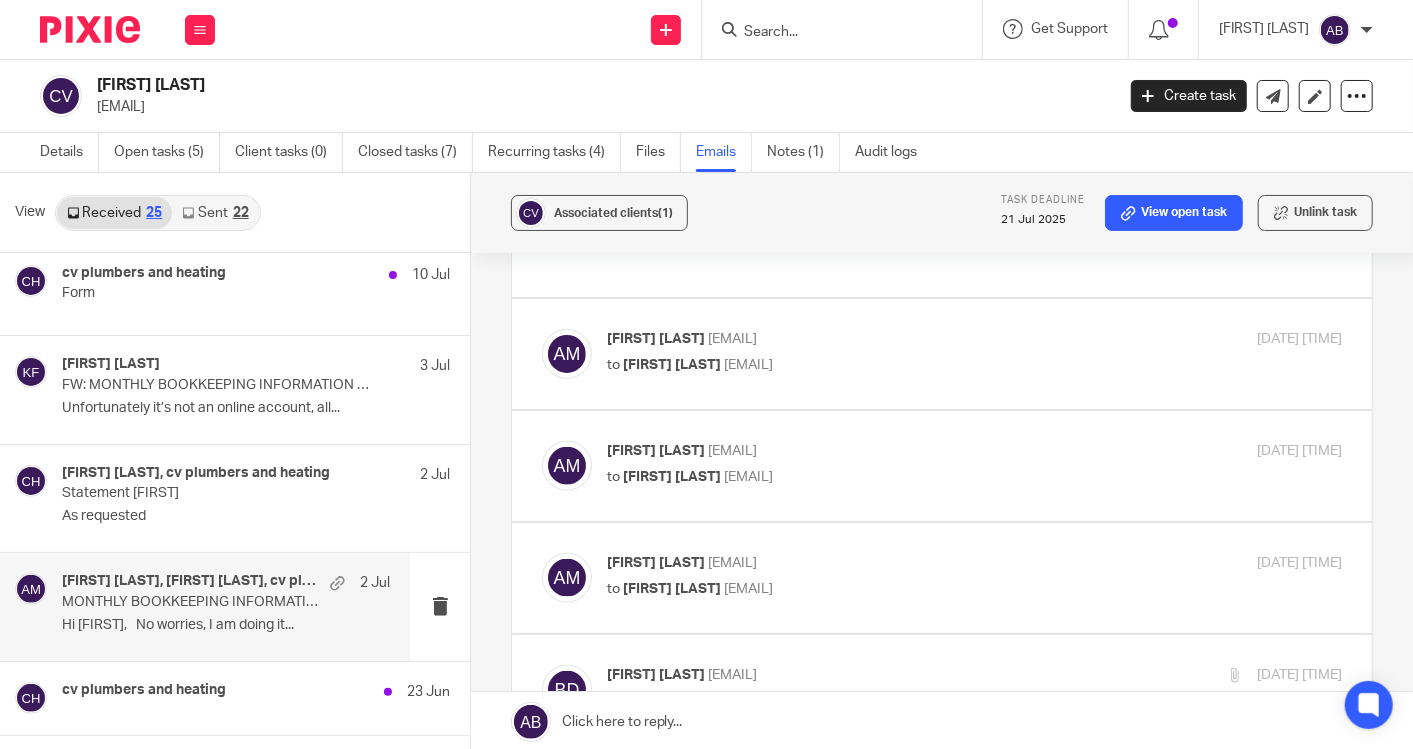 click on "Aaron Mcleish
<aaron@togetherwecount.co.uk>" at bounding box center [852, 339] 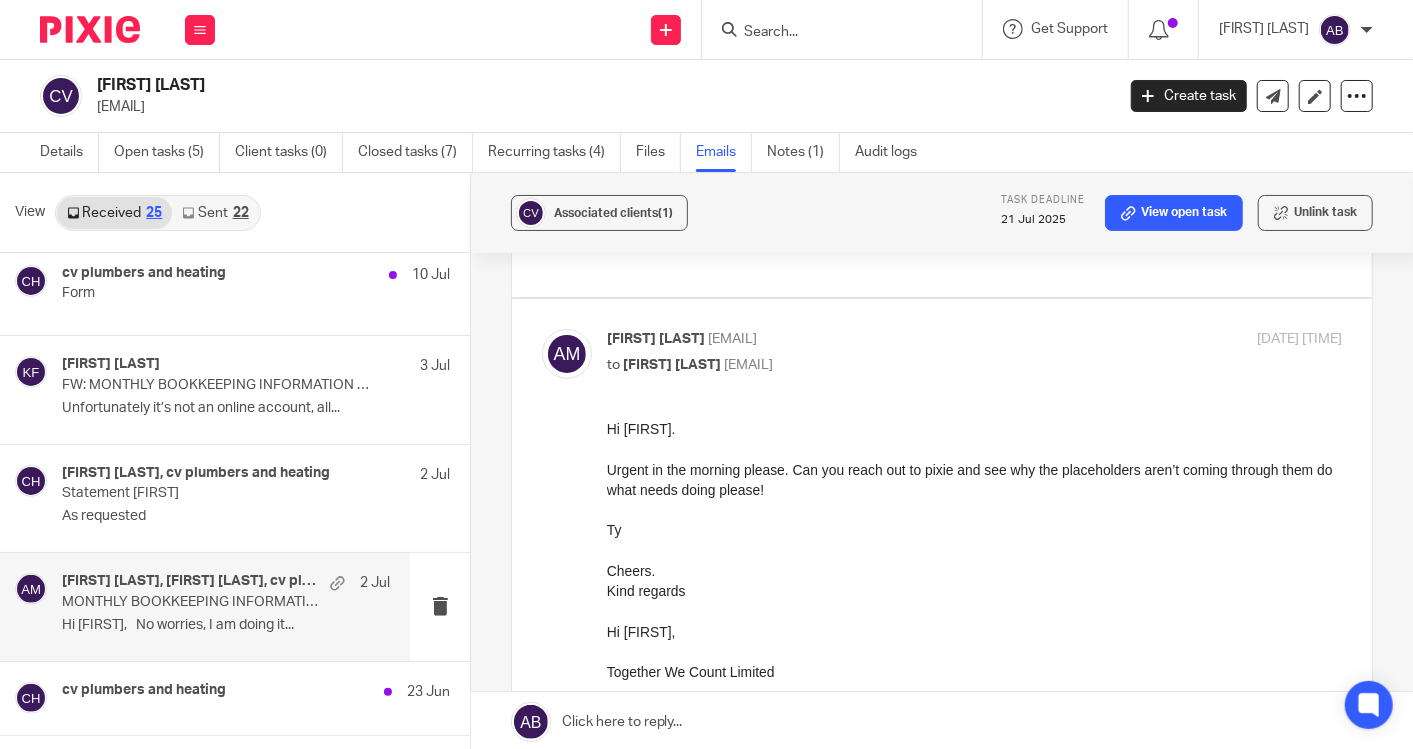 scroll, scrollTop: 0, scrollLeft: 0, axis: both 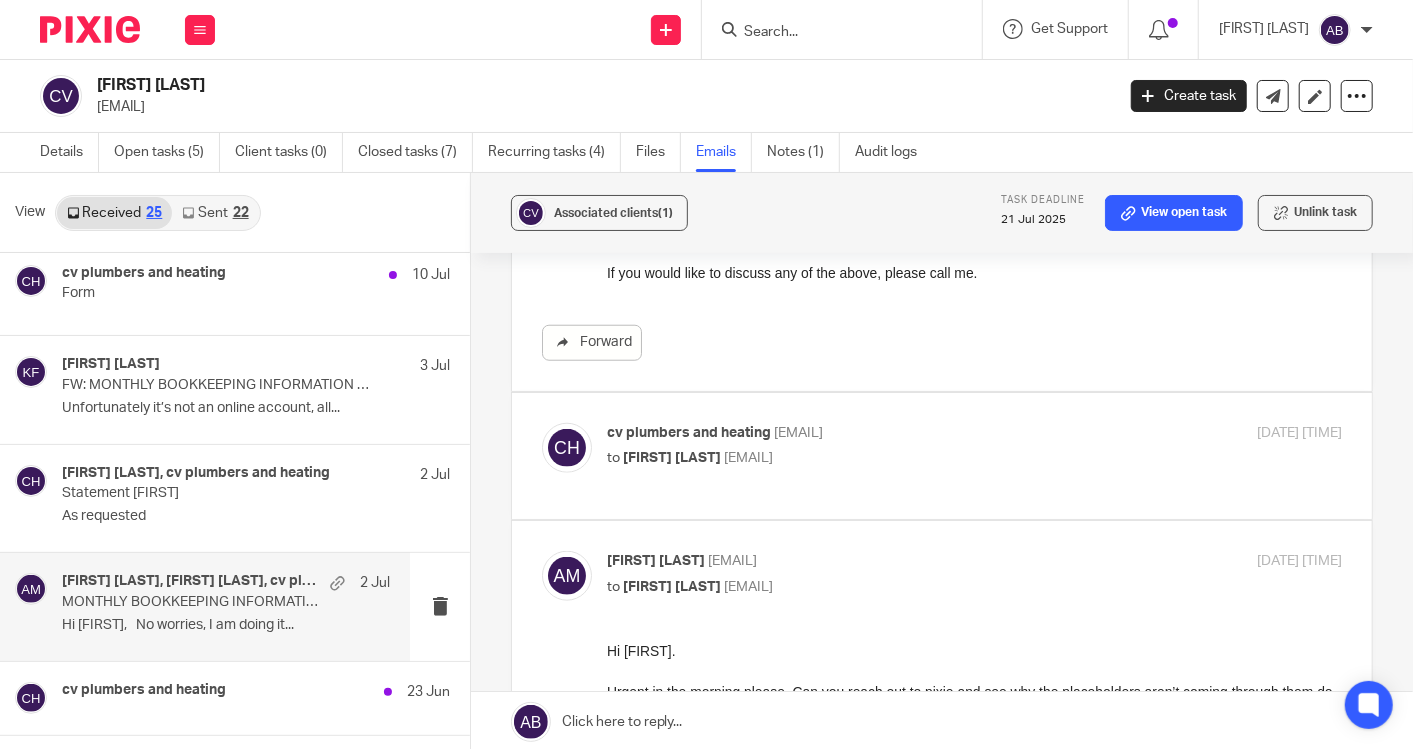 click on "cv plumbers and heating
<vaida.calin@gmail.com>" at bounding box center (852, 433) 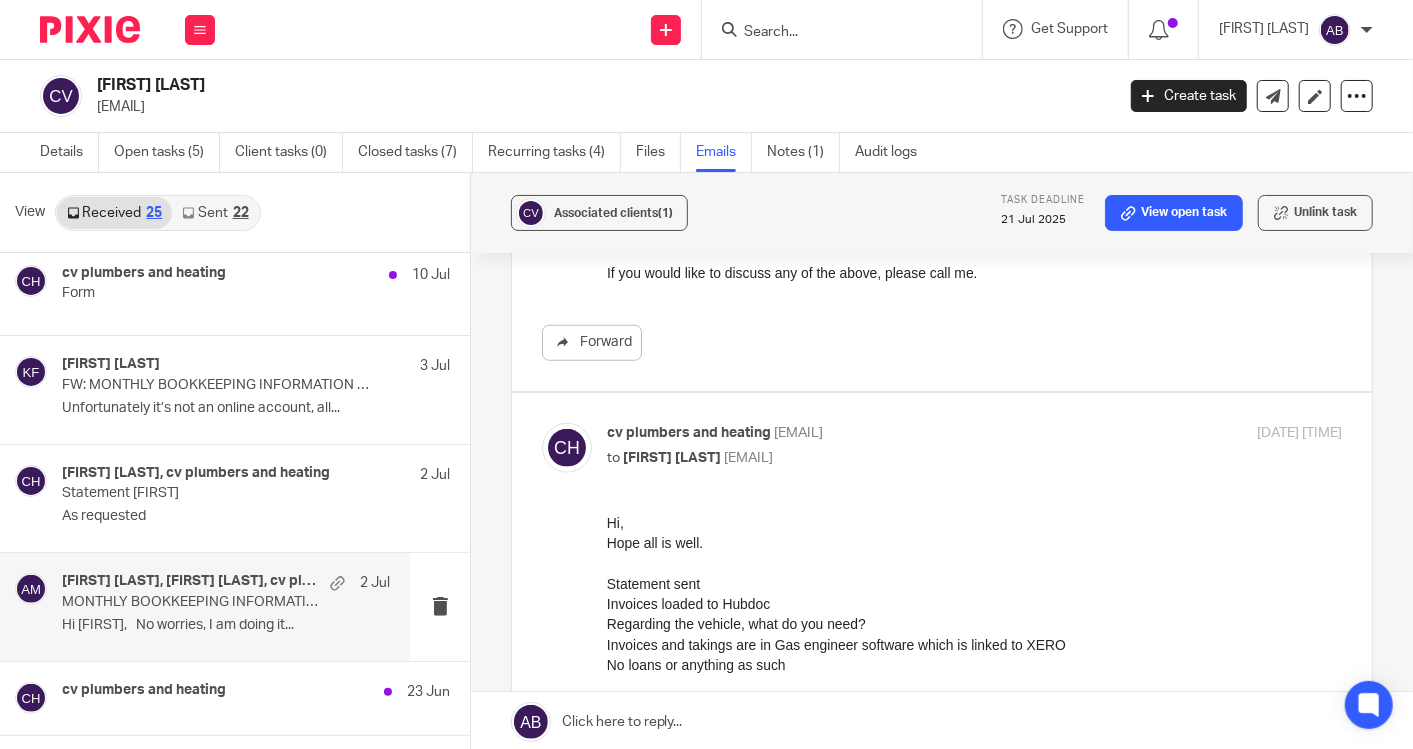 scroll, scrollTop: 0, scrollLeft: 0, axis: both 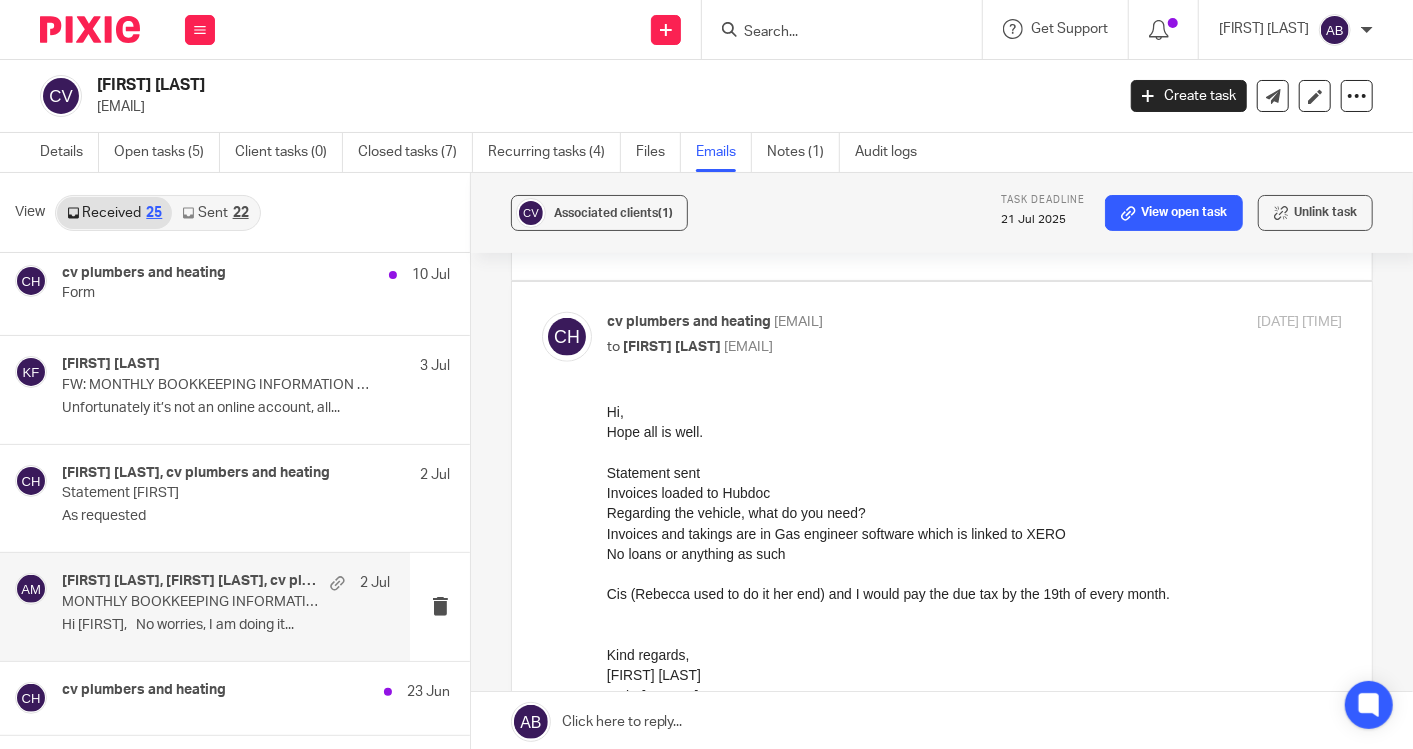 click on "cv plumbers and heating
<vaida.calin@gmail.com>   to
Aaron Mcleish
<aaron@togetherwecount.co.uk>       1 Jul 2025 11:04pm
Forward" at bounding box center [942, 599] 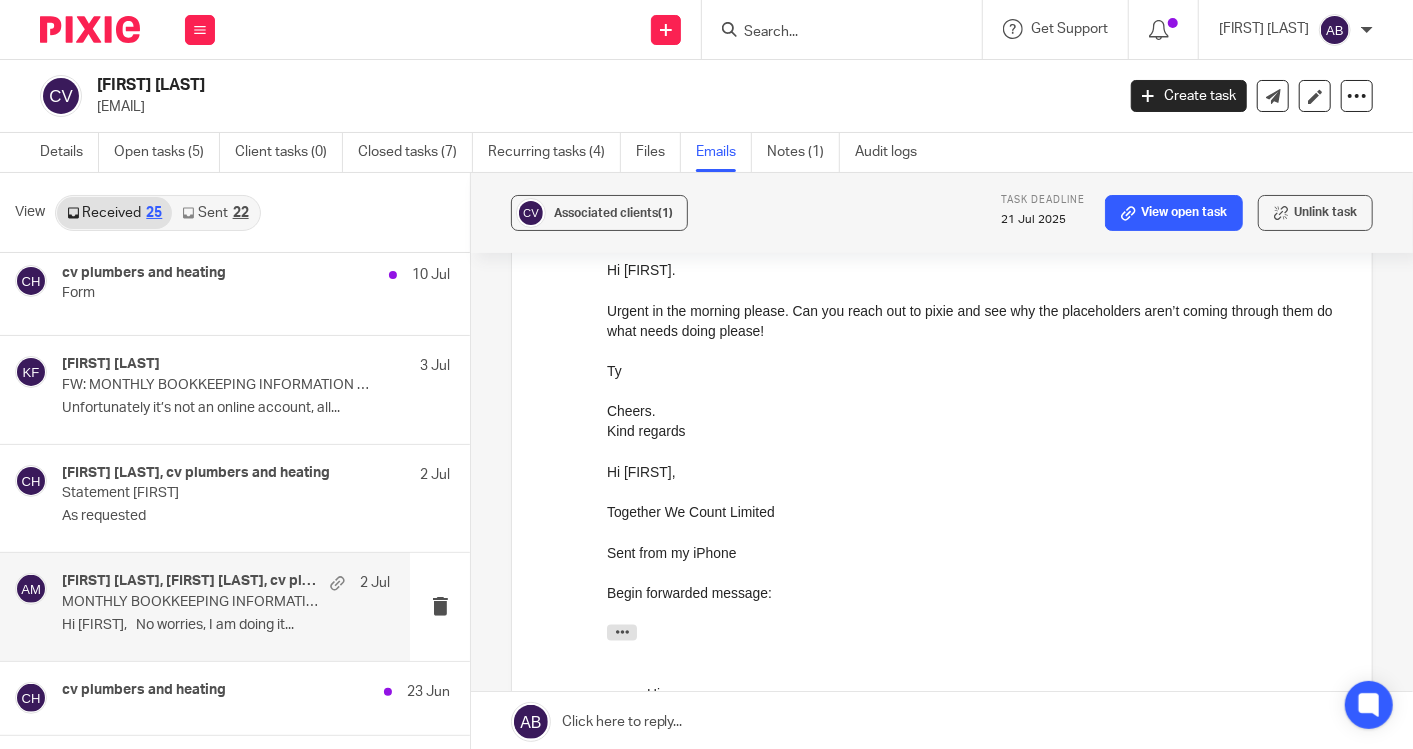 scroll, scrollTop: 1777, scrollLeft: 0, axis: vertical 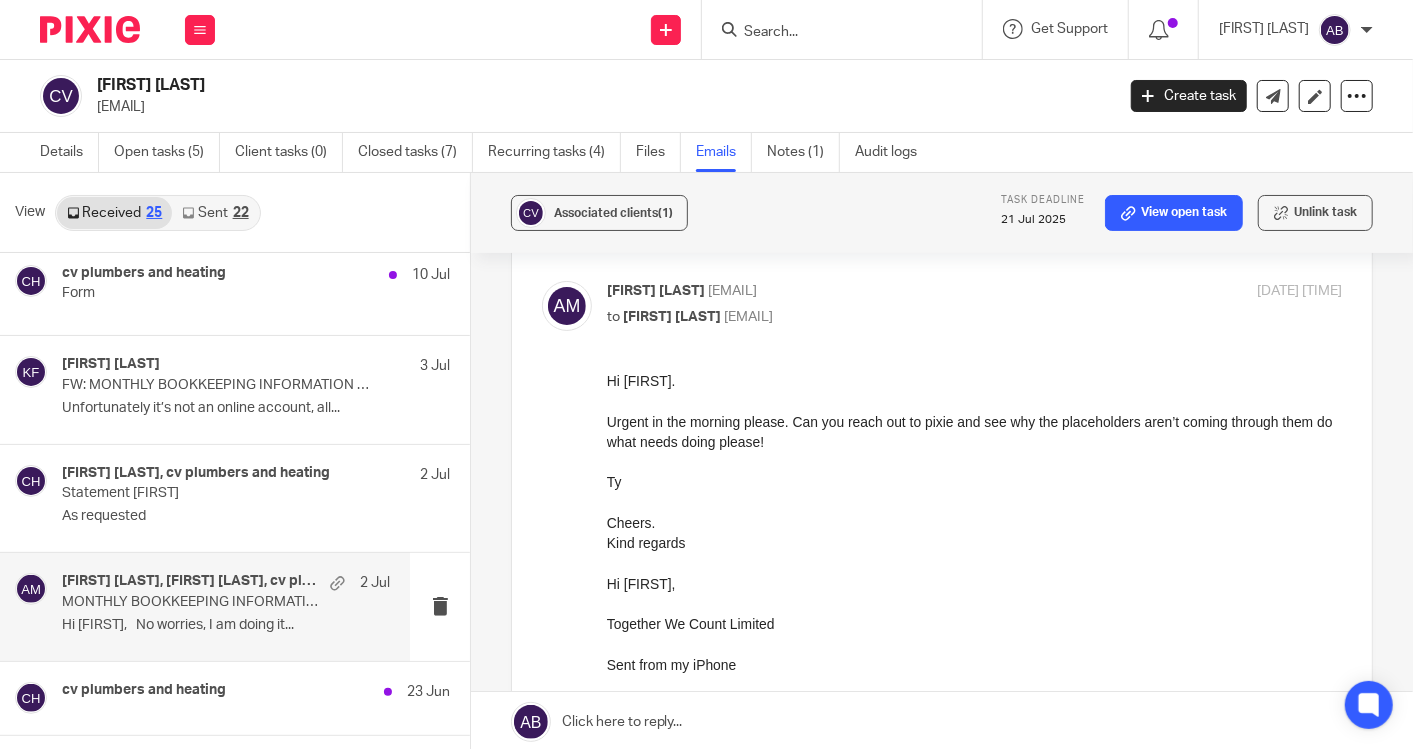 click on "Aaron Mcleish
<aaron@togetherwecount.co.uk>   to
Bisma Dilawar
<bisma@togetherwecount.co.uk>" at bounding box center (852, 304) 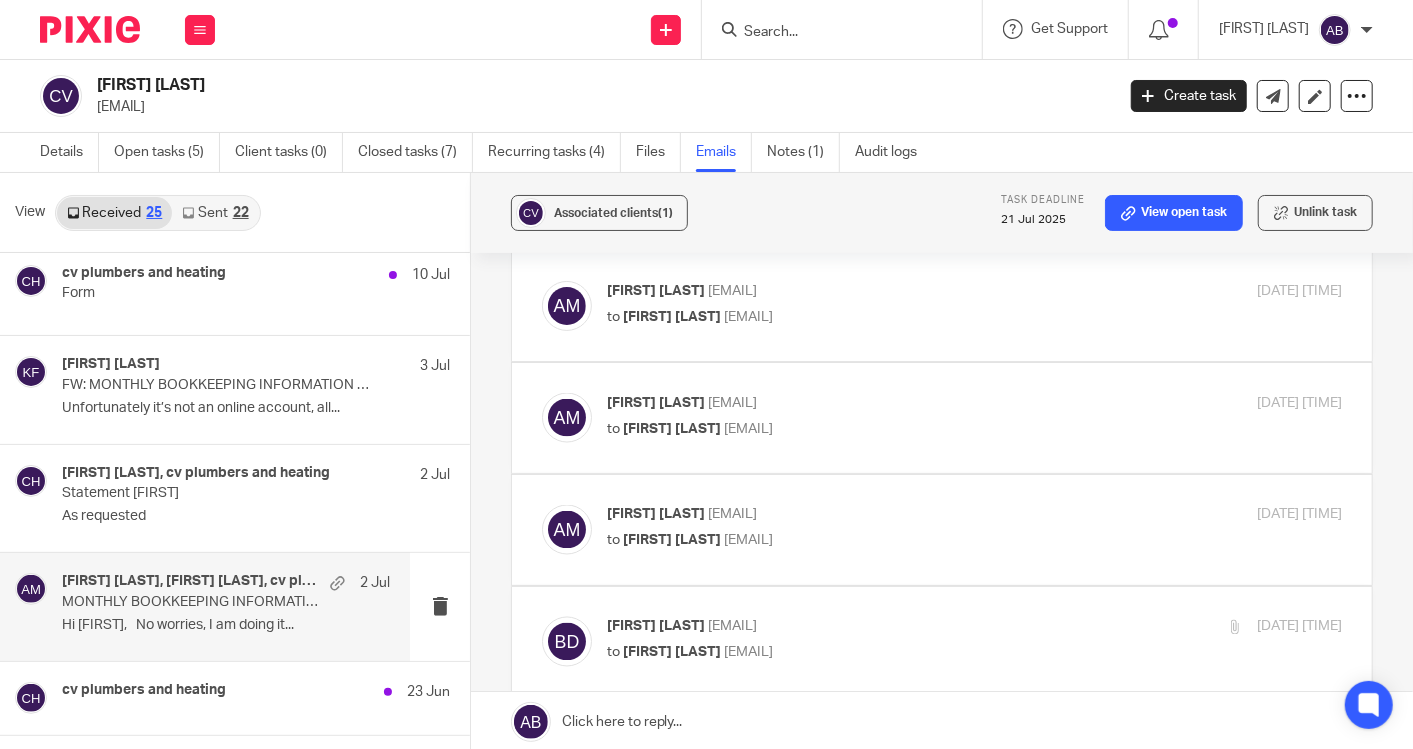 scroll, scrollTop: 1888, scrollLeft: 0, axis: vertical 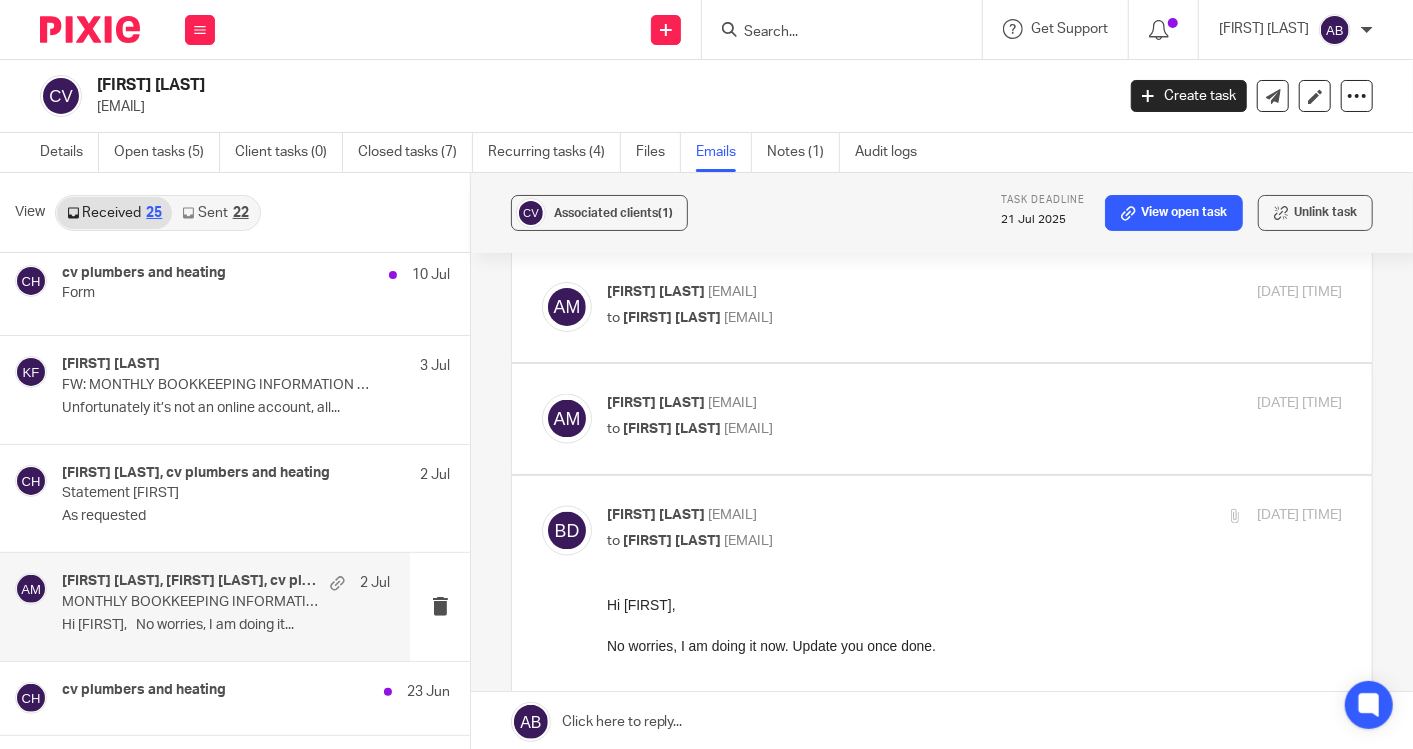 click on "Aaron Mcleish
<aaron@togetherwecount.co.uk>" at bounding box center [852, 292] 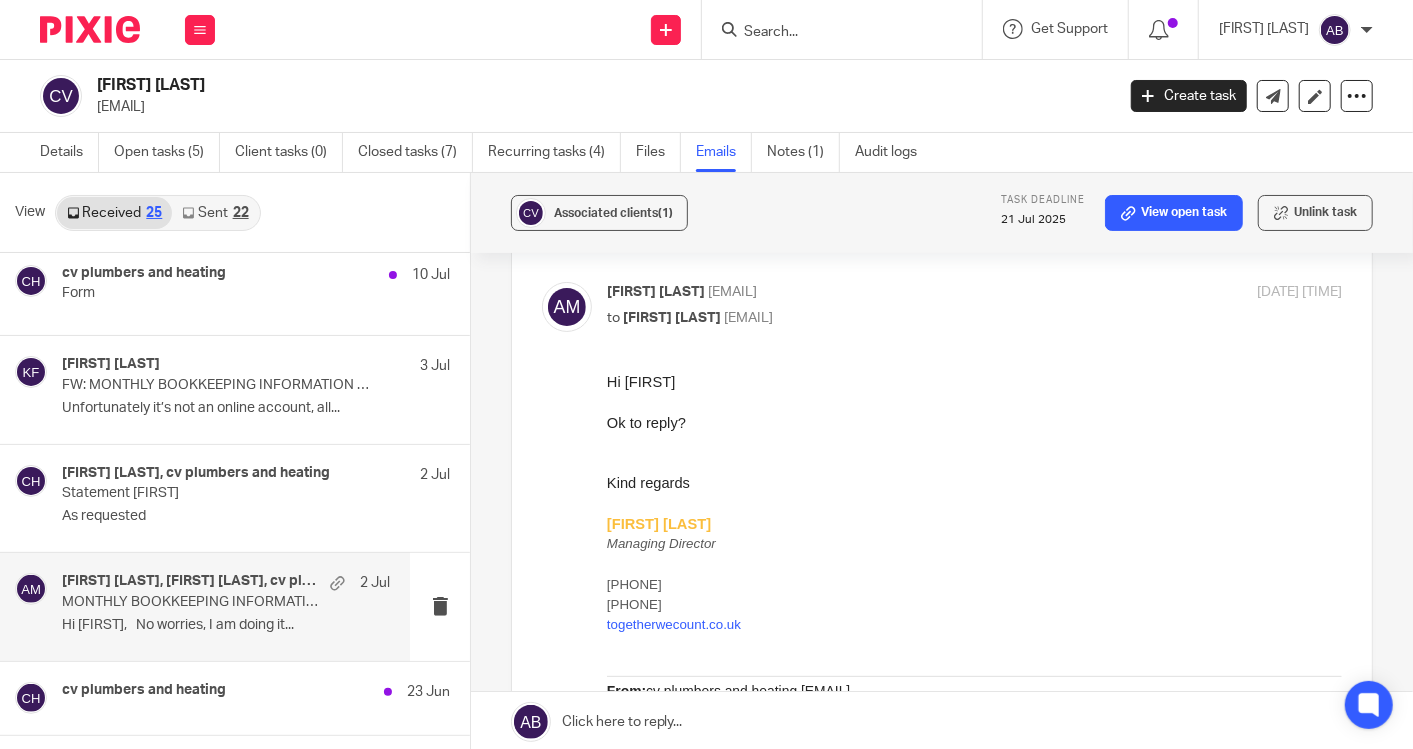 scroll, scrollTop: 0, scrollLeft: 0, axis: both 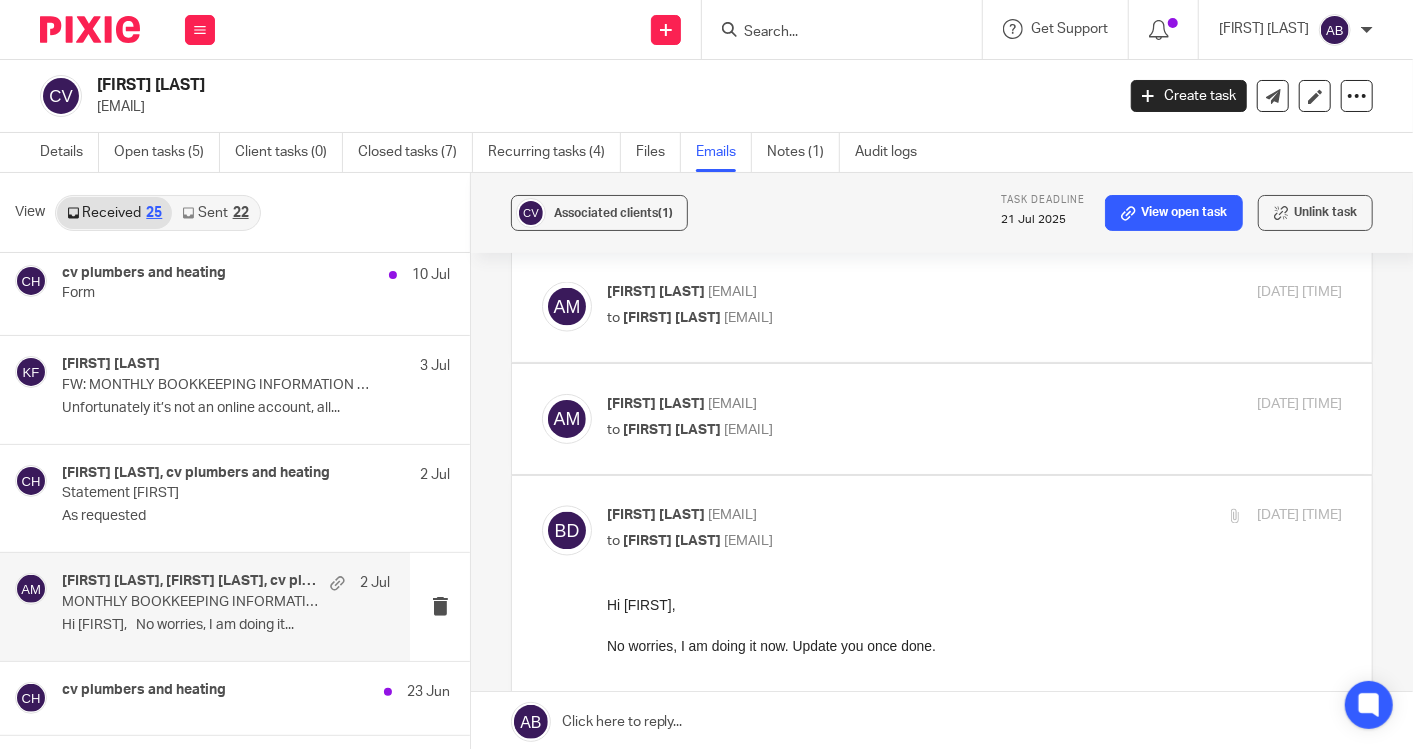 click on "Aaron Mcleish
<aaron@togetherwecount.co.uk>" at bounding box center (852, 404) 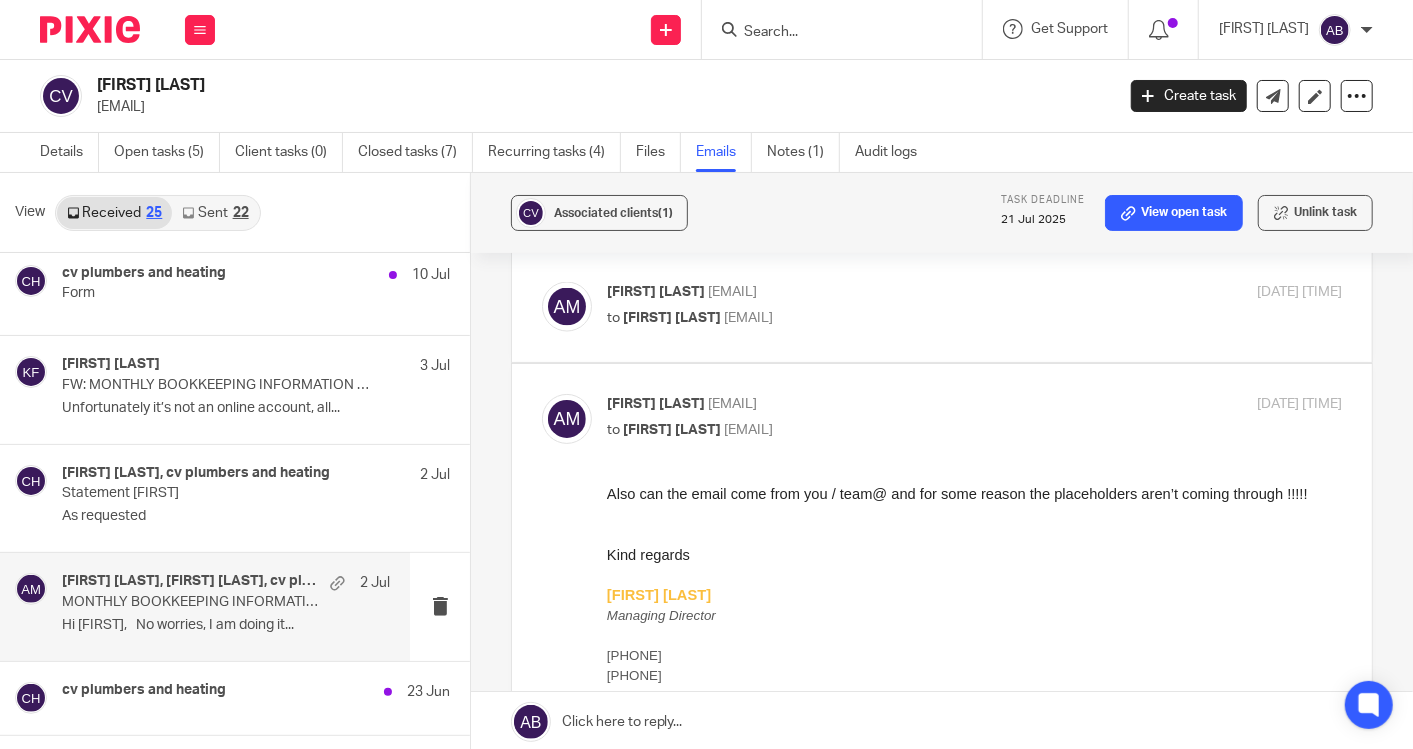 scroll, scrollTop: 0, scrollLeft: 0, axis: both 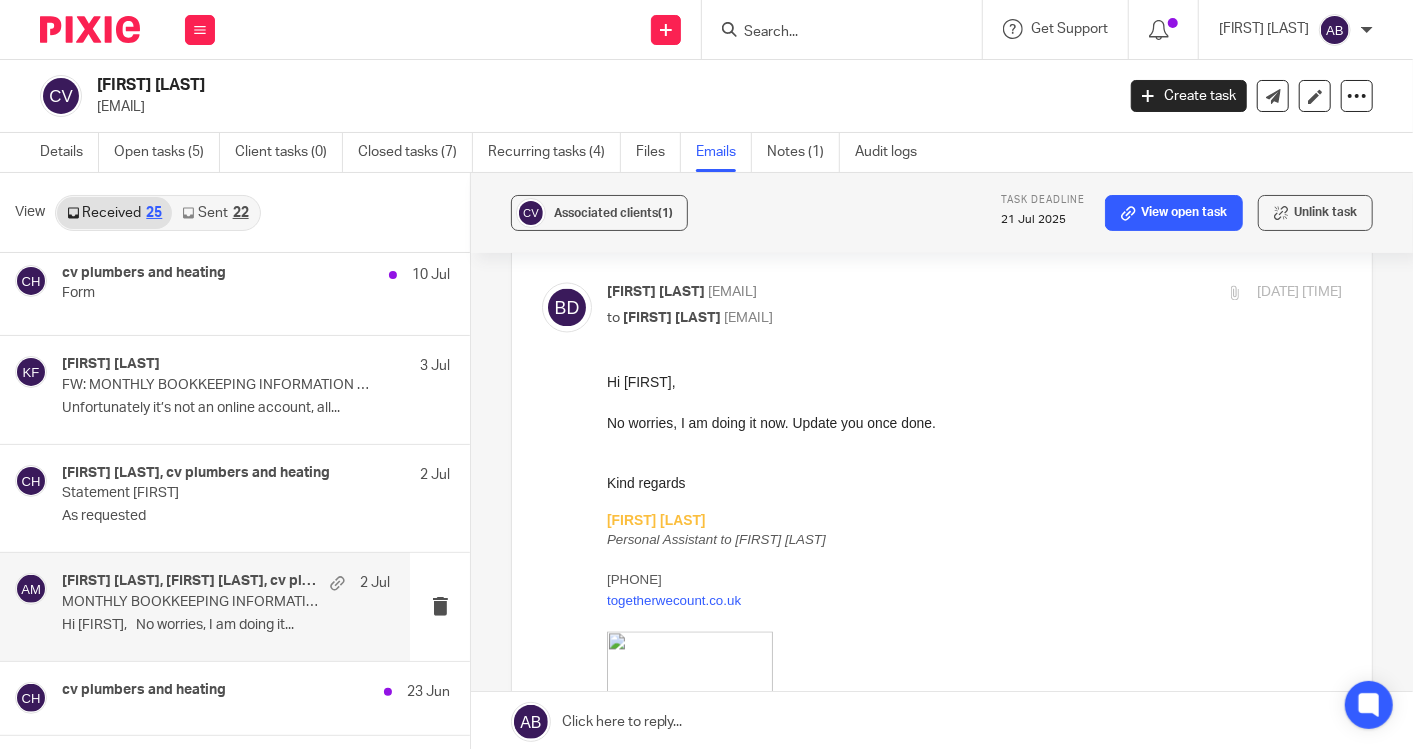 click on "Bisma Dilawar
<bisma@togetherwecount.co.uk>" at bounding box center [852, 293] 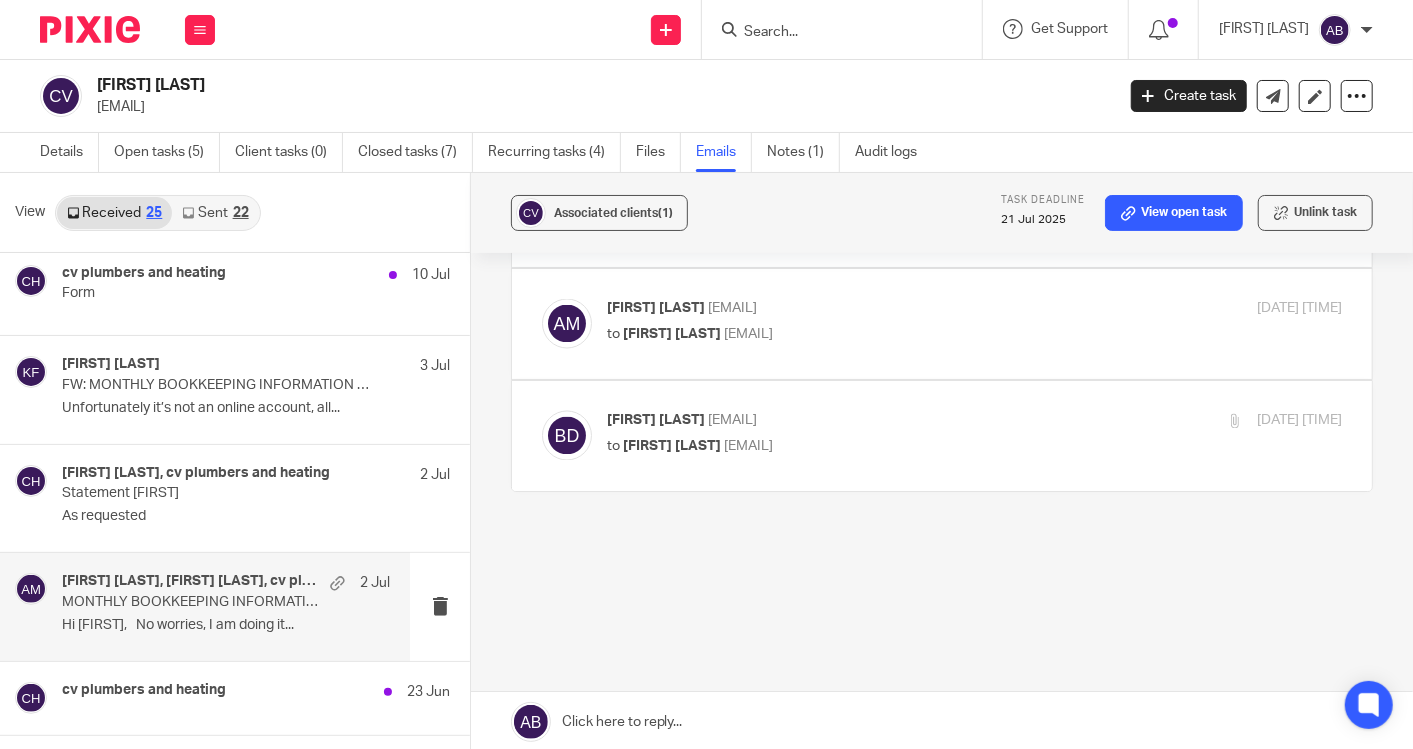 scroll, scrollTop: 2165, scrollLeft: 0, axis: vertical 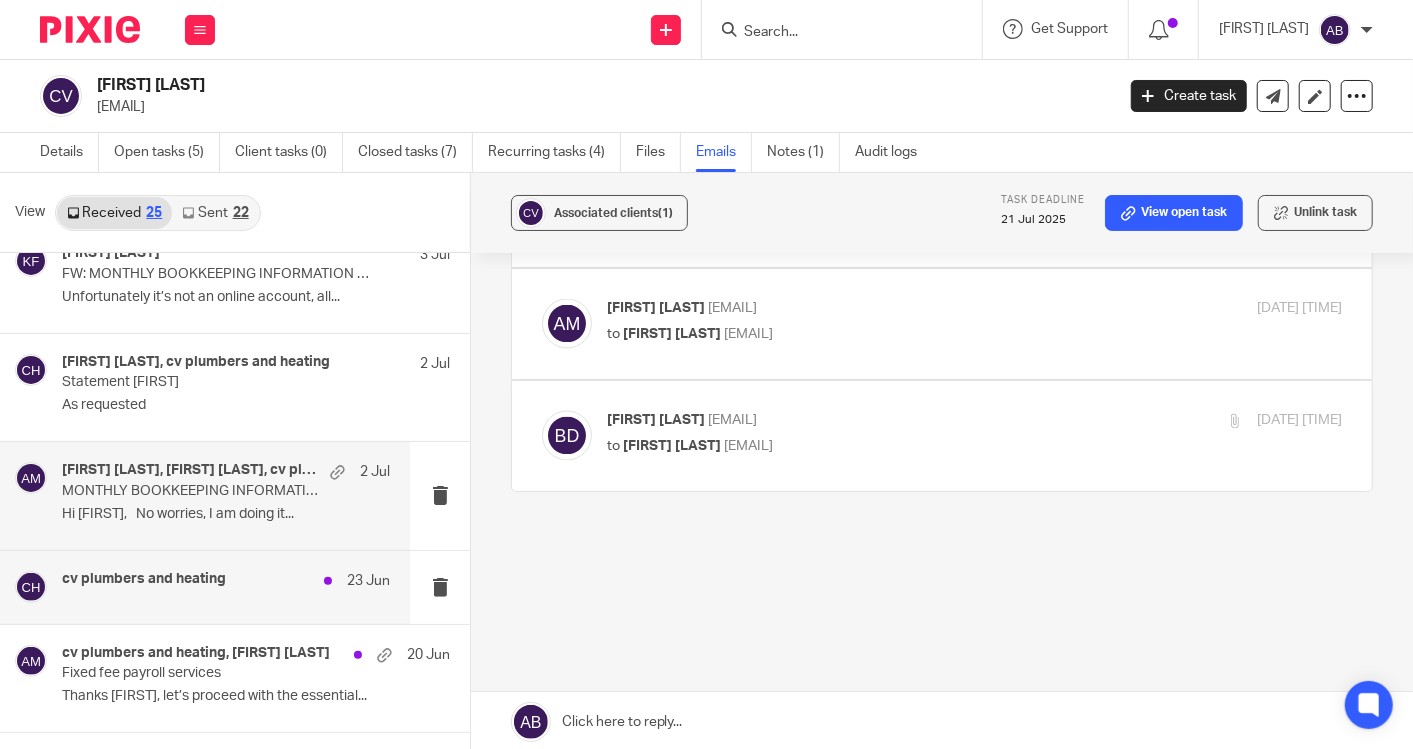 click on "cv plumbers and heating
23 Jun" at bounding box center (226, 587) 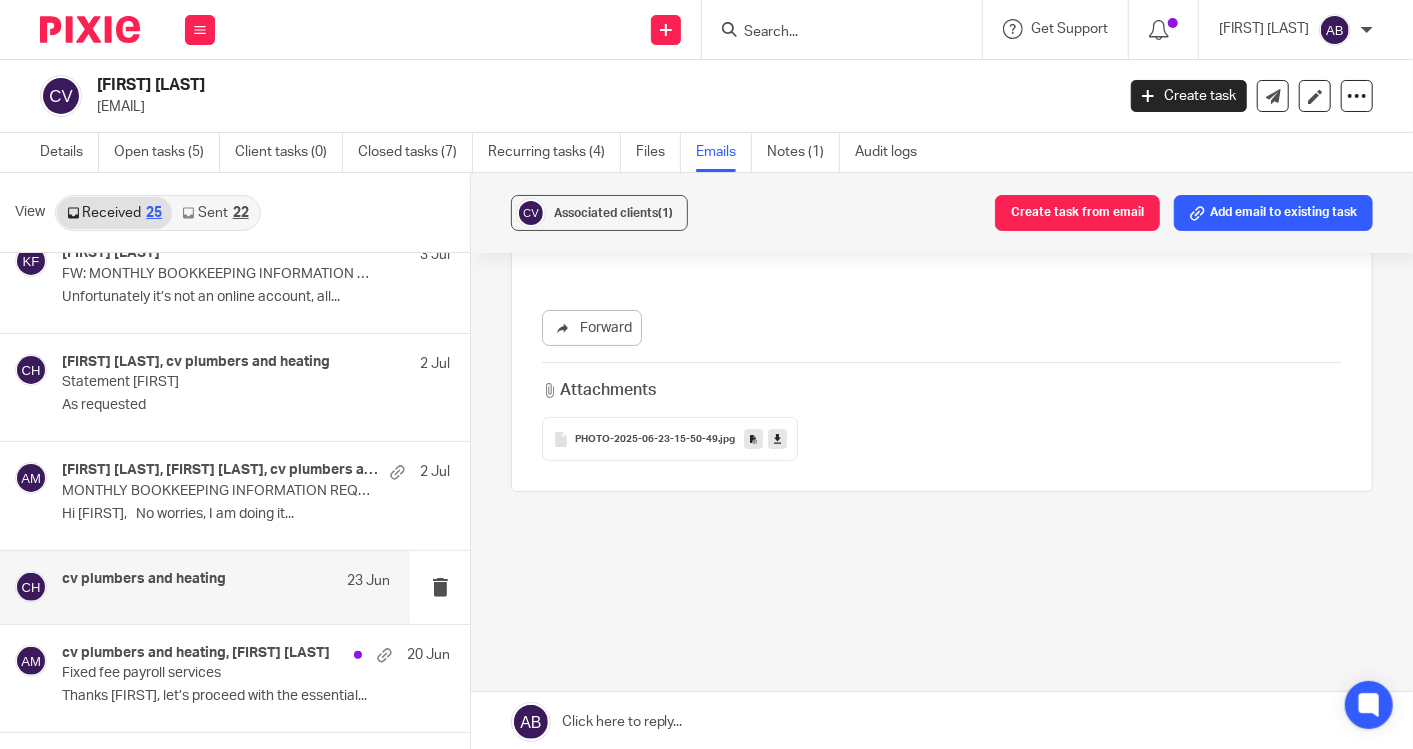 scroll, scrollTop: 0, scrollLeft: 0, axis: both 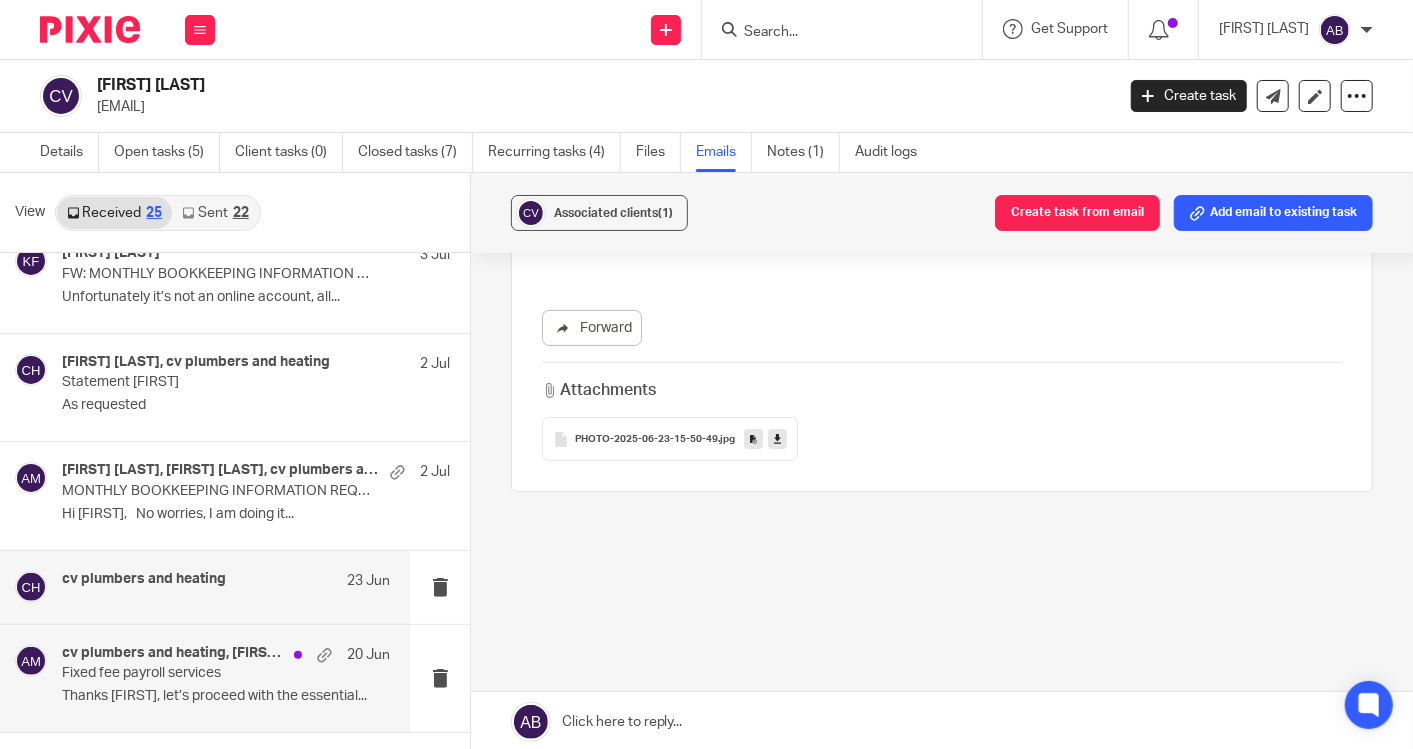 click on "Fixed fee payroll services" at bounding box center [193, 673] 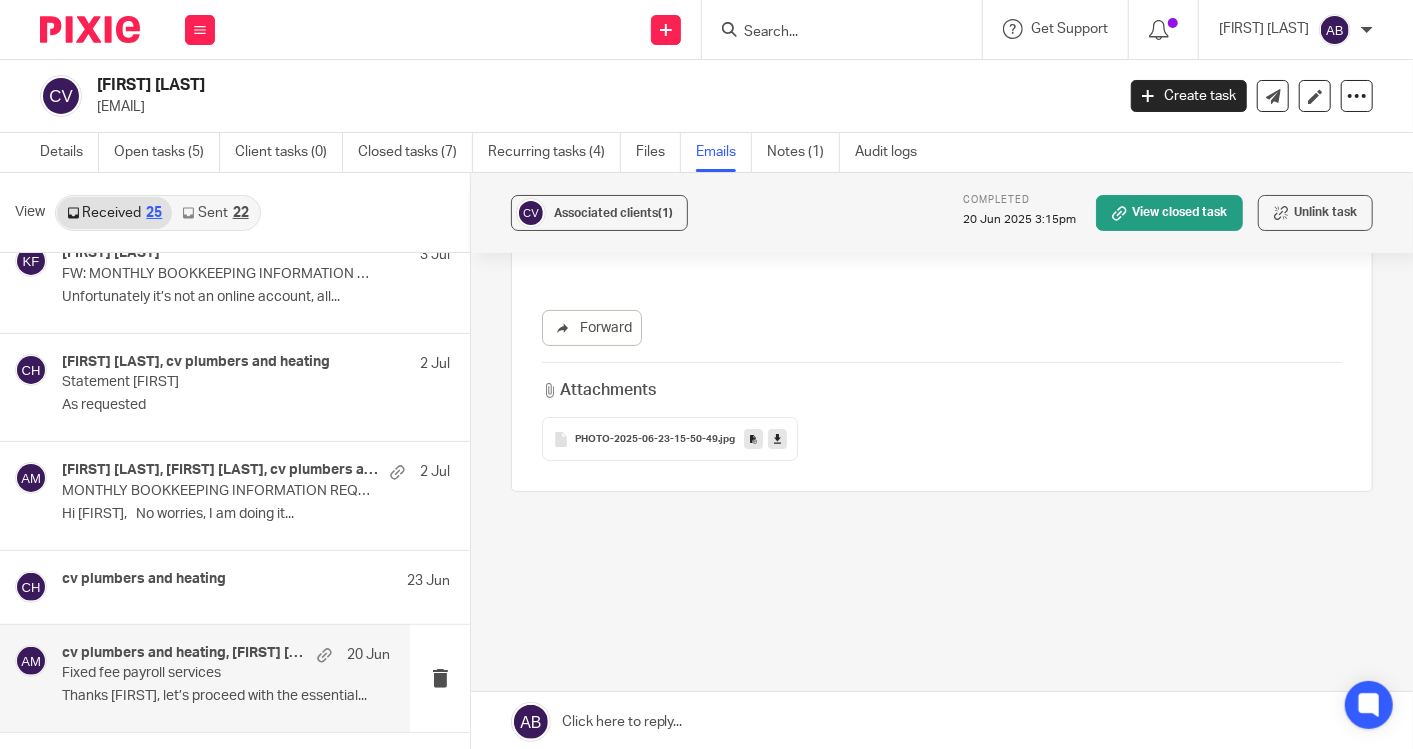 scroll, scrollTop: 0, scrollLeft: 0, axis: both 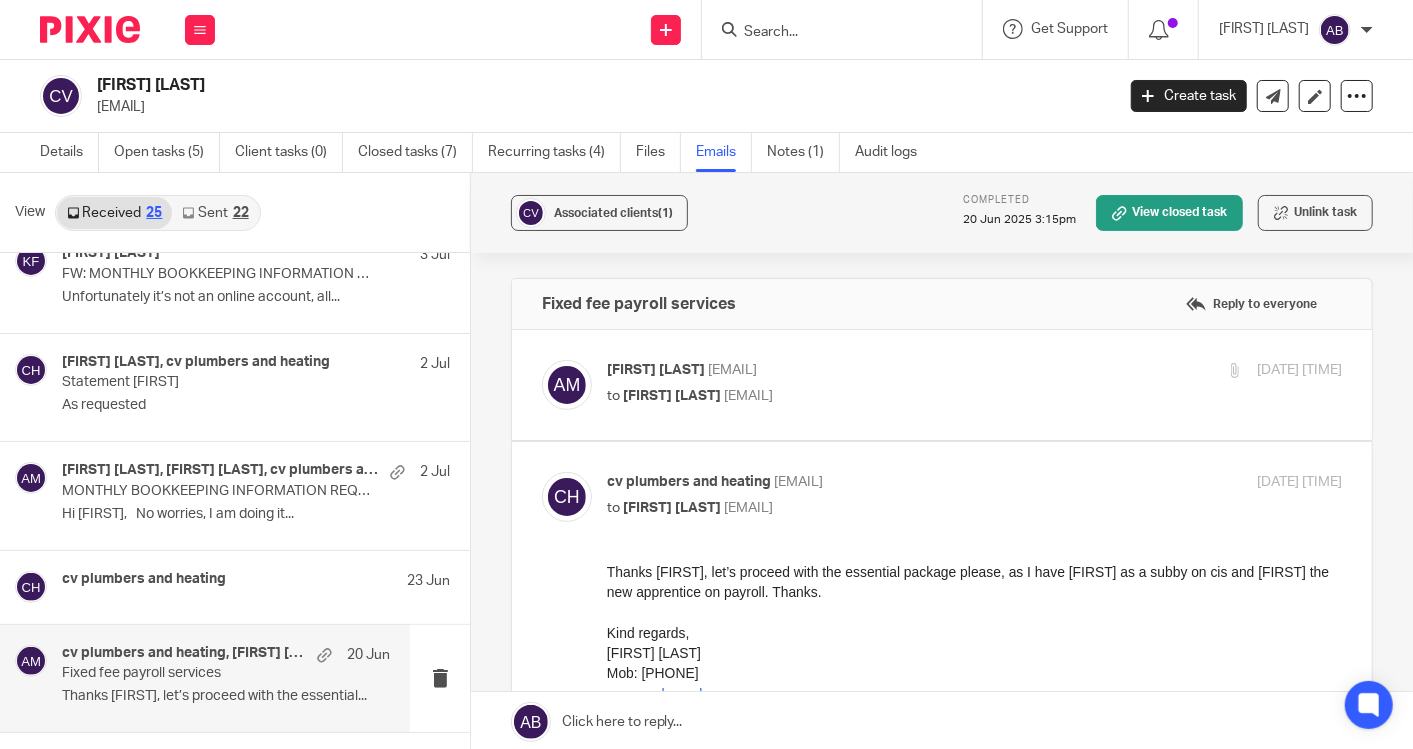 click on "Aaron Mcleish
<aaron@togetherwecount.co.uk>   to
Calin Vaida
<vaida.calin@gmail.com>" at bounding box center (852, 383) 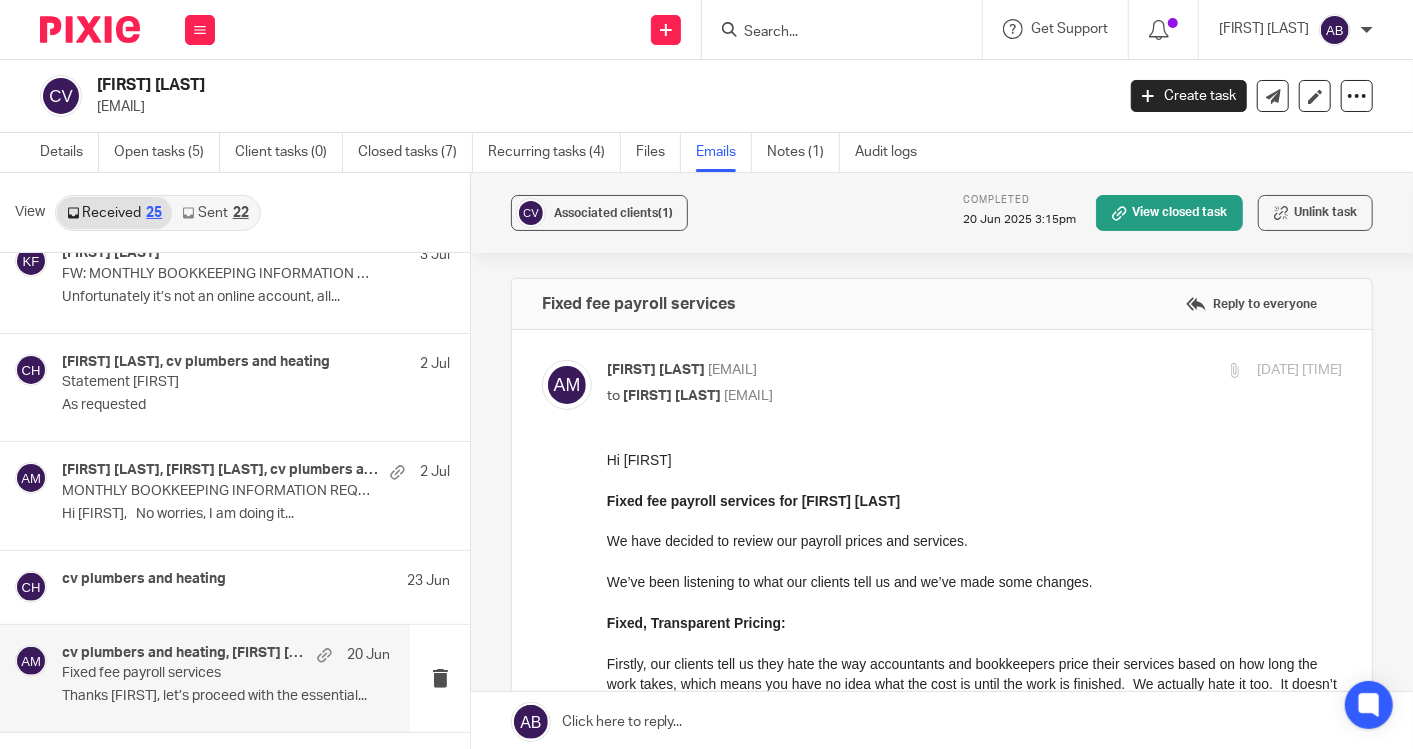 scroll, scrollTop: 0, scrollLeft: 0, axis: both 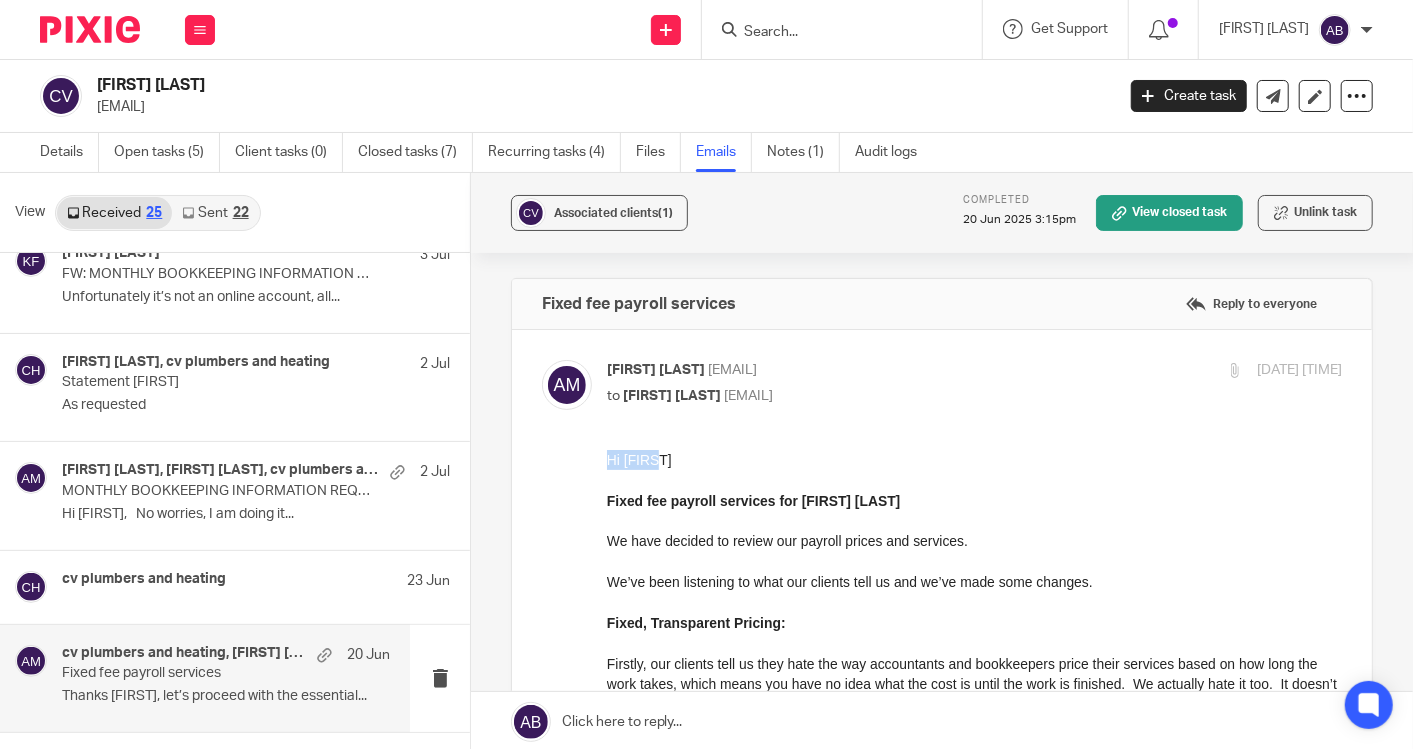 drag, startPoint x: 655, startPoint y: 456, endPoint x: 587, endPoint y: 456, distance: 68 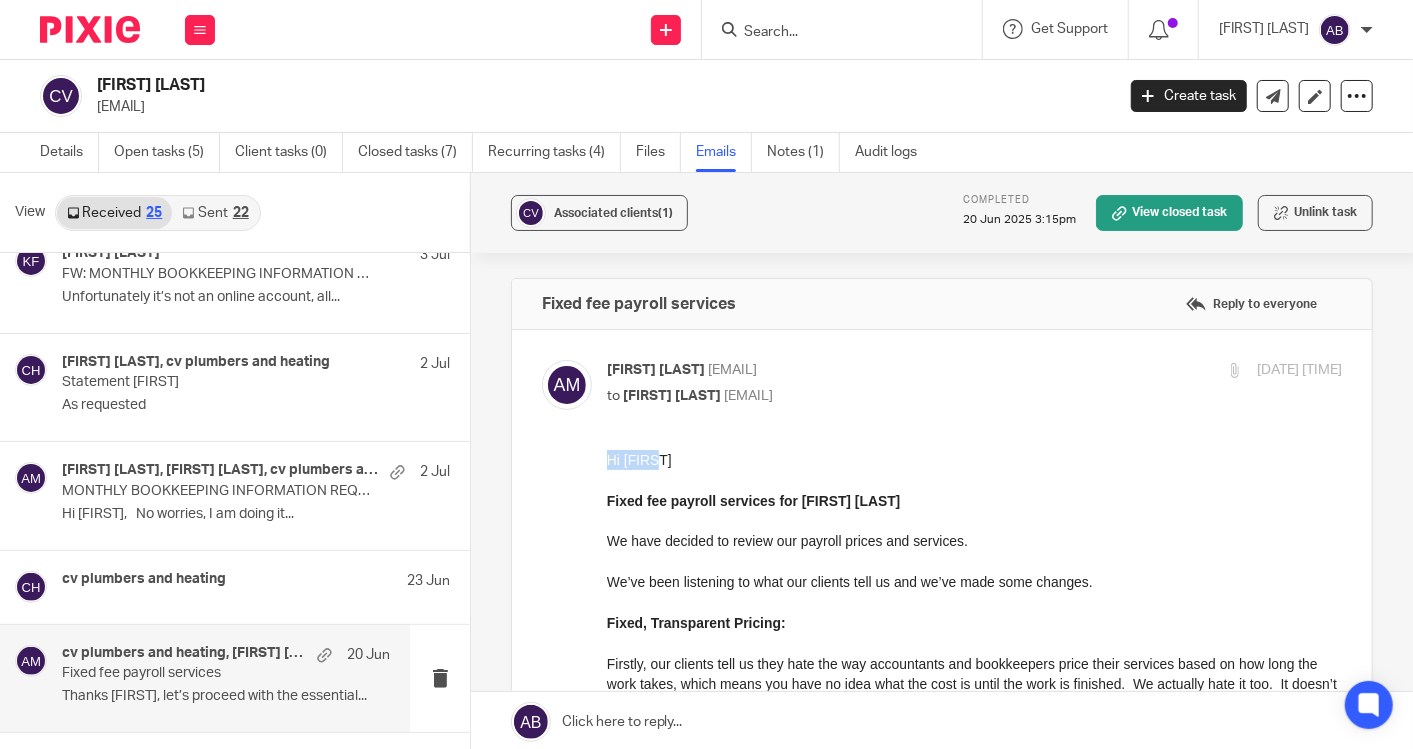 copy on "Hi Calin" 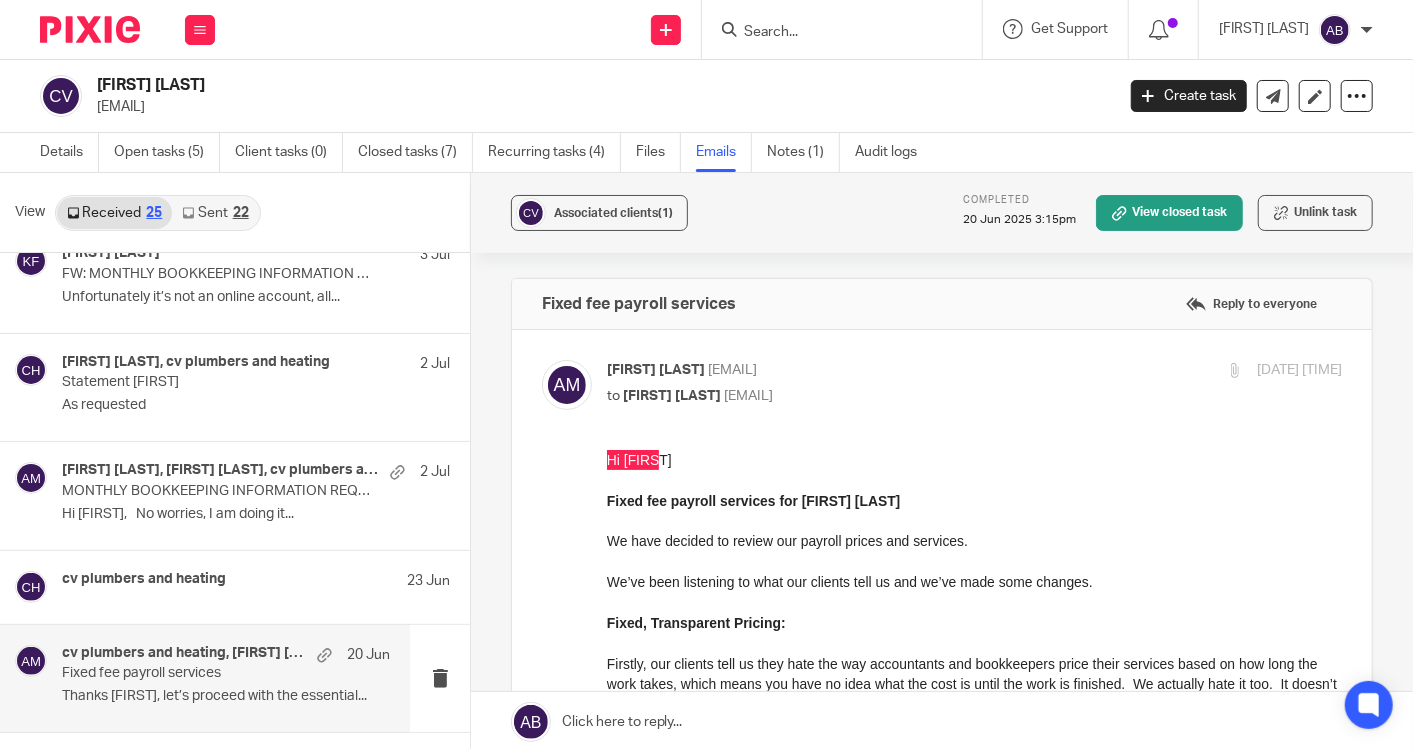 click on "Get Support
Contact via email
Check our documentation
Access the academy
View roadmap" at bounding box center (1056, 29) 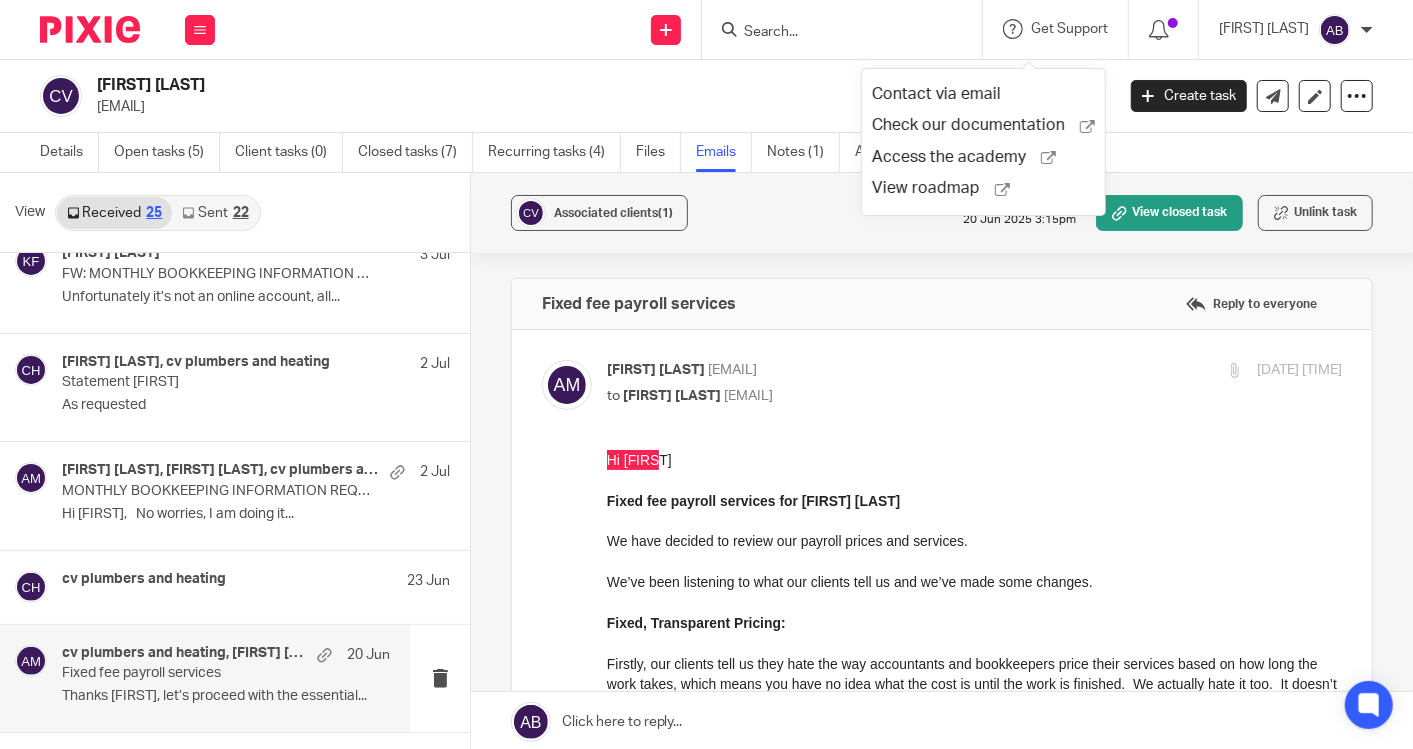 click at bounding box center [832, 33] 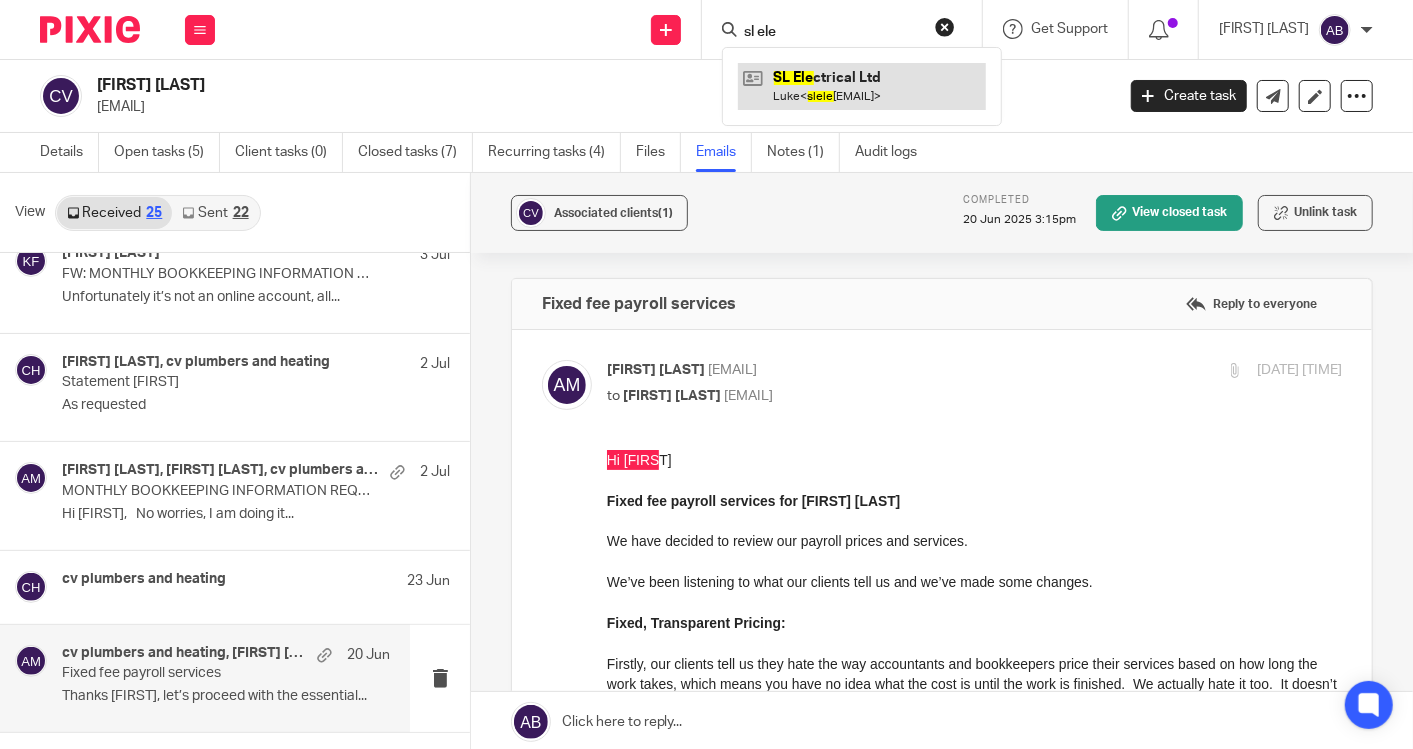 type on "sl ele" 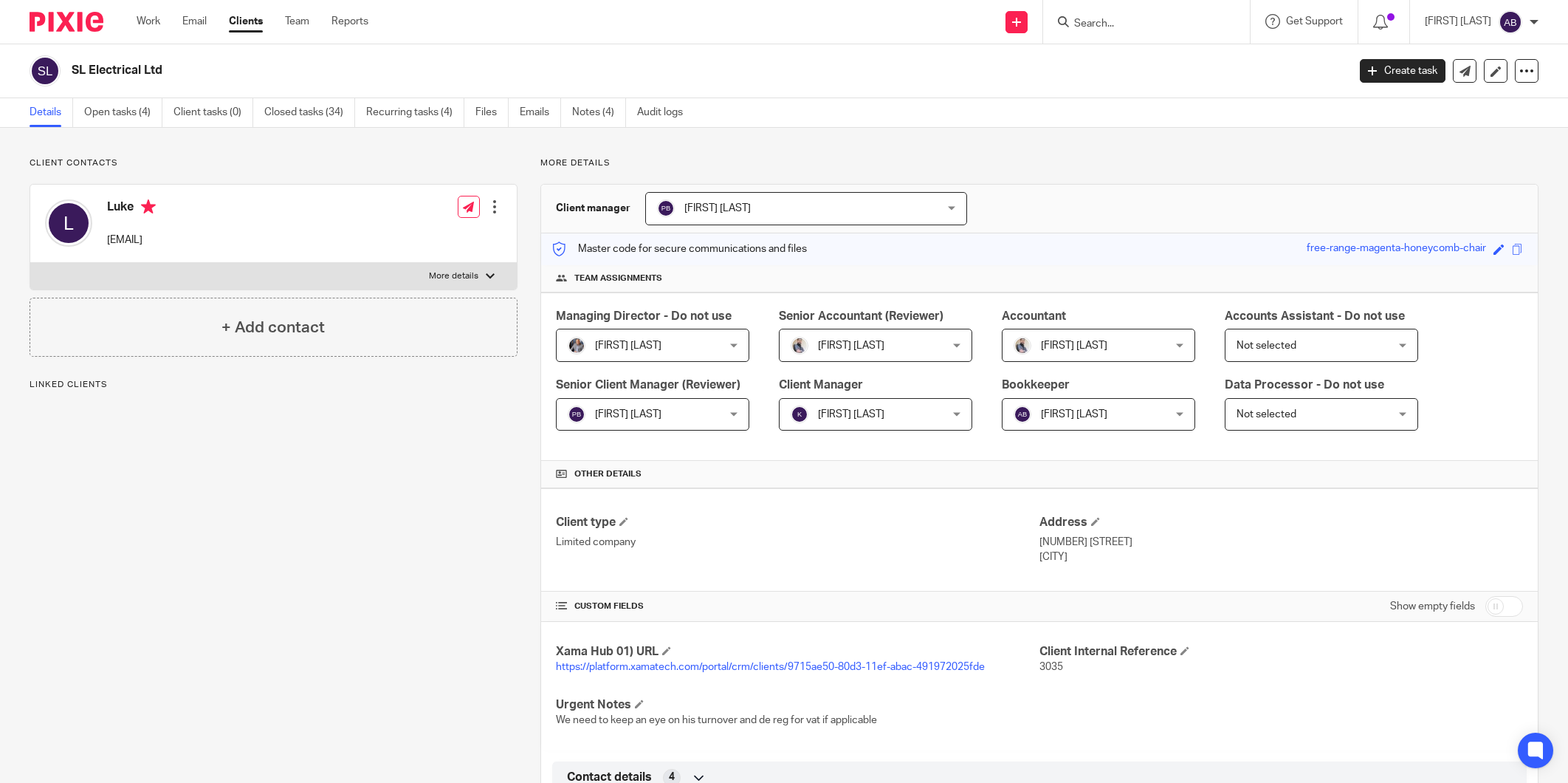 scroll, scrollTop: 0, scrollLeft: 0, axis: both 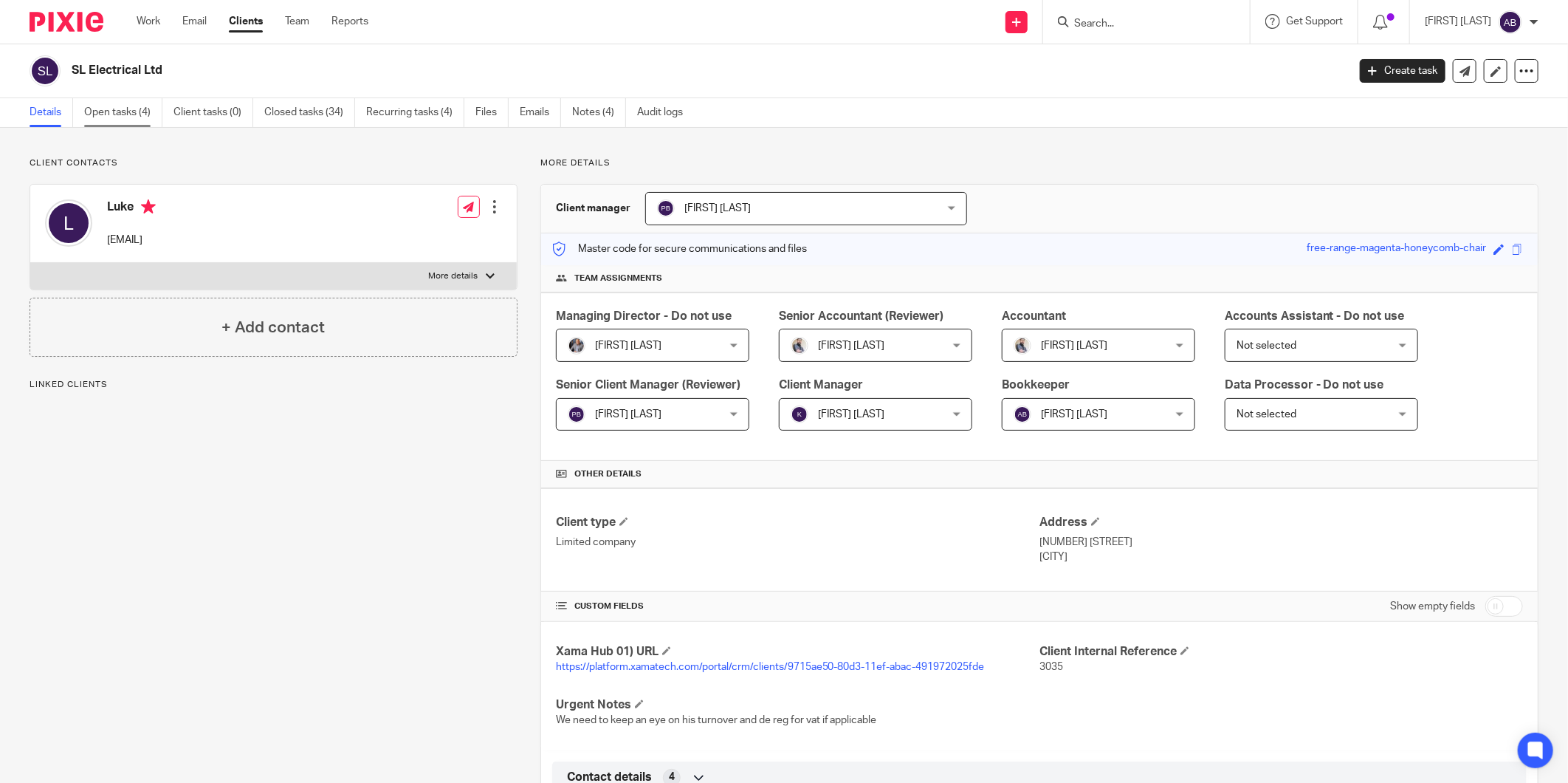 click on "Open tasks (4)" at bounding box center [123, 112] 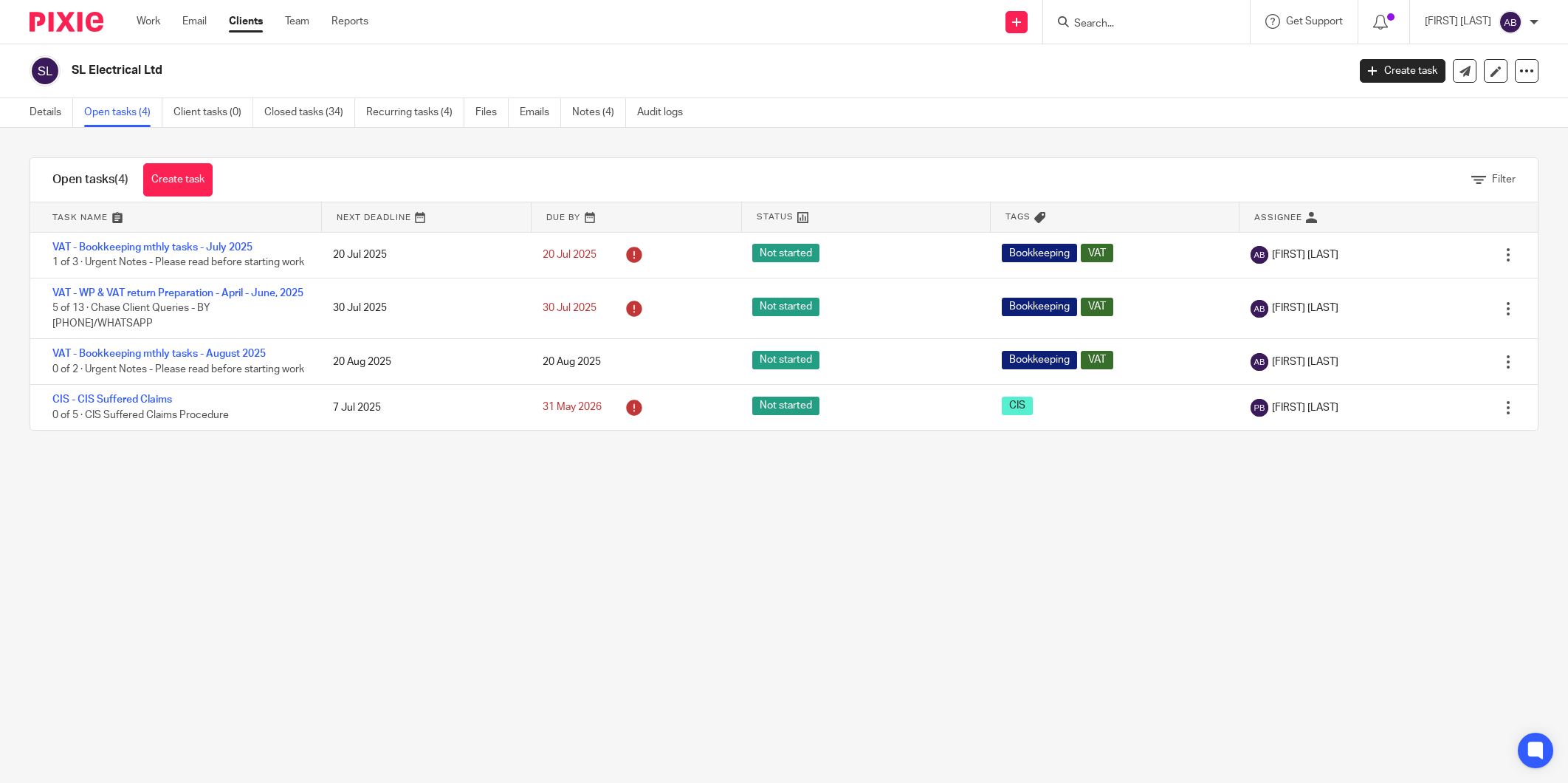 scroll, scrollTop: 0, scrollLeft: 0, axis: both 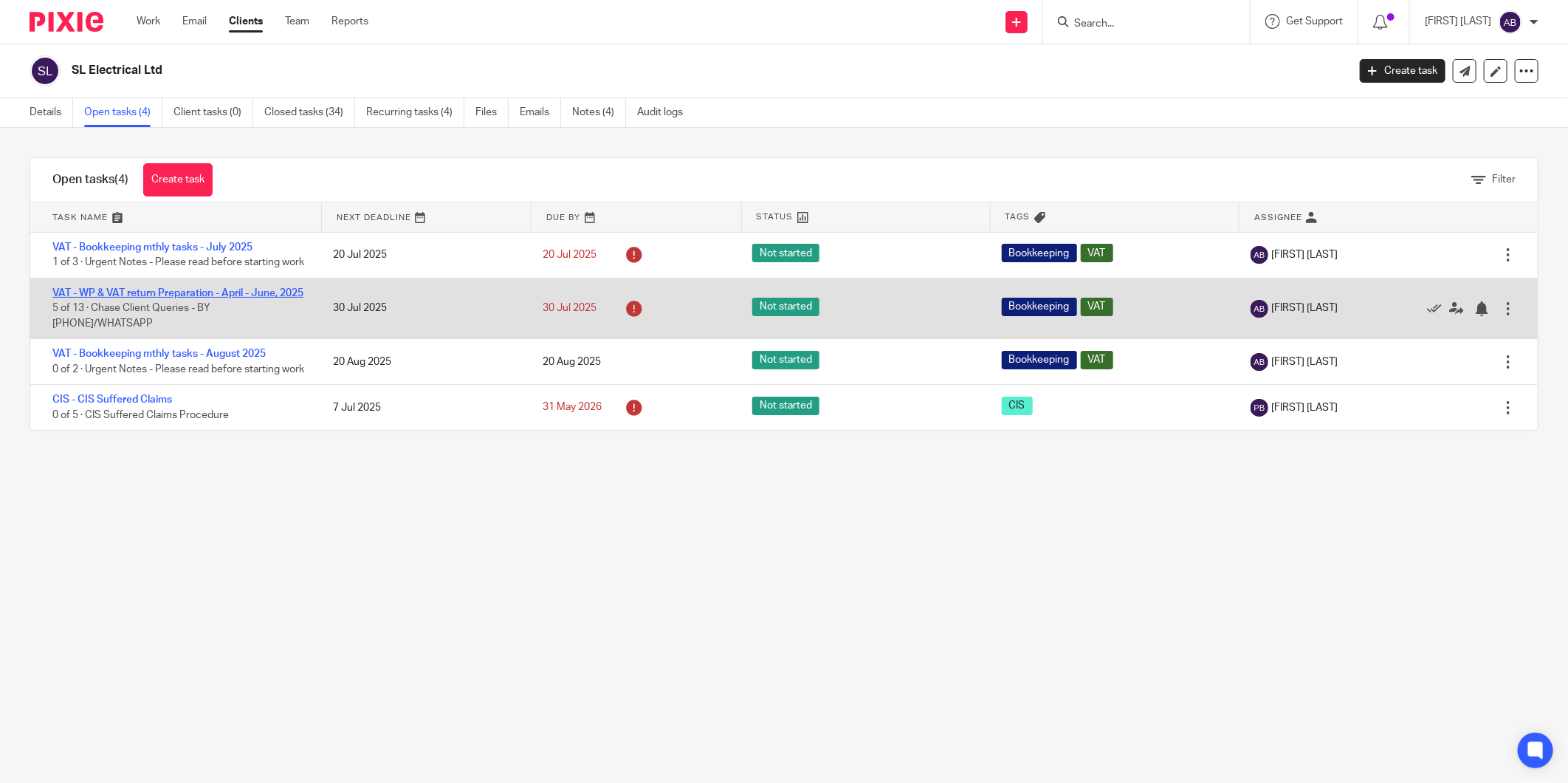 click on "VAT - WP & VAT return Preparation - April - June, 2025" at bounding box center (178, 293) 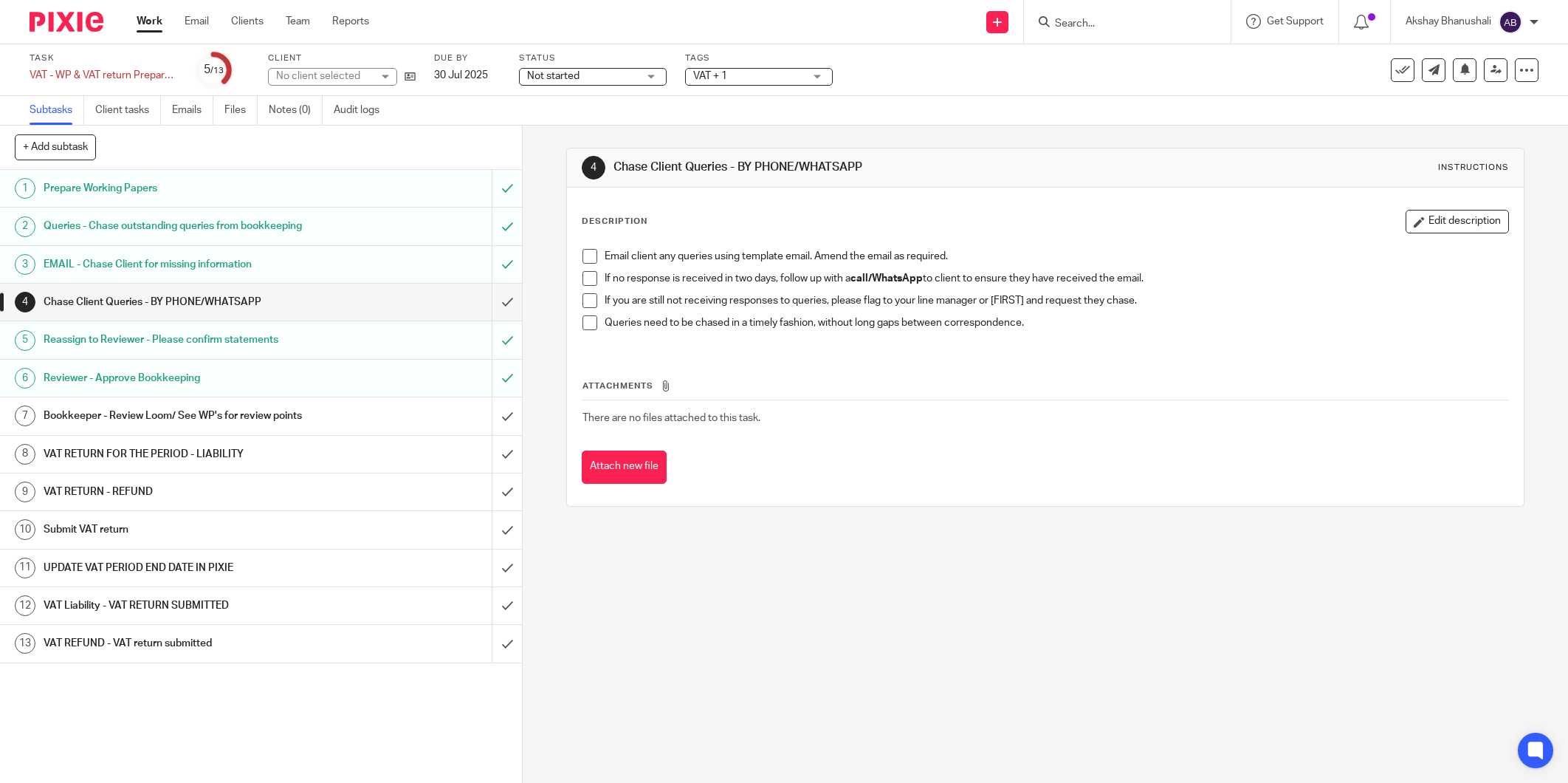 scroll, scrollTop: 0, scrollLeft: 0, axis: both 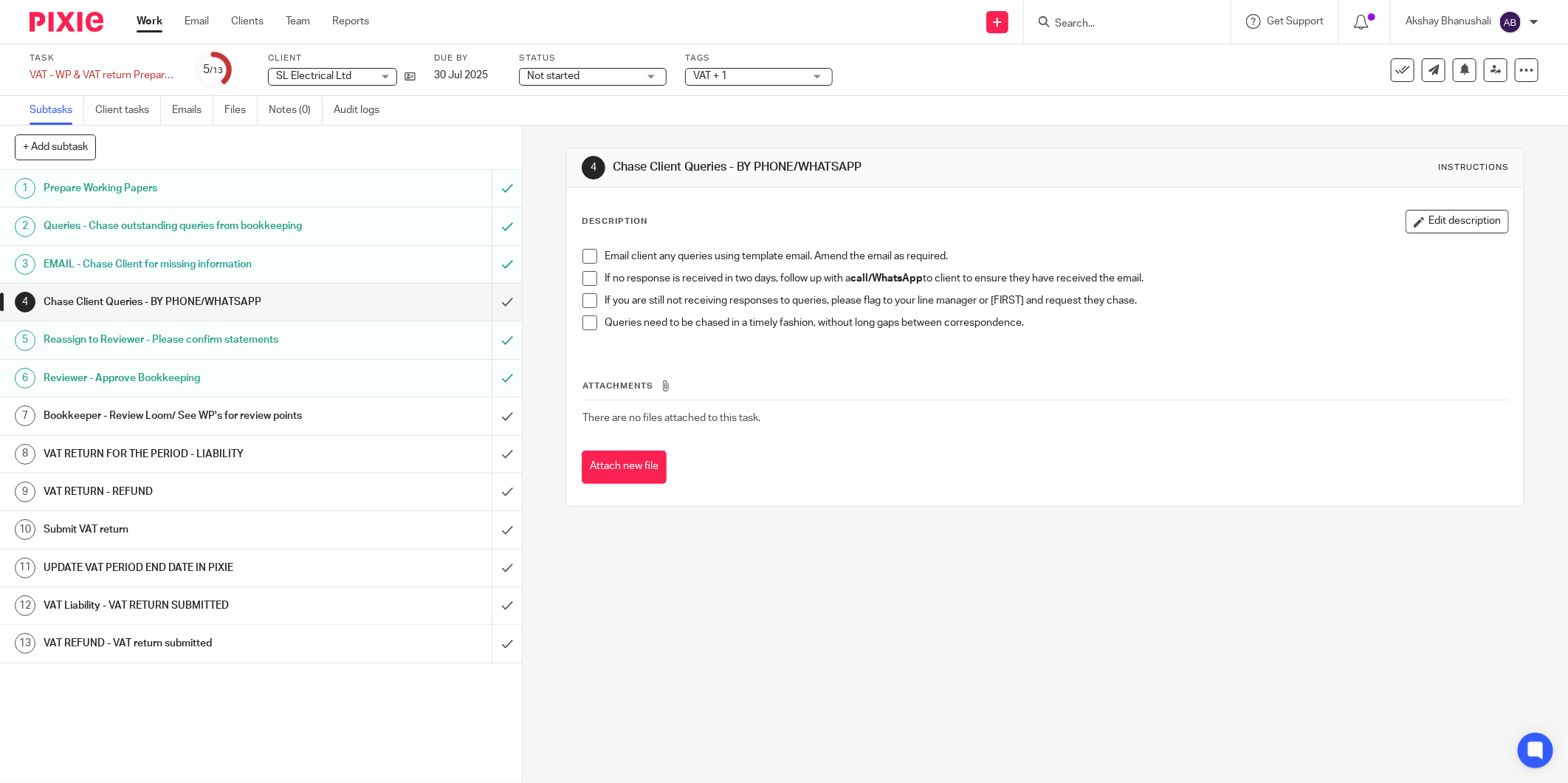 click on "VAT RETURN FOR THE PERIOD - LIABILITY" at bounding box center (188, 454) 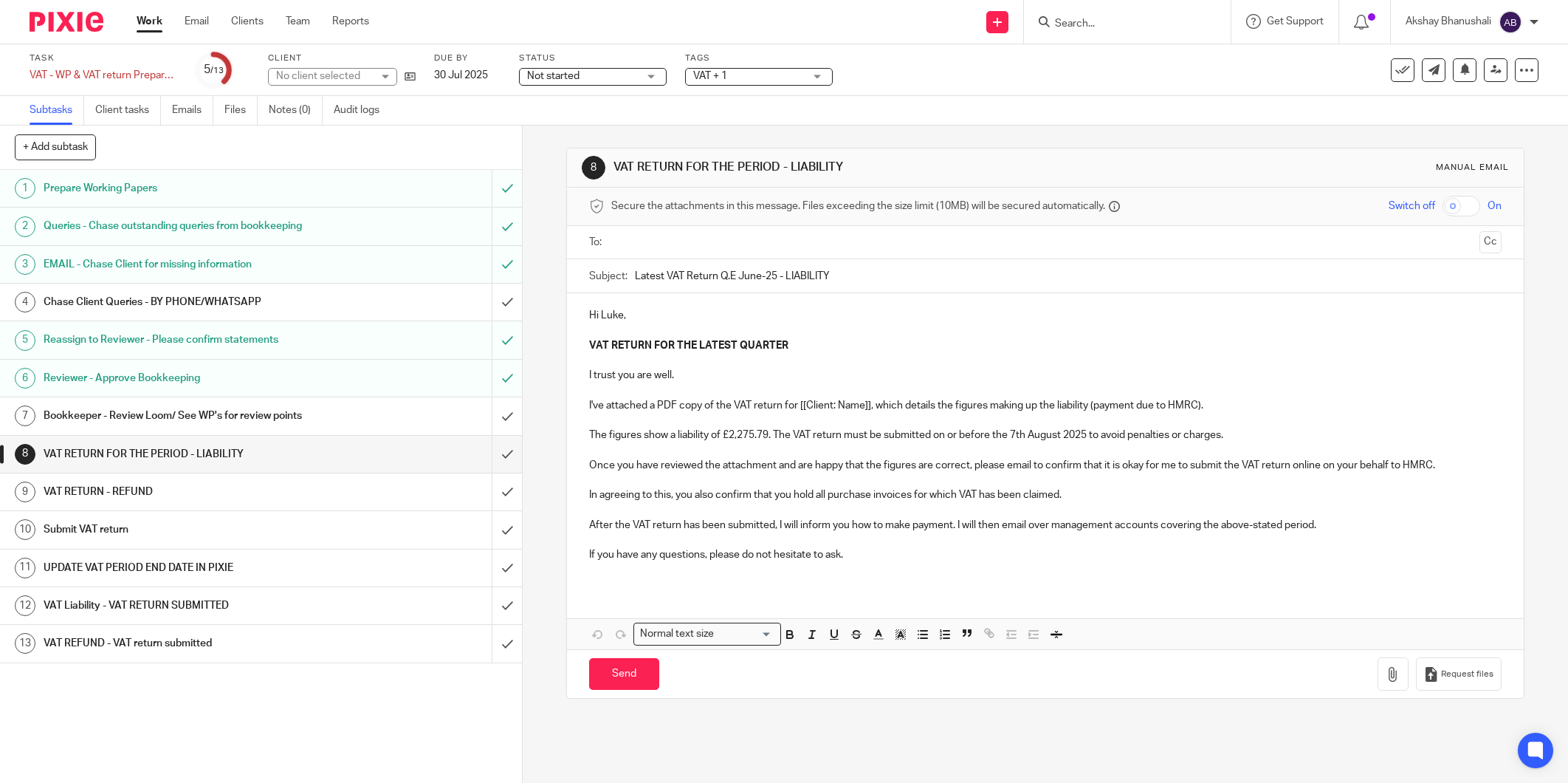 scroll, scrollTop: 0, scrollLeft: 0, axis: both 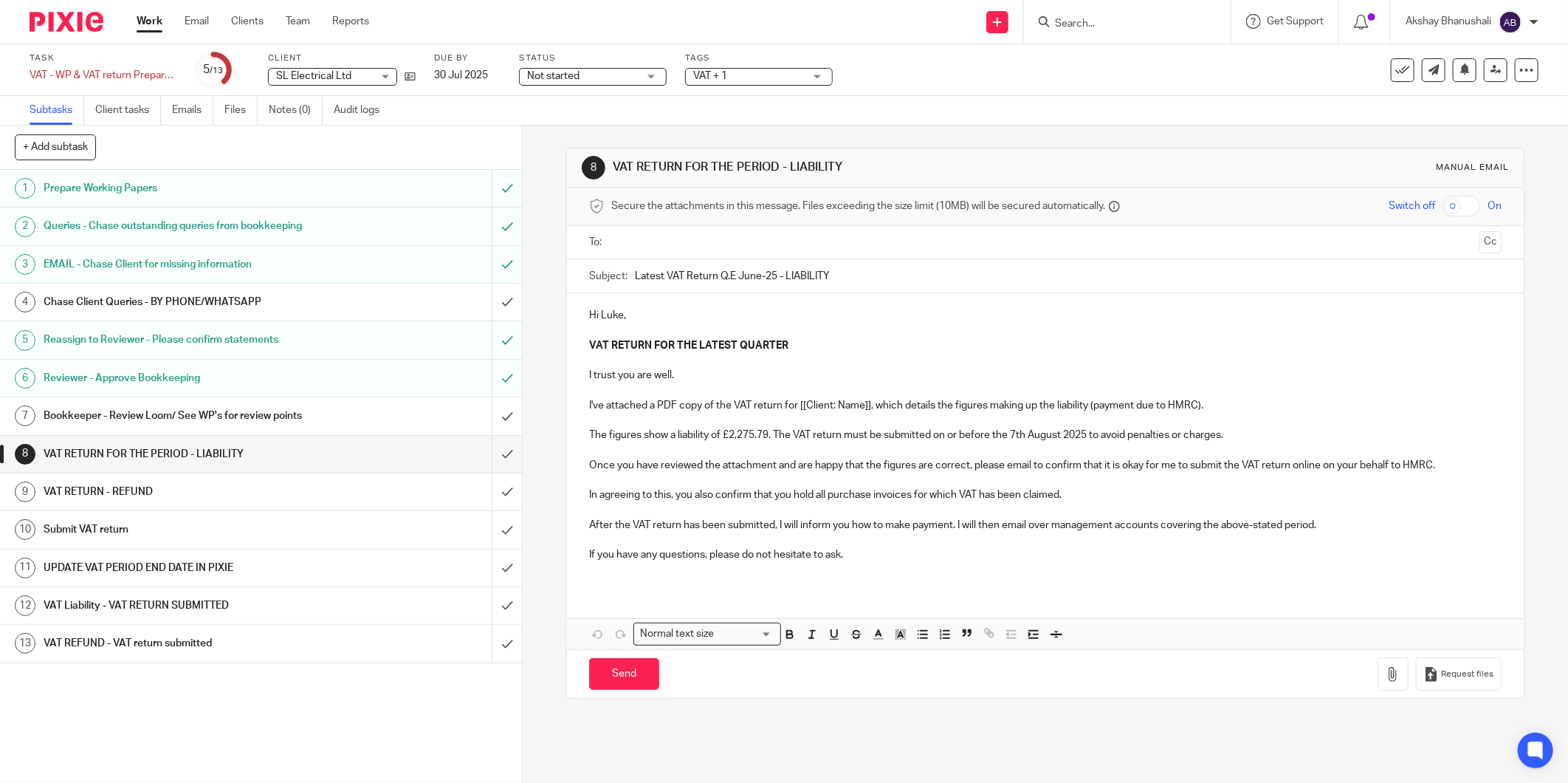 click on "The figures show a liability of £2,275.79. The VAT return must be submitted on or before the 7th August 2025 to avoid penalties or charges." at bounding box center [1045, 435] 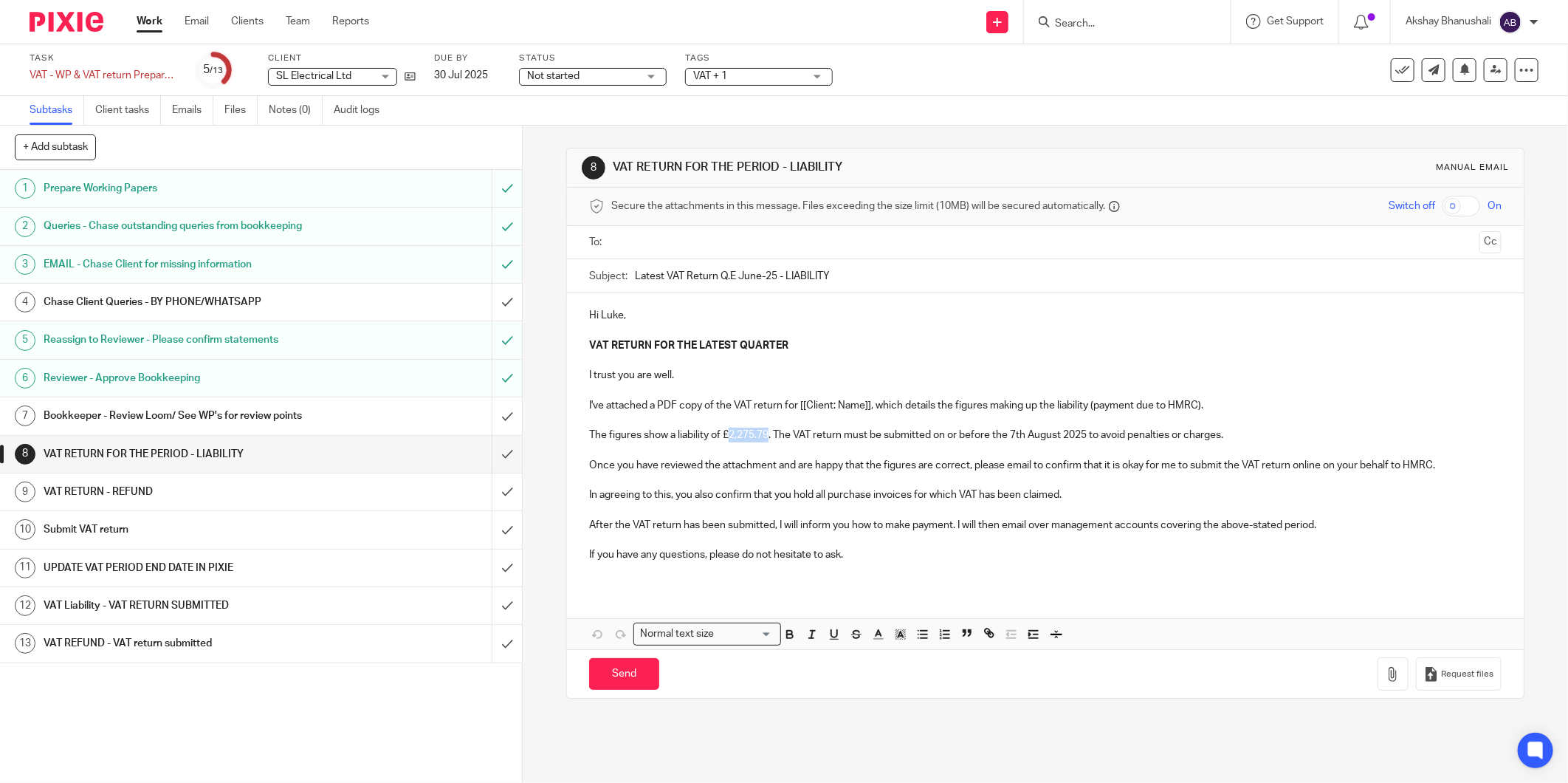 click on "The figures show a liability of £2,275.79. The VAT return must be submitted on or before the 7th August 2025 to avoid penalties or charges." at bounding box center (1045, 435) 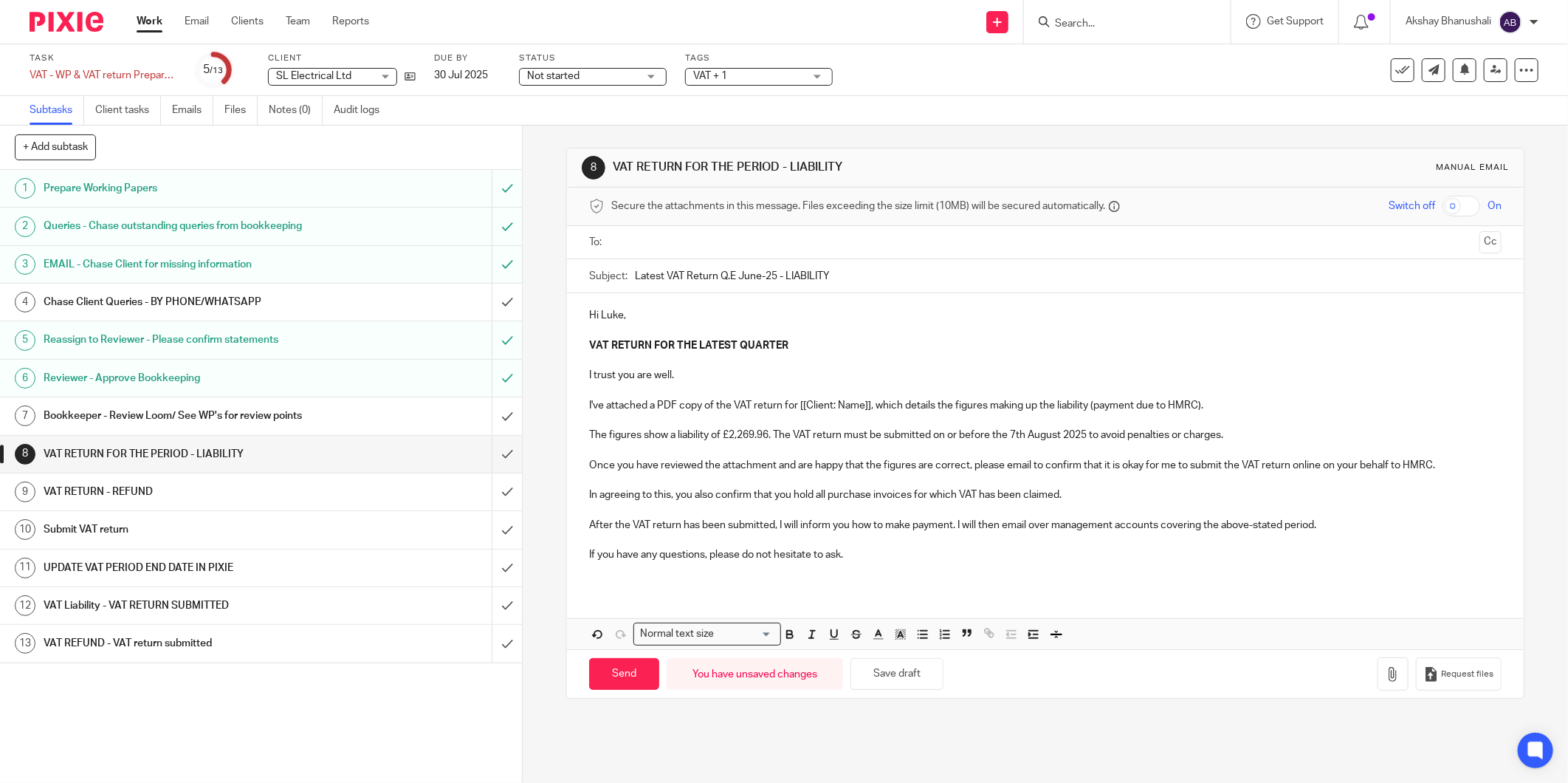 drag, startPoint x: 910, startPoint y: 674, endPoint x: 976, endPoint y: 657, distance: 68.15424 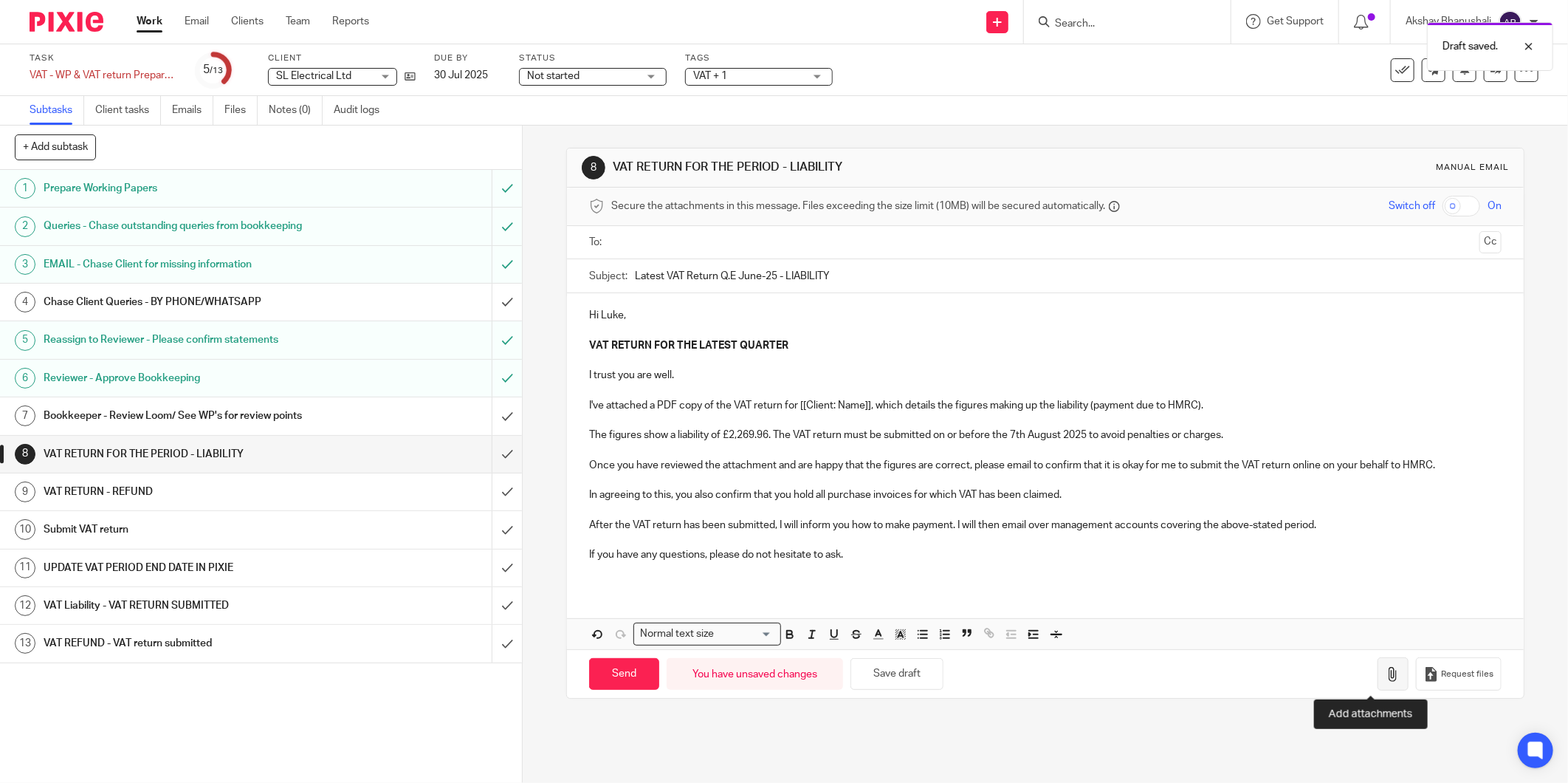 click at bounding box center (1393, 674) 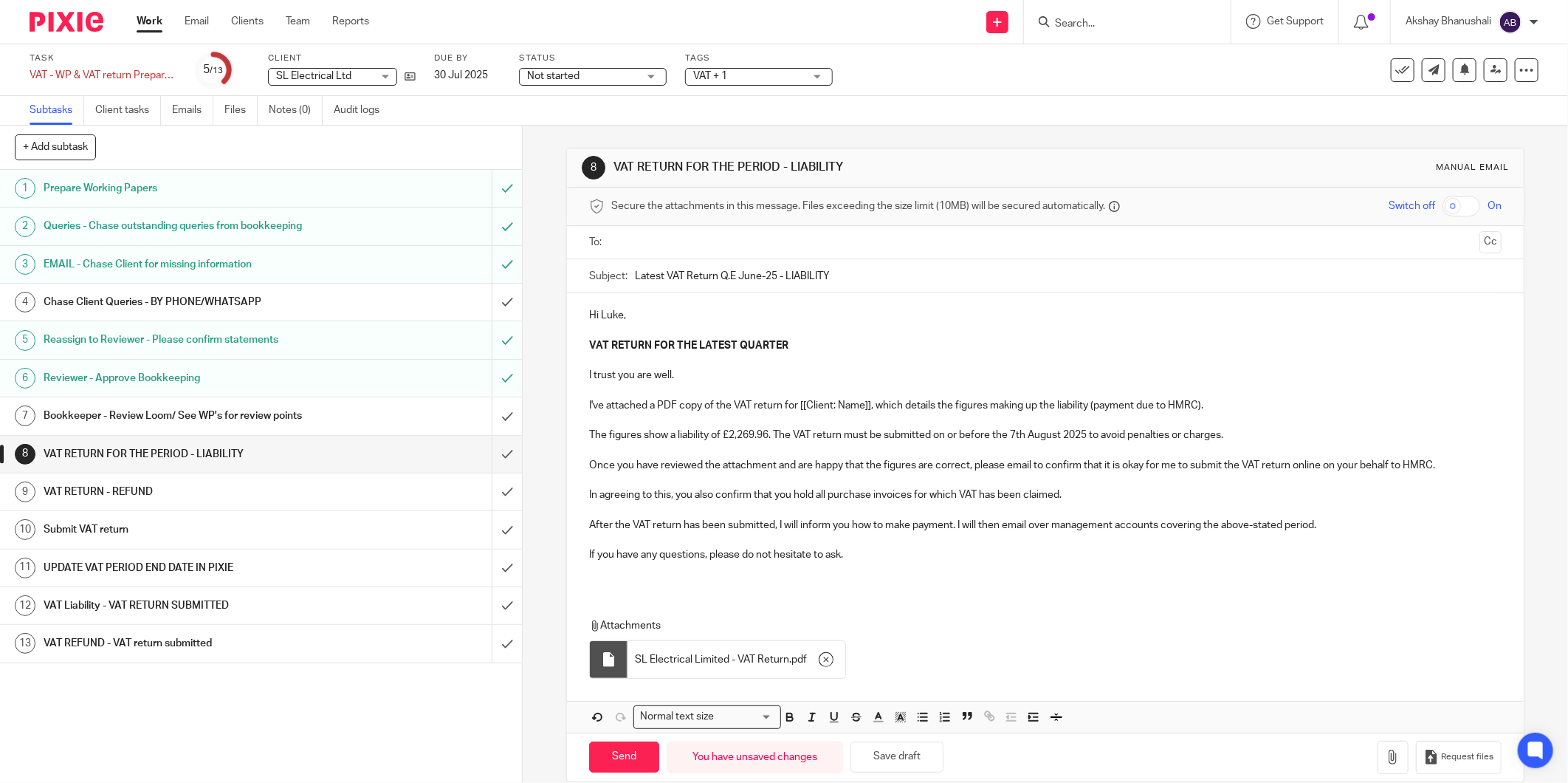 click on "Once you have reviewed the attachment and are happy that the figures are correct, please email to confirm that it is okay for me to submit the VAT return online on your behalf to HMRC." at bounding box center [1045, 465] 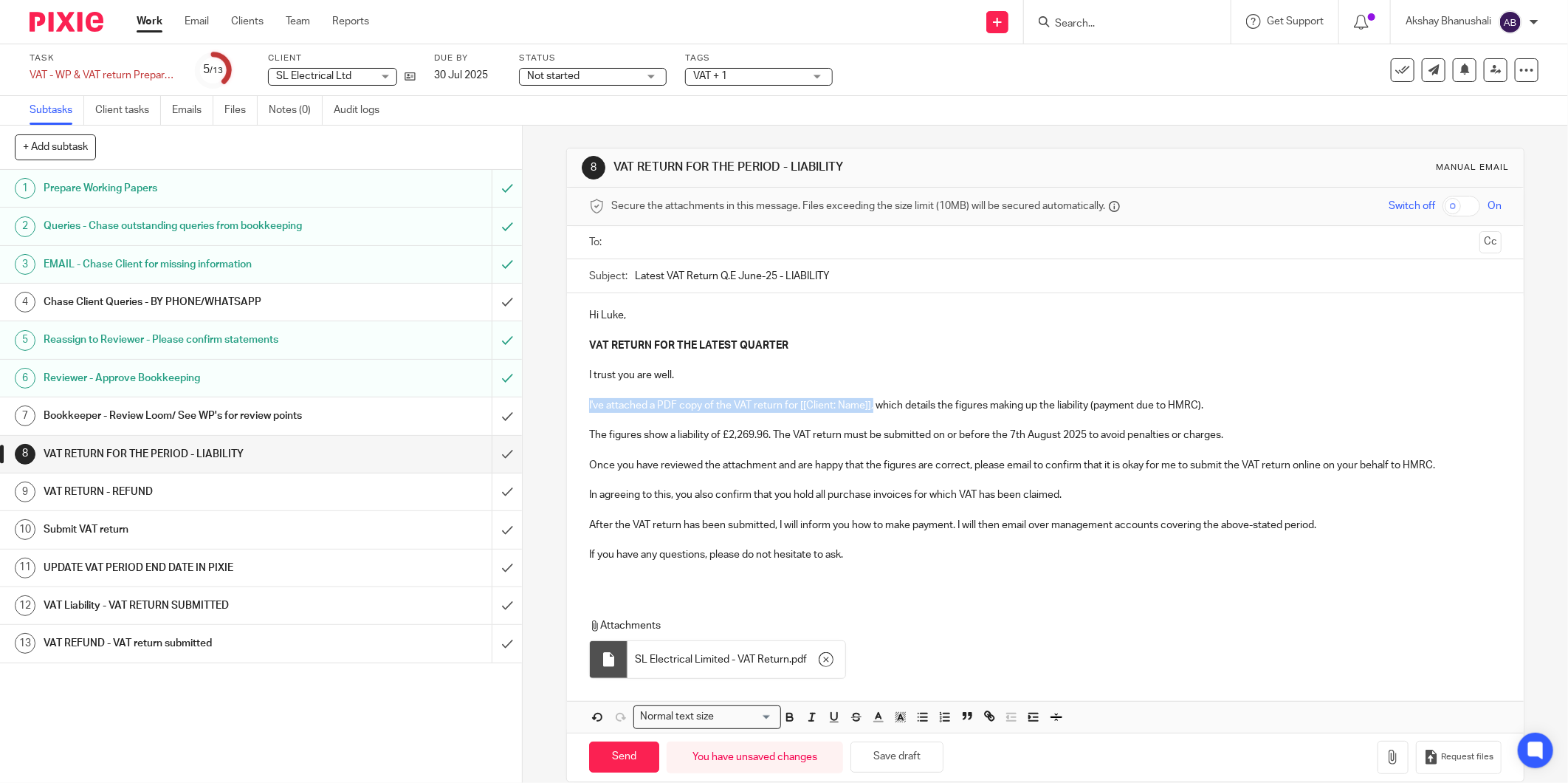 drag, startPoint x: 867, startPoint y: 408, endPoint x: 580, endPoint y: 409, distance: 287.00174 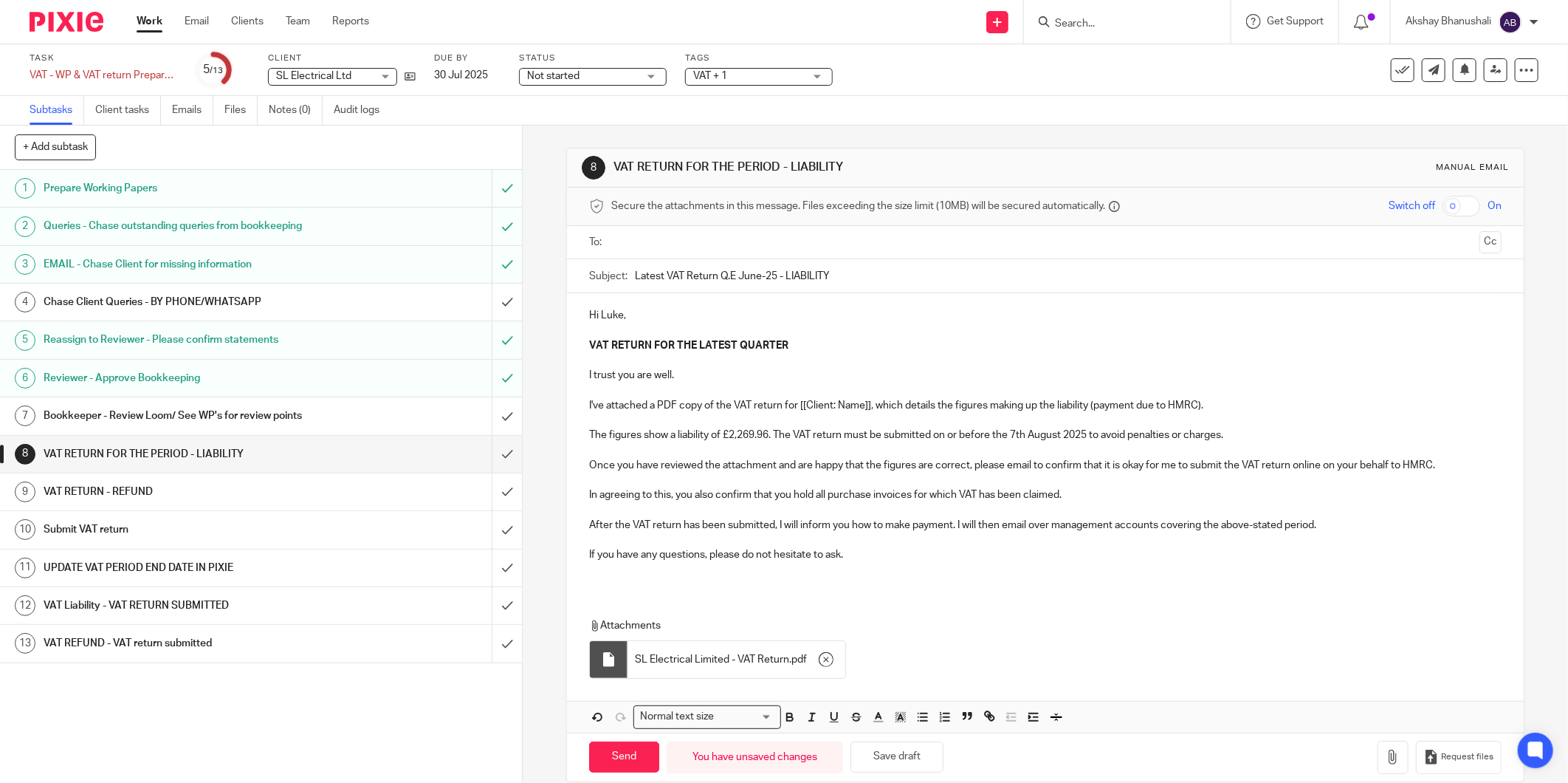 click at bounding box center (1045, 420) 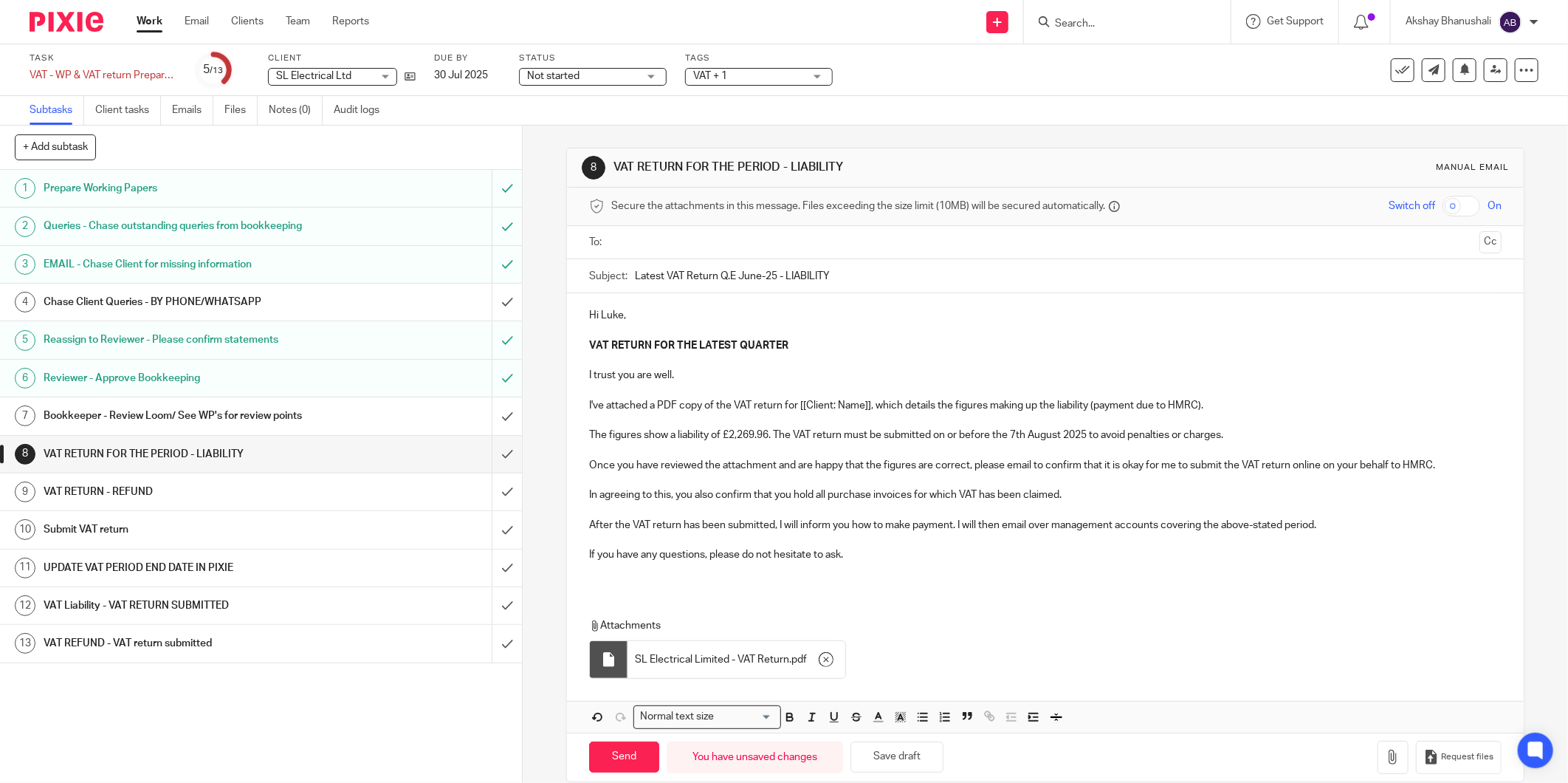 click on "Once you have reviewed the attachment and are happy that the figures are correct, please email to confirm that it is okay for me to submit the VAT return online on your behalf to HMRC." at bounding box center (1045, 465) 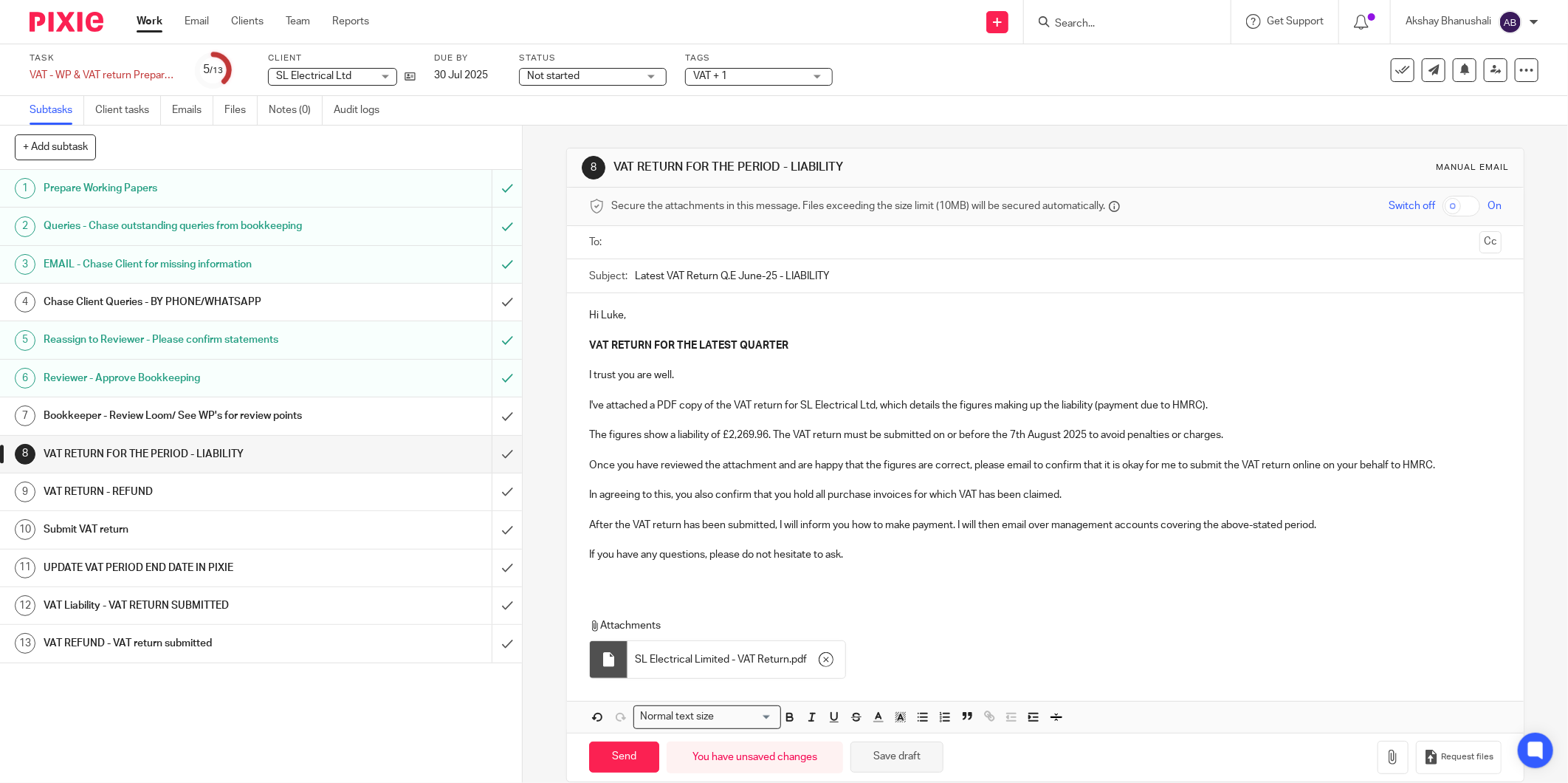 click on "Save draft" at bounding box center [897, 757] 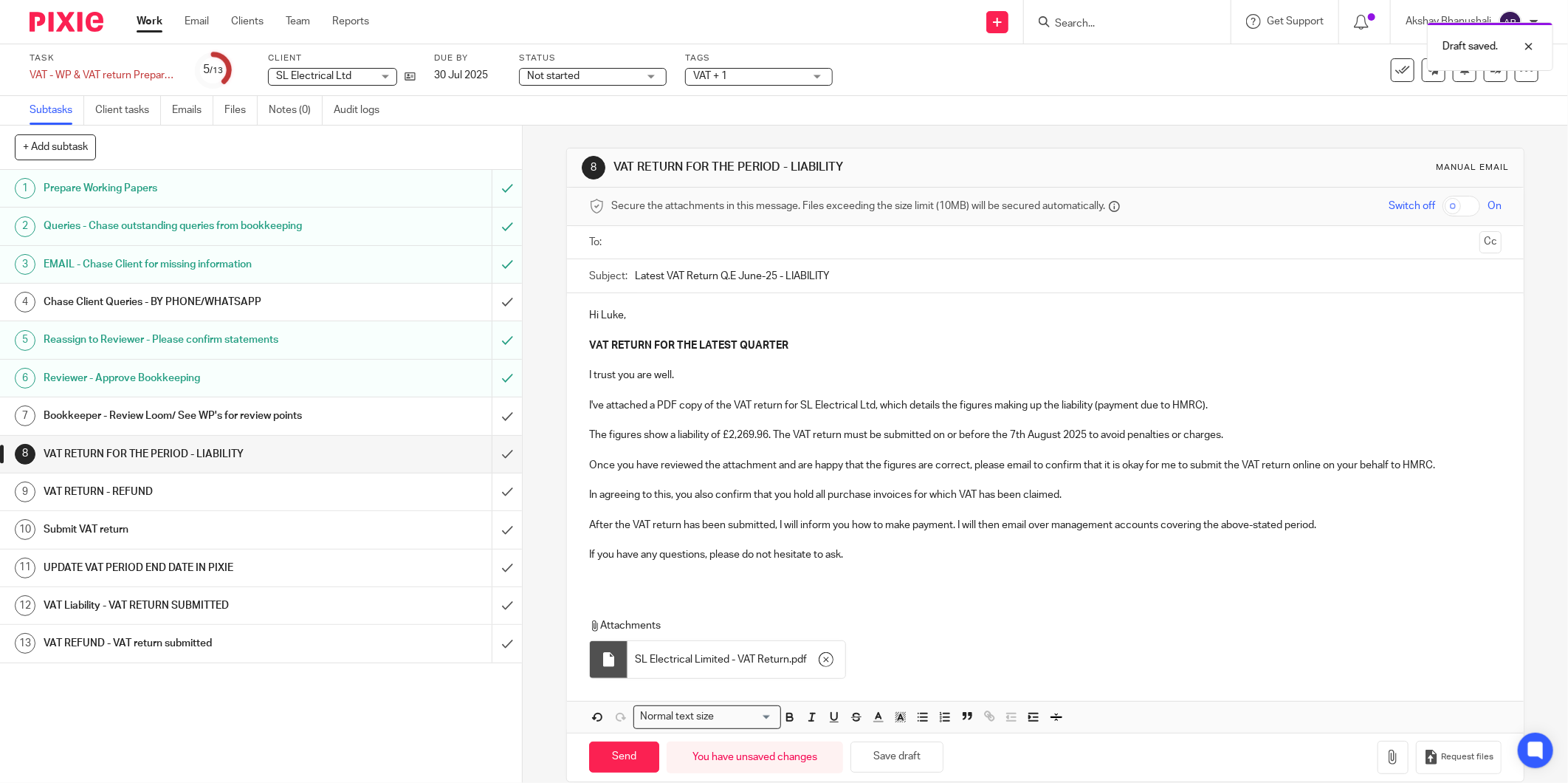 click at bounding box center [1045, 242] 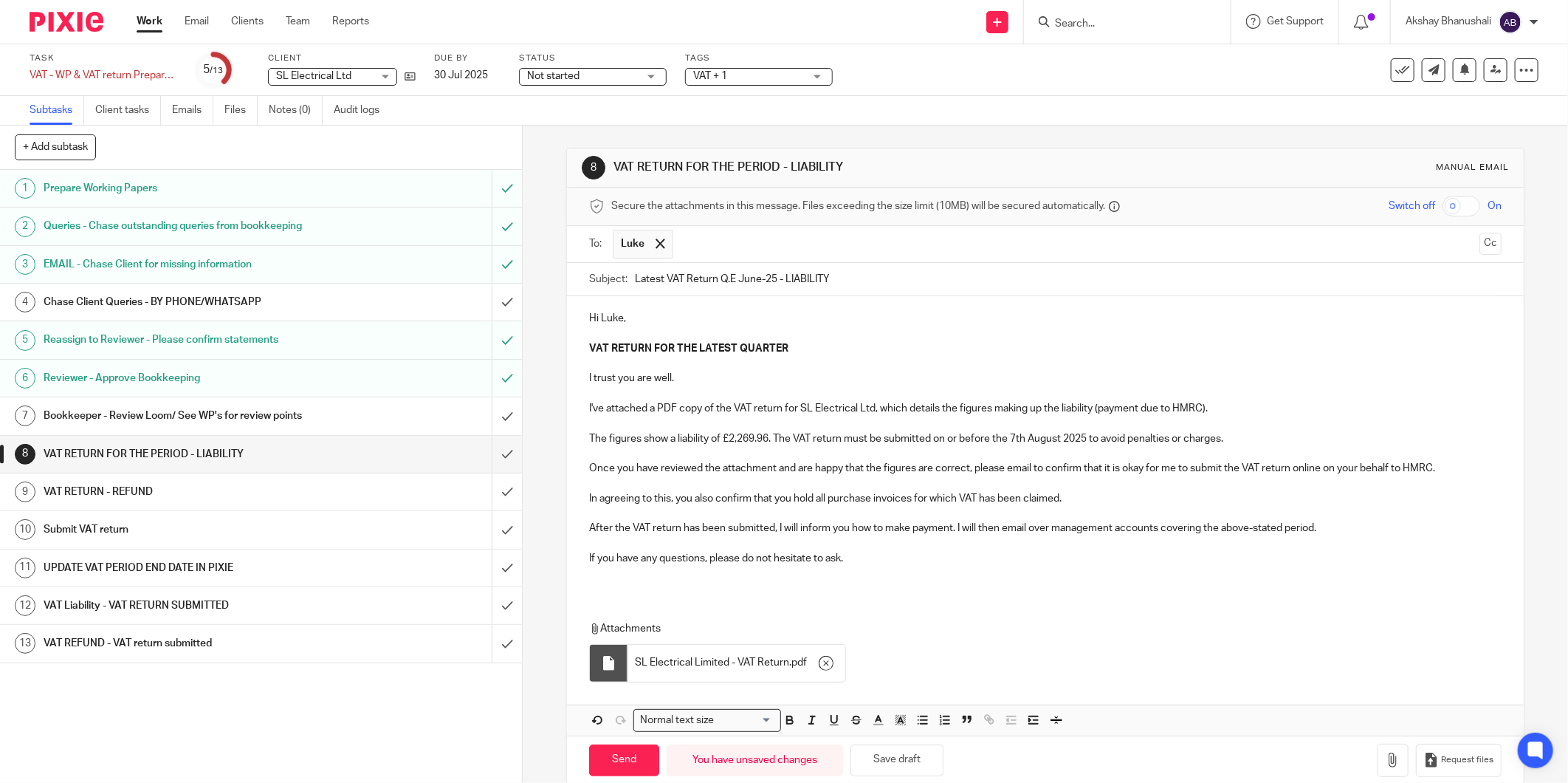 scroll, scrollTop: 25, scrollLeft: 0, axis: vertical 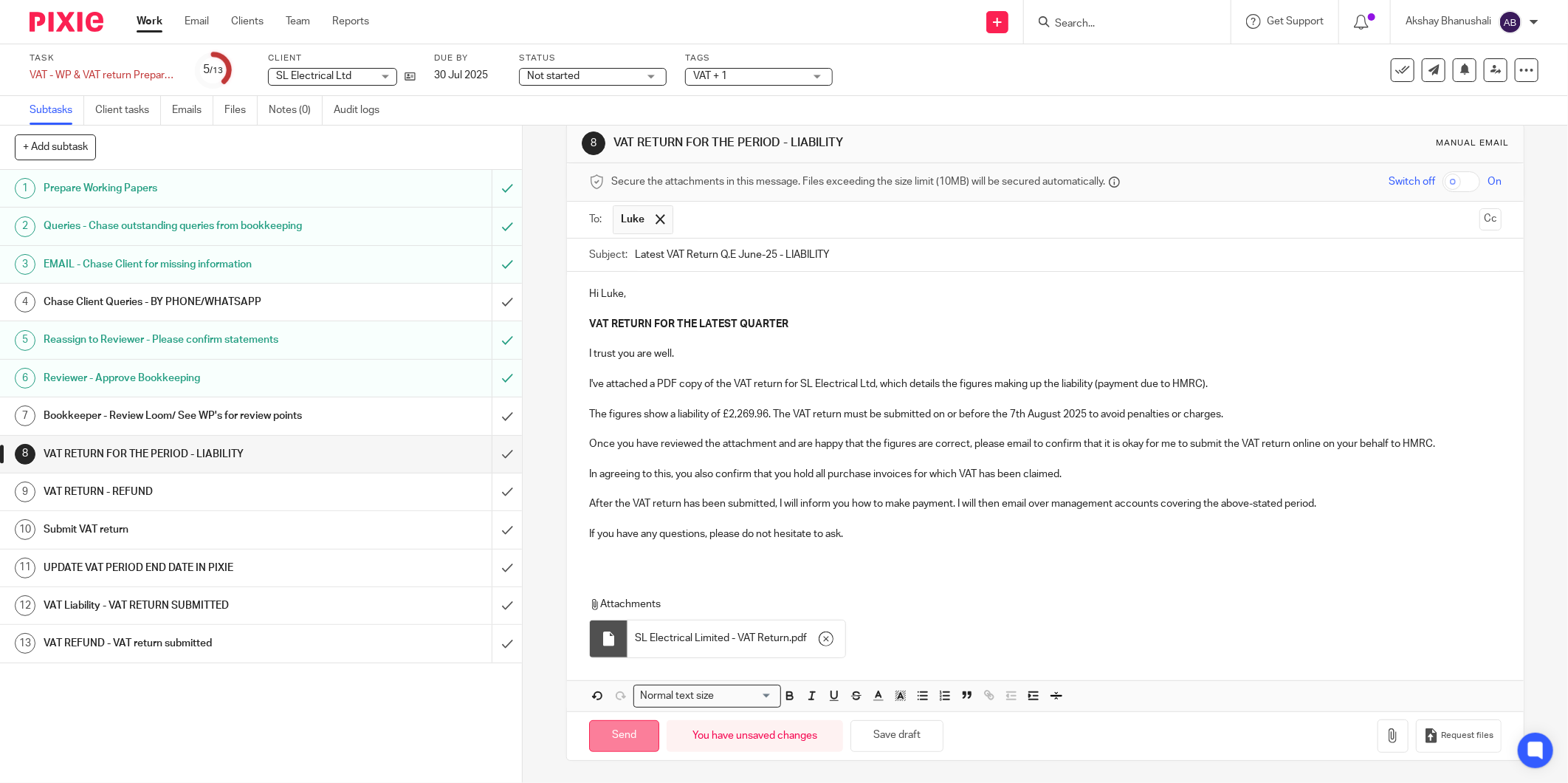 click on "Send" at bounding box center (624, 736) 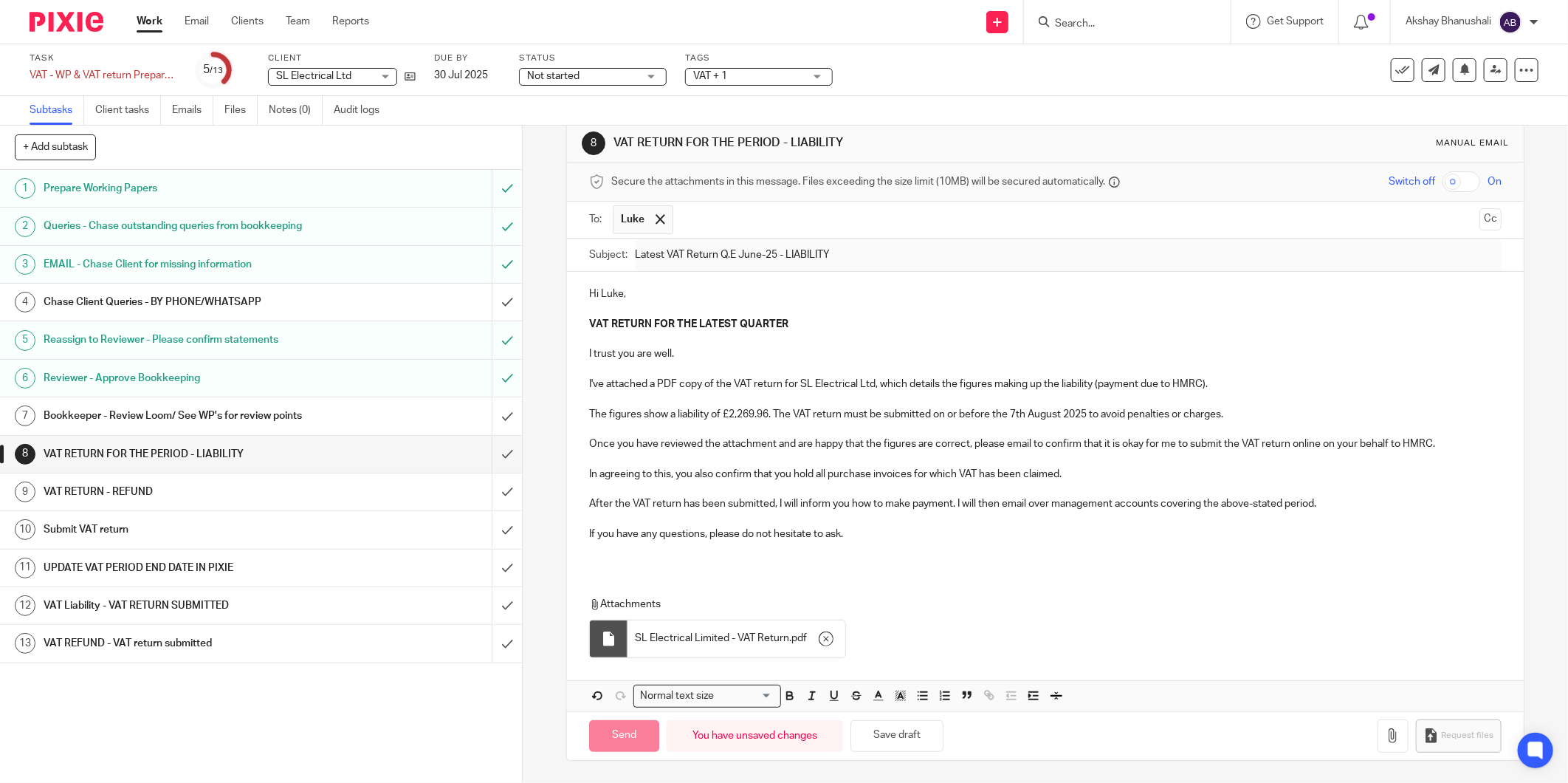 type on "Sent" 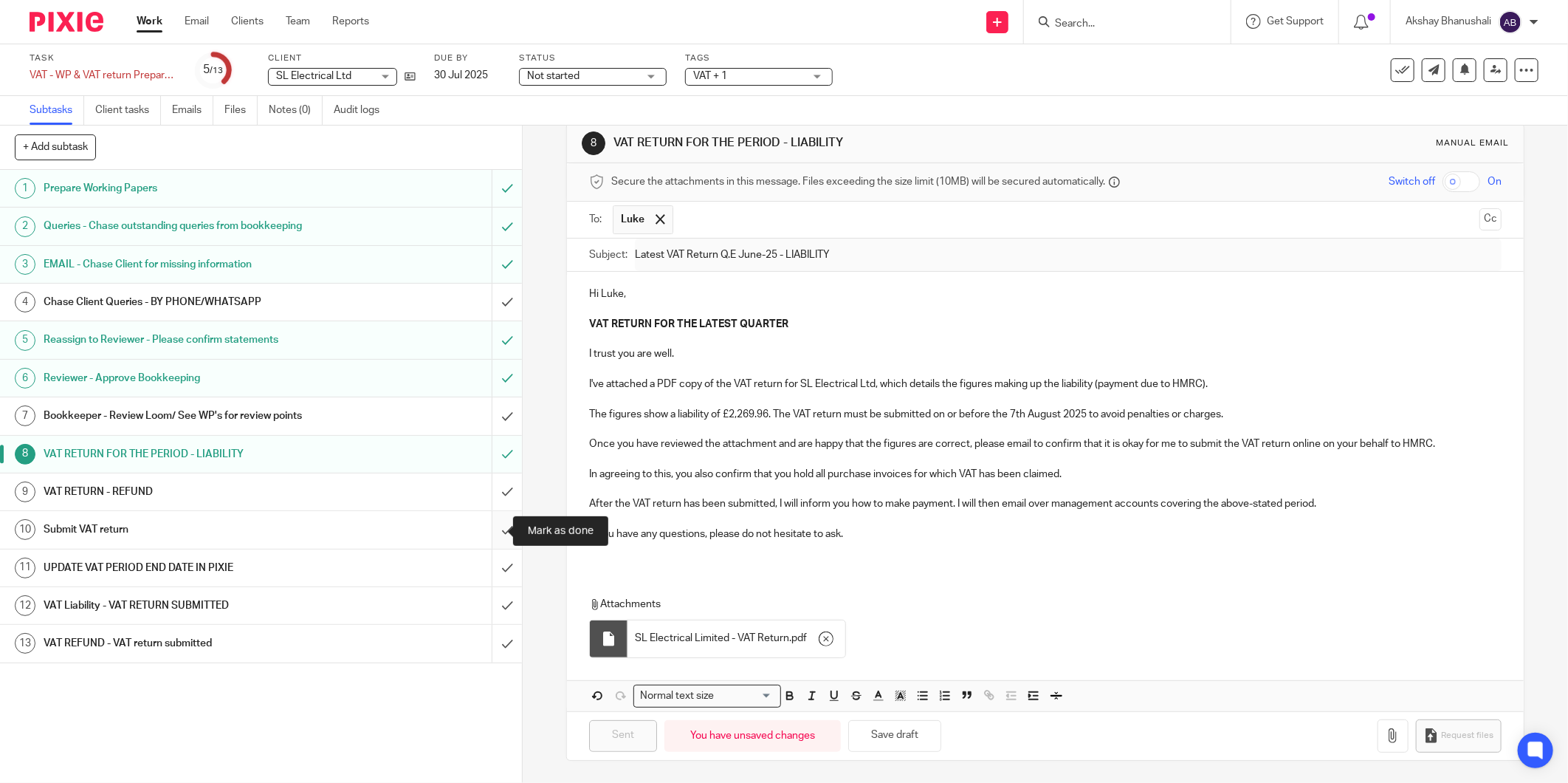 click at bounding box center (261, 530) 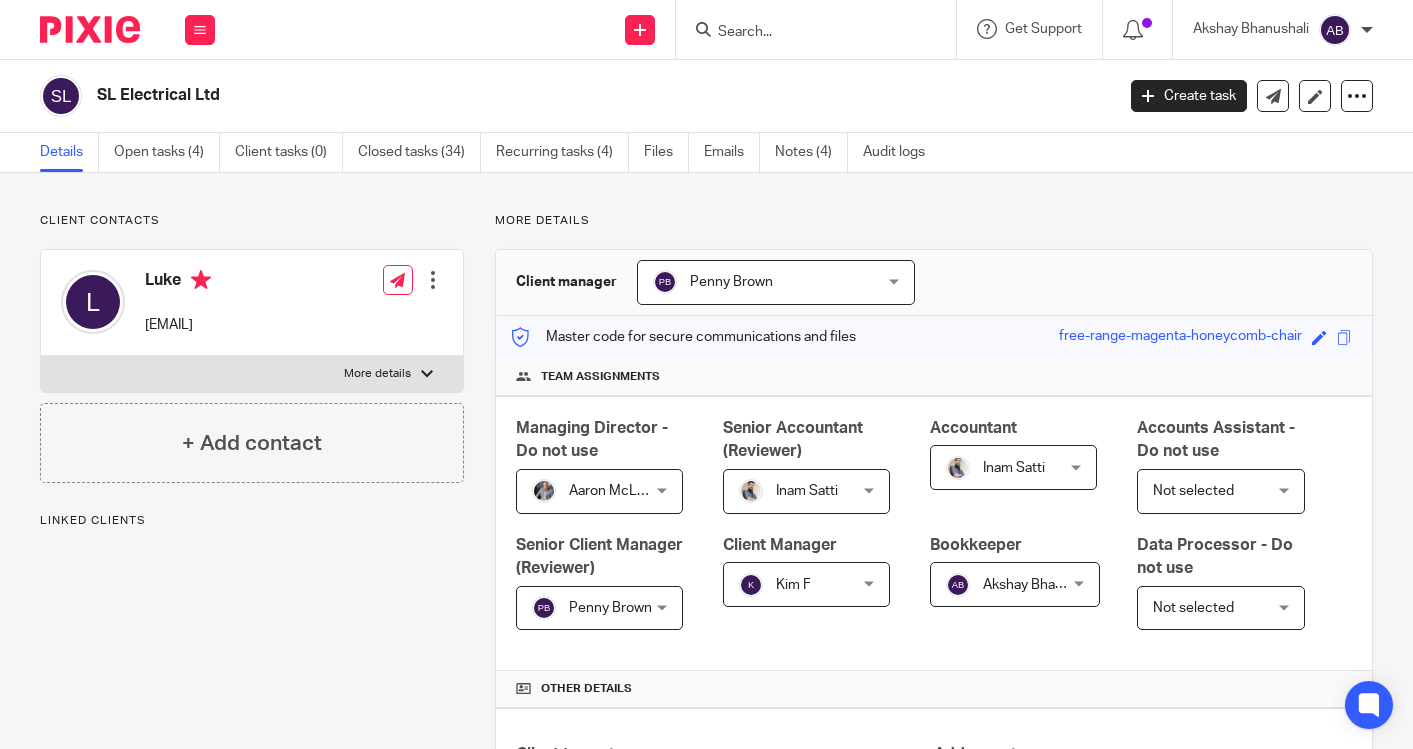 scroll, scrollTop: 0, scrollLeft: 0, axis: both 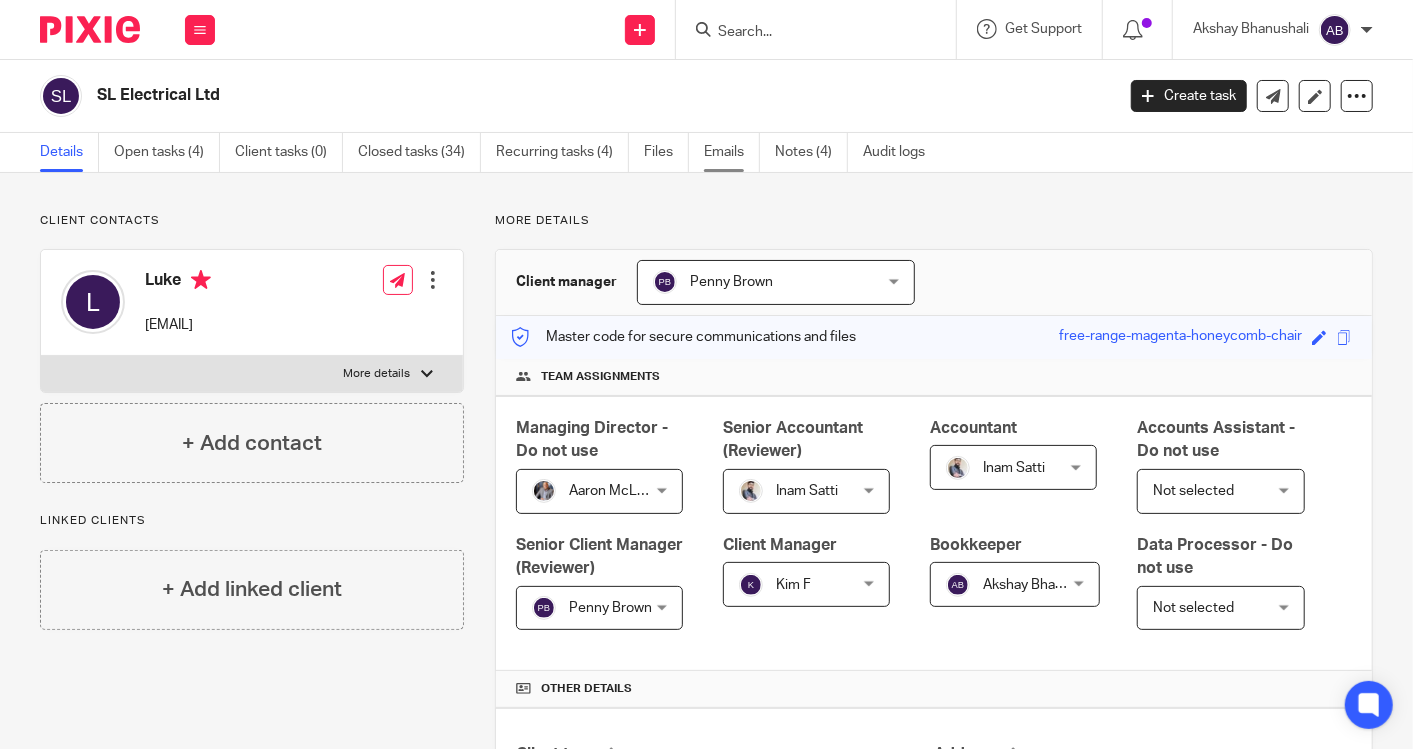 click on "Emails" at bounding box center (732, 152) 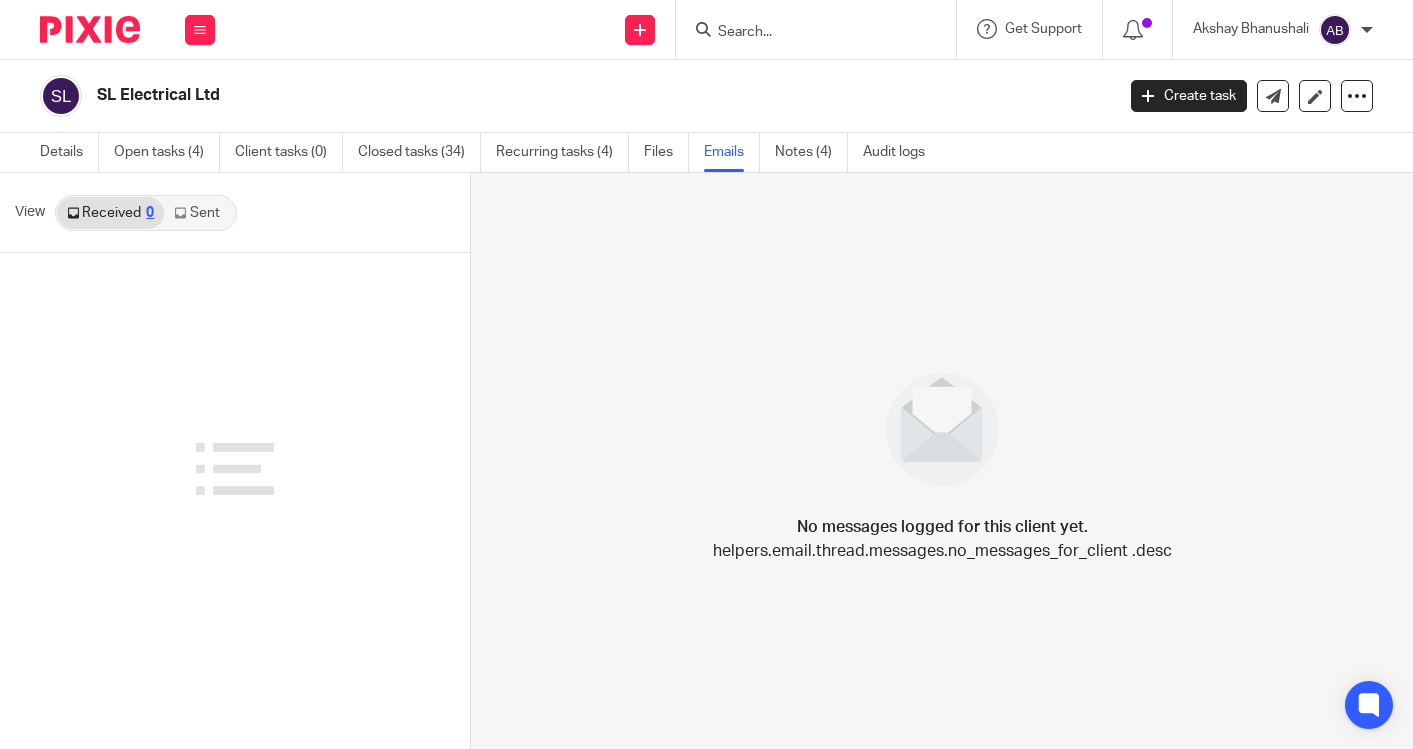 scroll, scrollTop: 0, scrollLeft: 0, axis: both 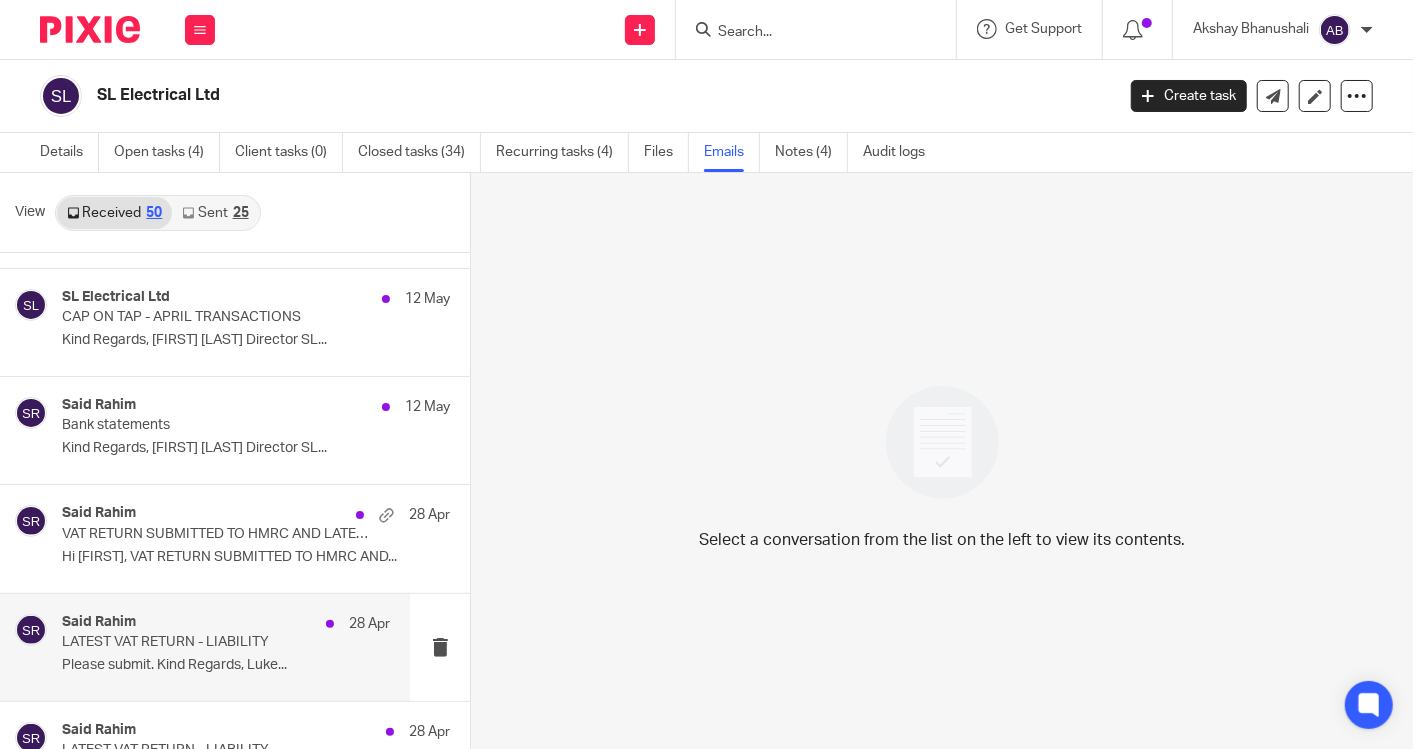 click on "[FIRST] [LAST] [DATE] LATEST VAT RETURN - LIABILITY Please submit. Kind Regards, [FIRST]..." at bounding box center (205, 647) 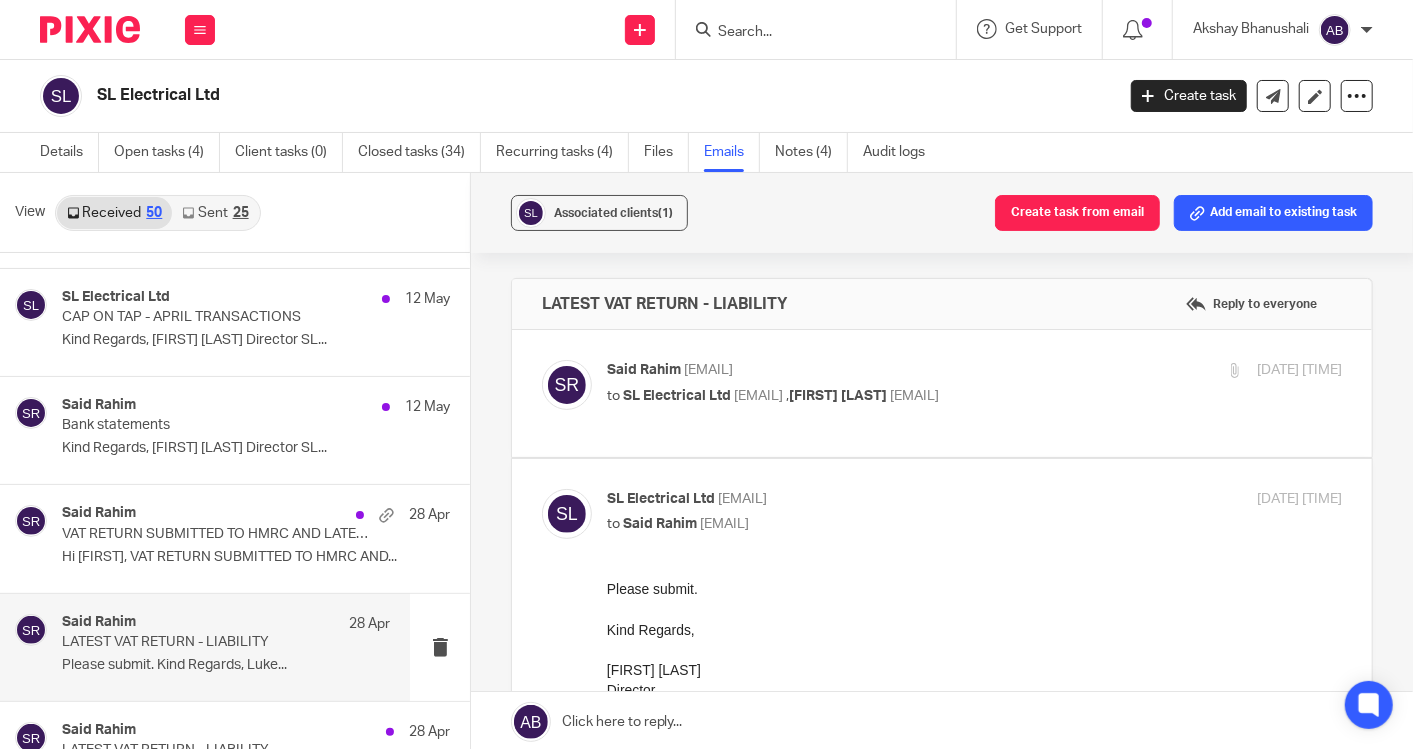 scroll, scrollTop: 0, scrollLeft: 0, axis: both 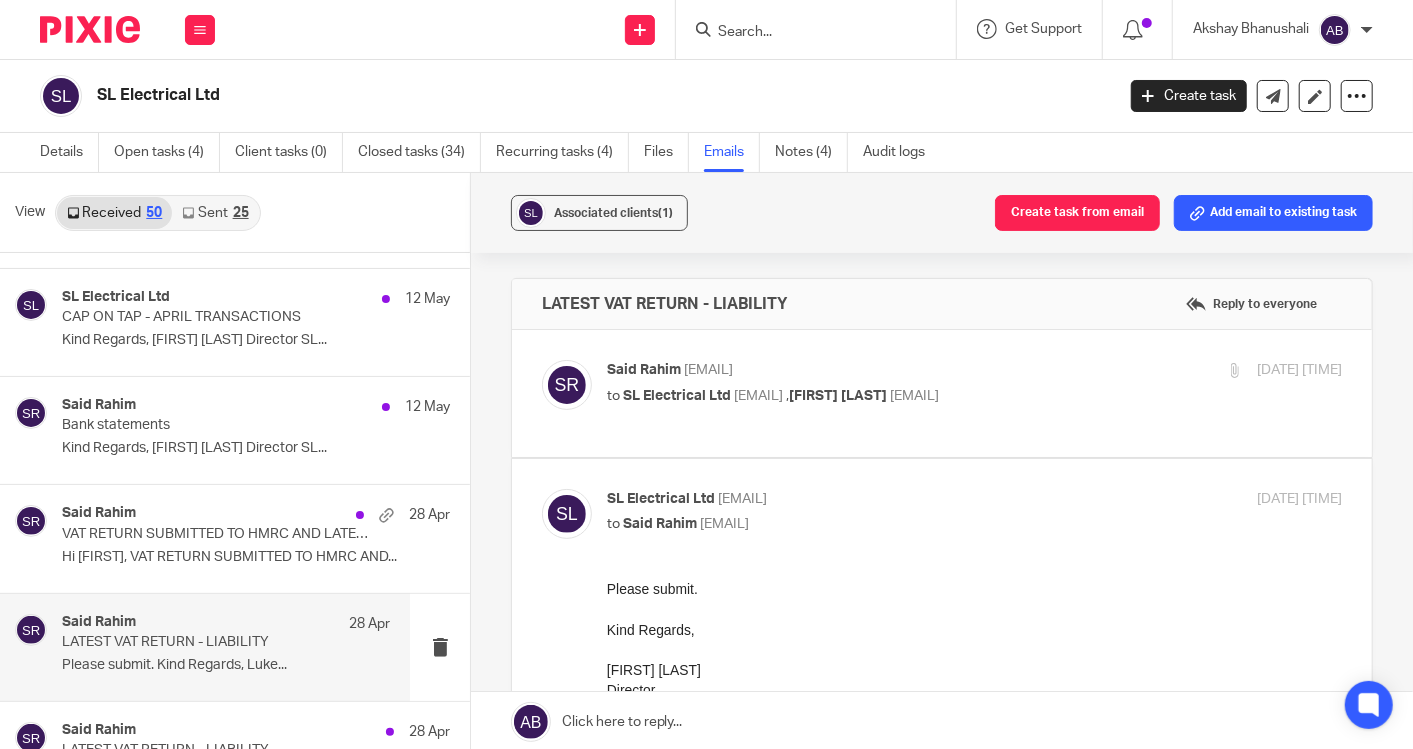 click on "to SL Electrical Ltd [EMAIL] , [FIRST] [LAST] [EMAIL]" at bounding box center (852, 396) 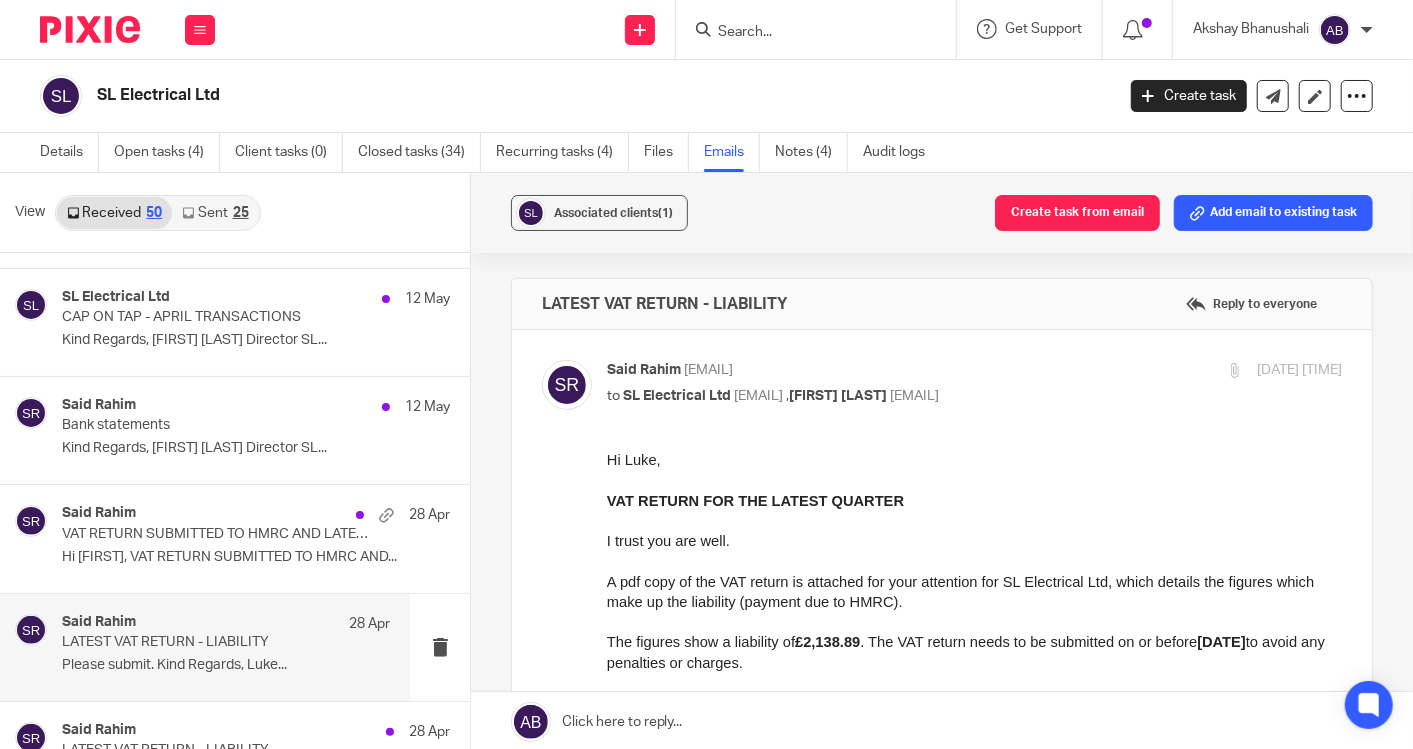 scroll, scrollTop: 0, scrollLeft: 0, axis: both 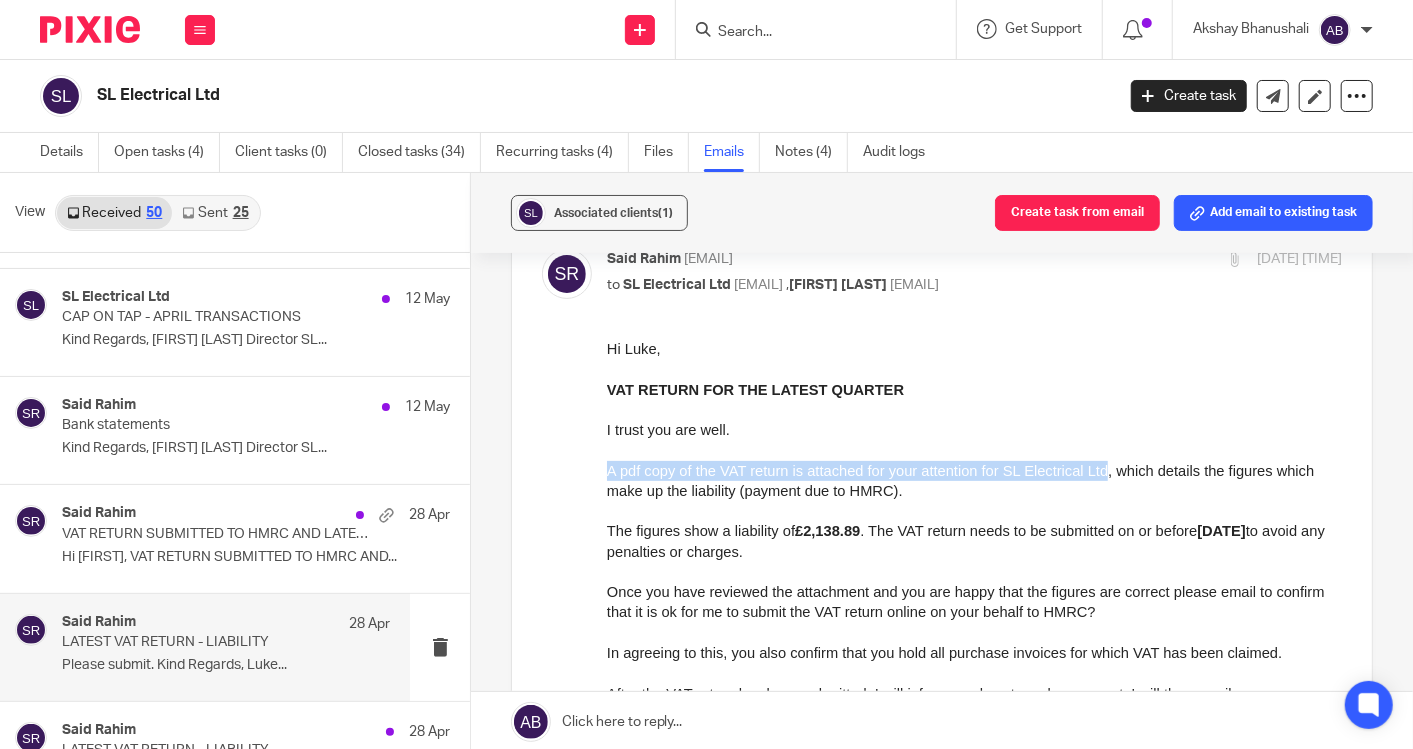drag, startPoint x: 1110, startPoint y: 467, endPoint x: 610, endPoint y: 478, distance: 500.12097 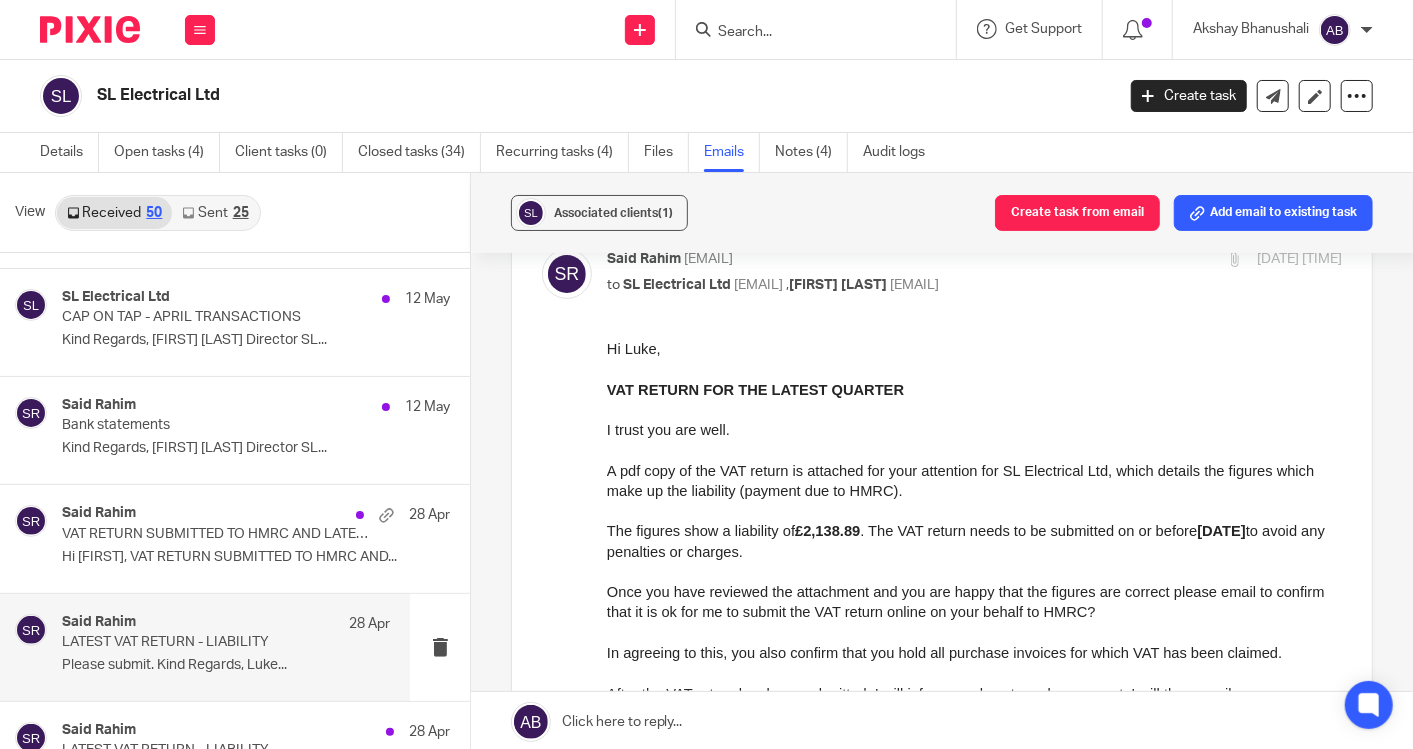 drag, startPoint x: 966, startPoint y: 508, endPoint x: 1007, endPoint y: 478, distance: 50.803543 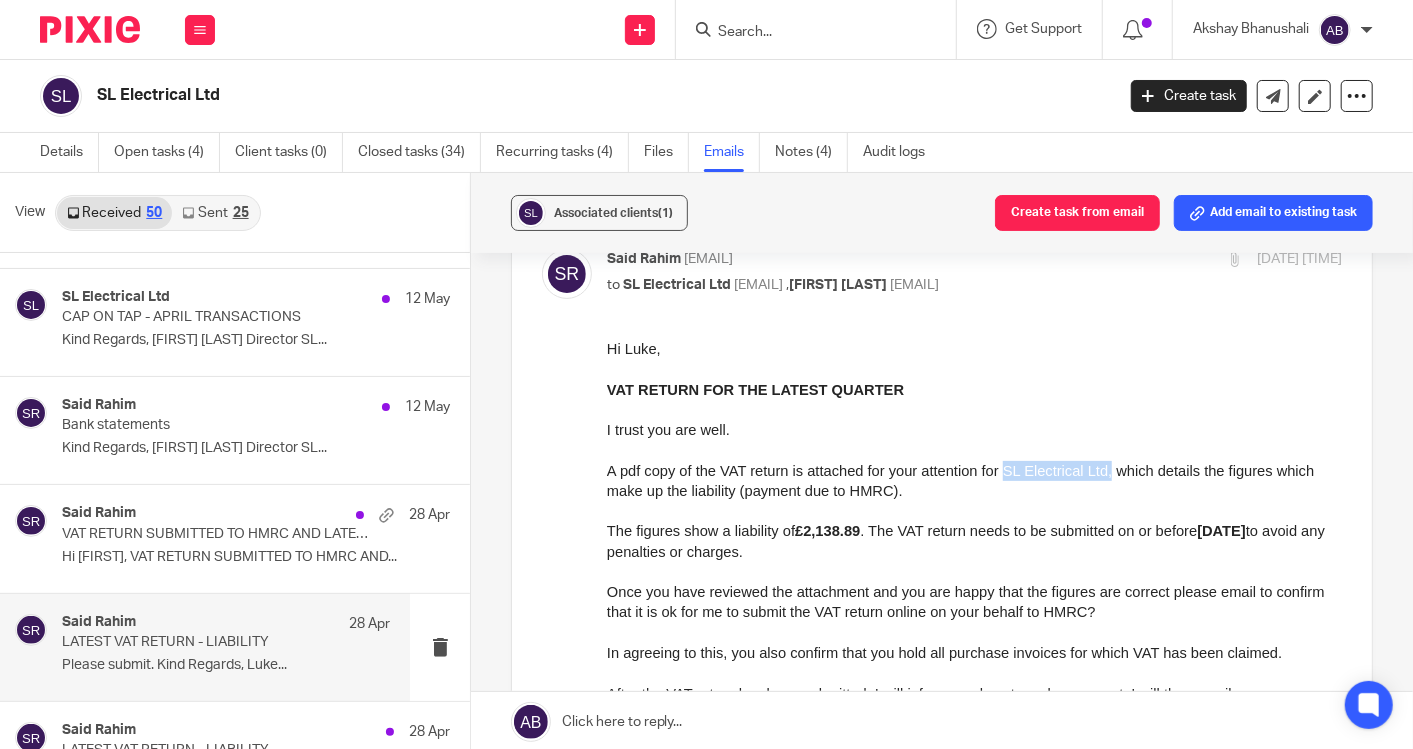drag, startPoint x: 1010, startPoint y: 468, endPoint x: 1111, endPoint y: 462, distance: 101.17806 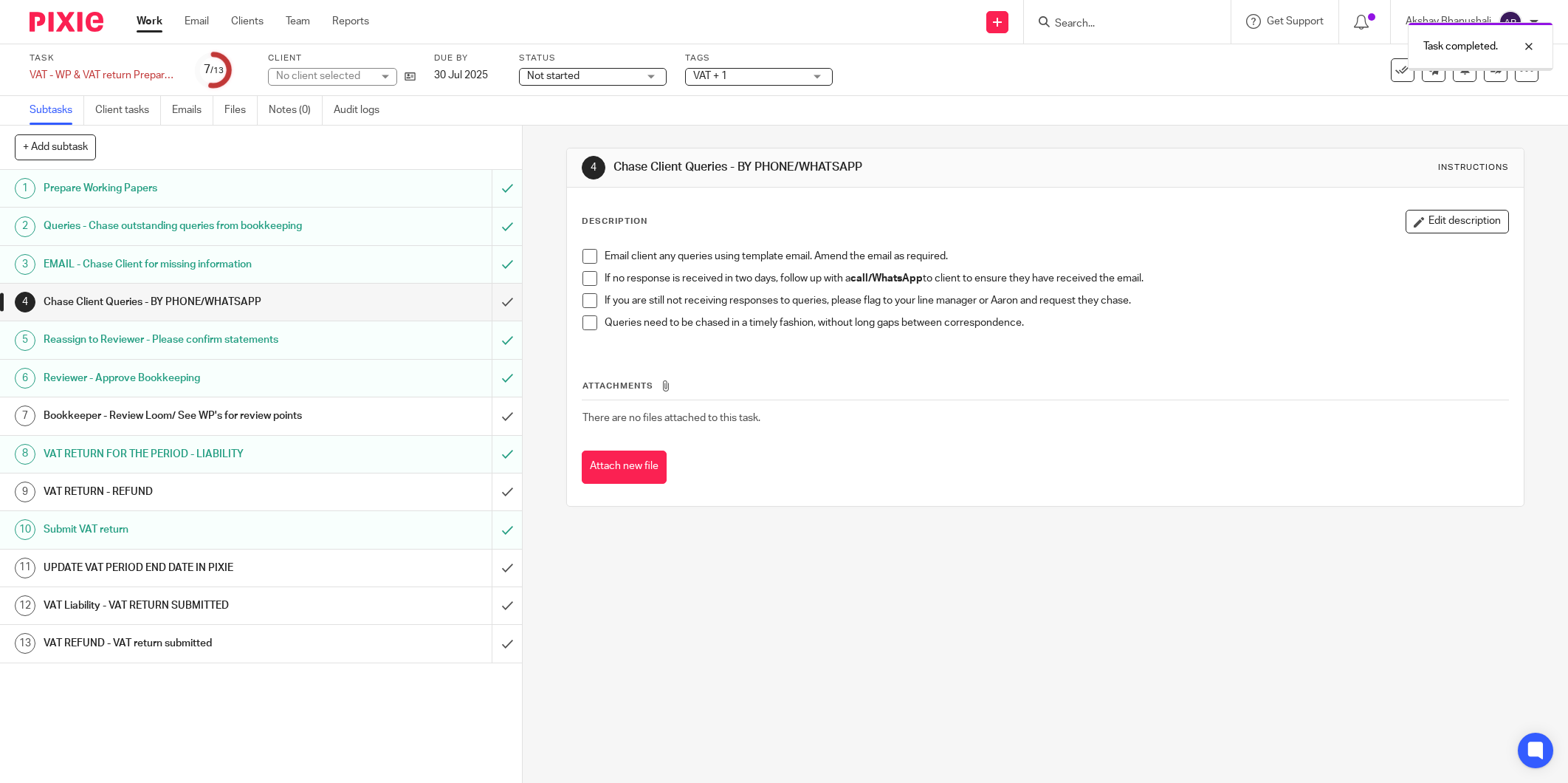 scroll, scrollTop: 0, scrollLeft: 0, axis: both 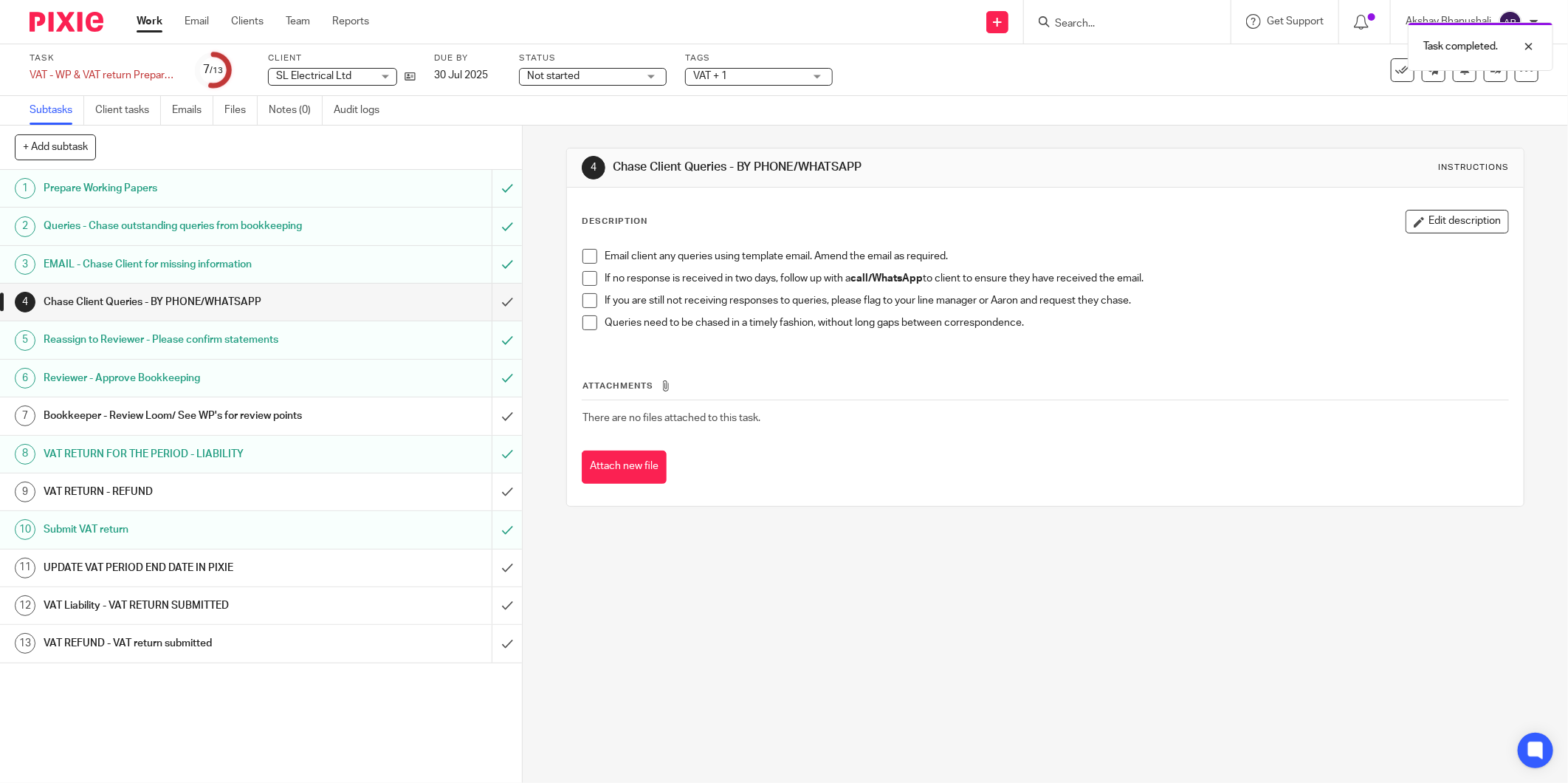 click at bounding box center (590, 256) 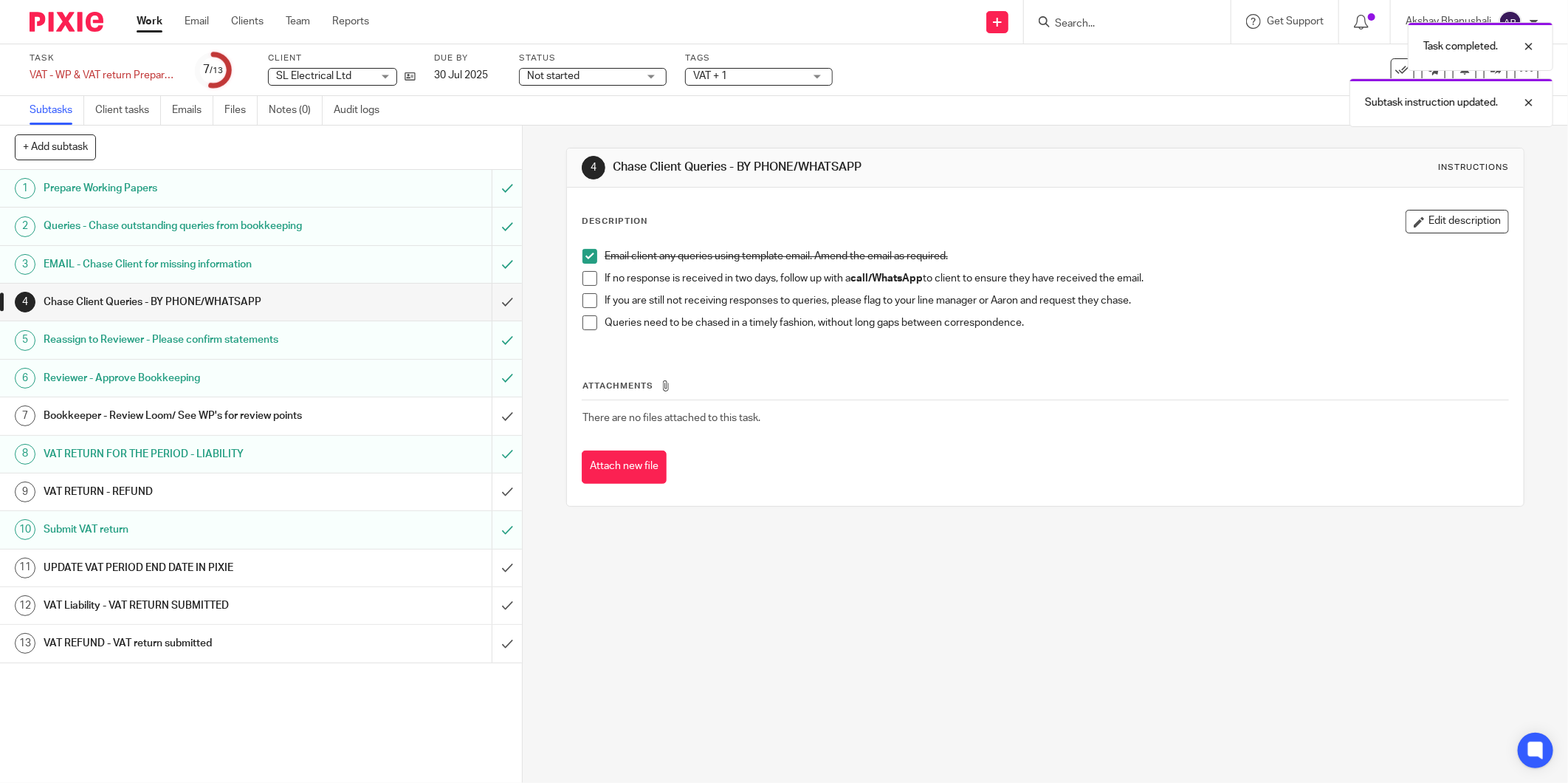 click at bounding box center (590, 256) 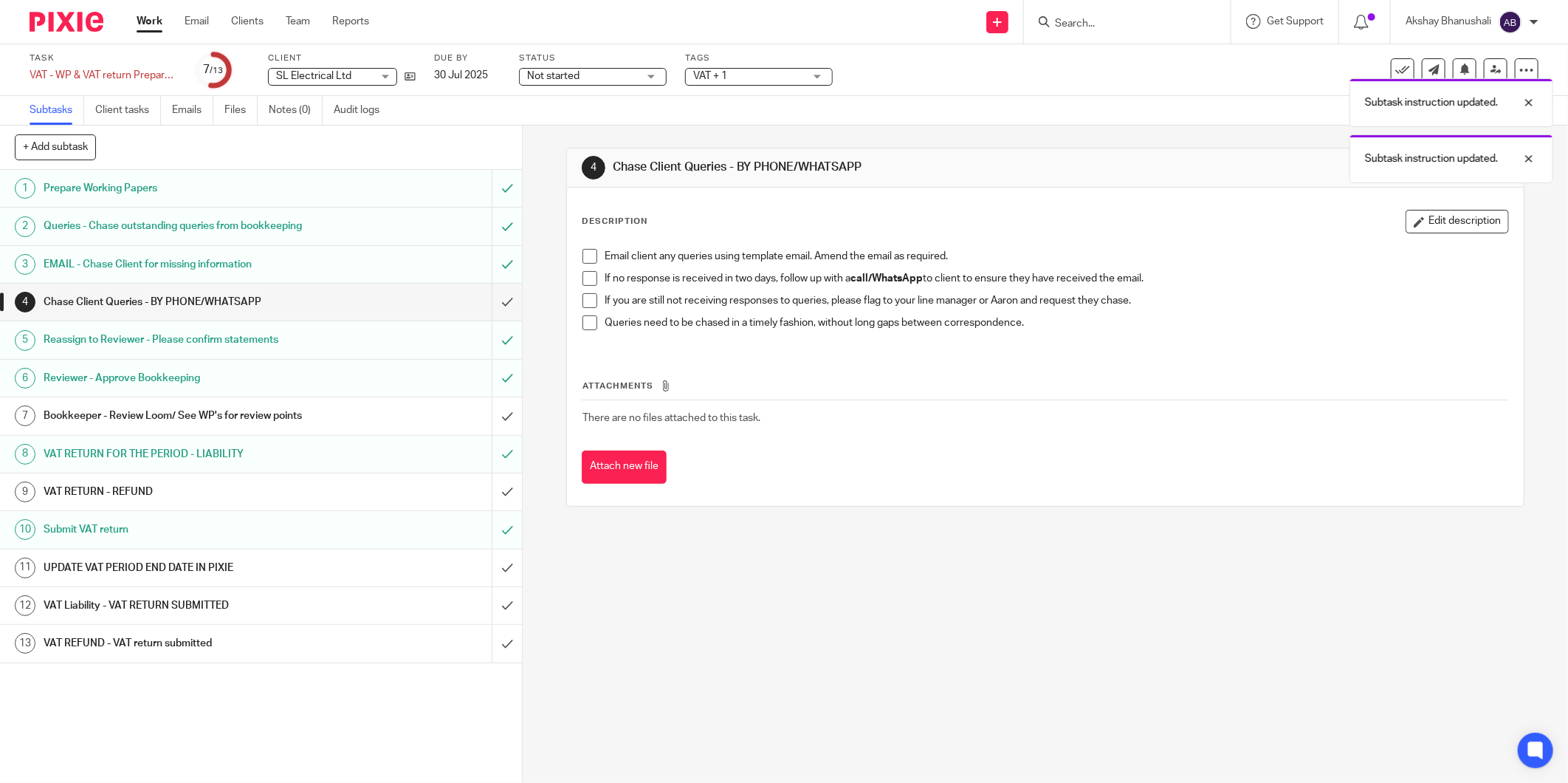 click on "Submit VAT return" at bounding box center (188, 530) 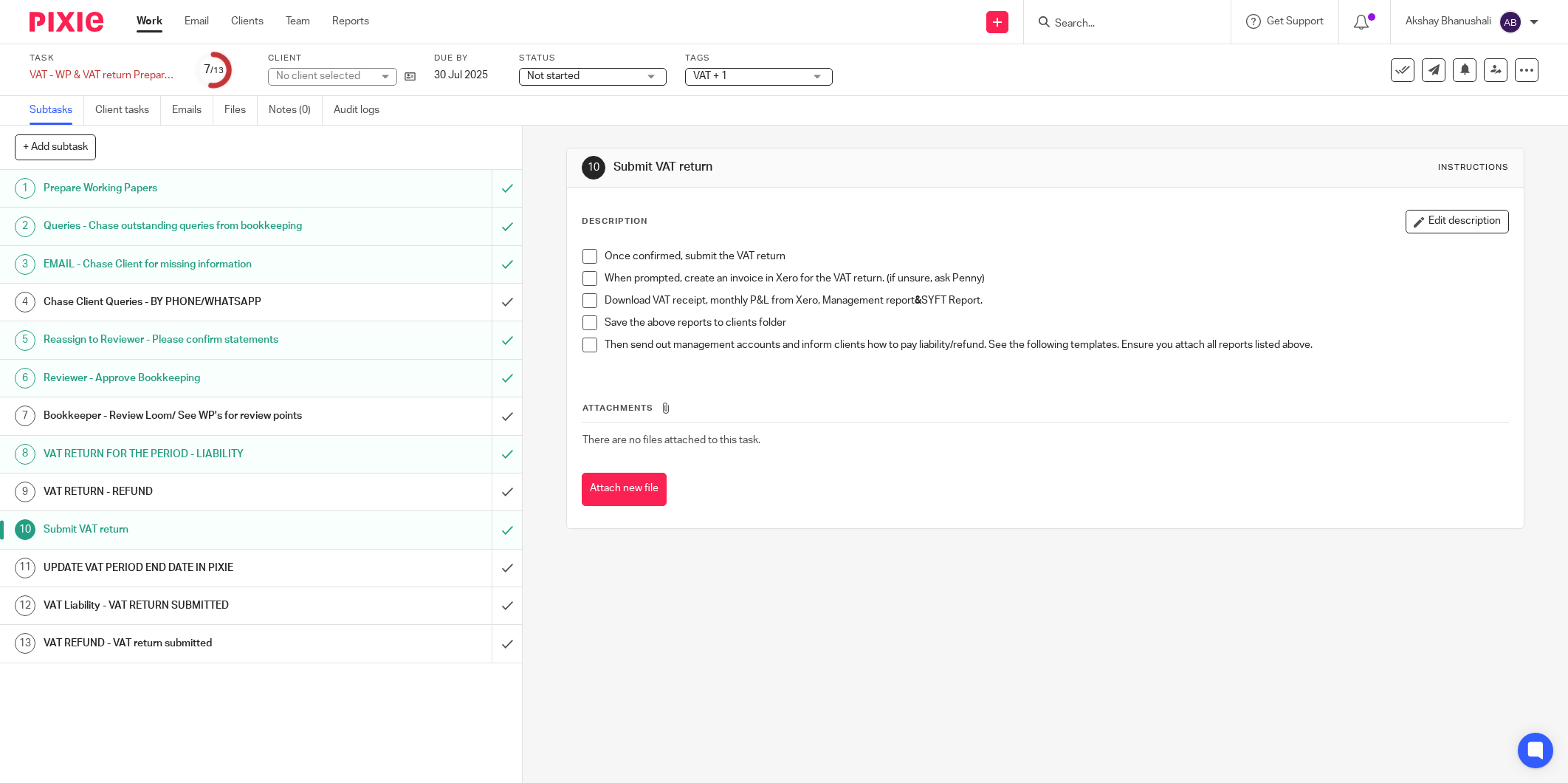 scroll, scrollTop: 0, scrollLeft: 0, axis: both 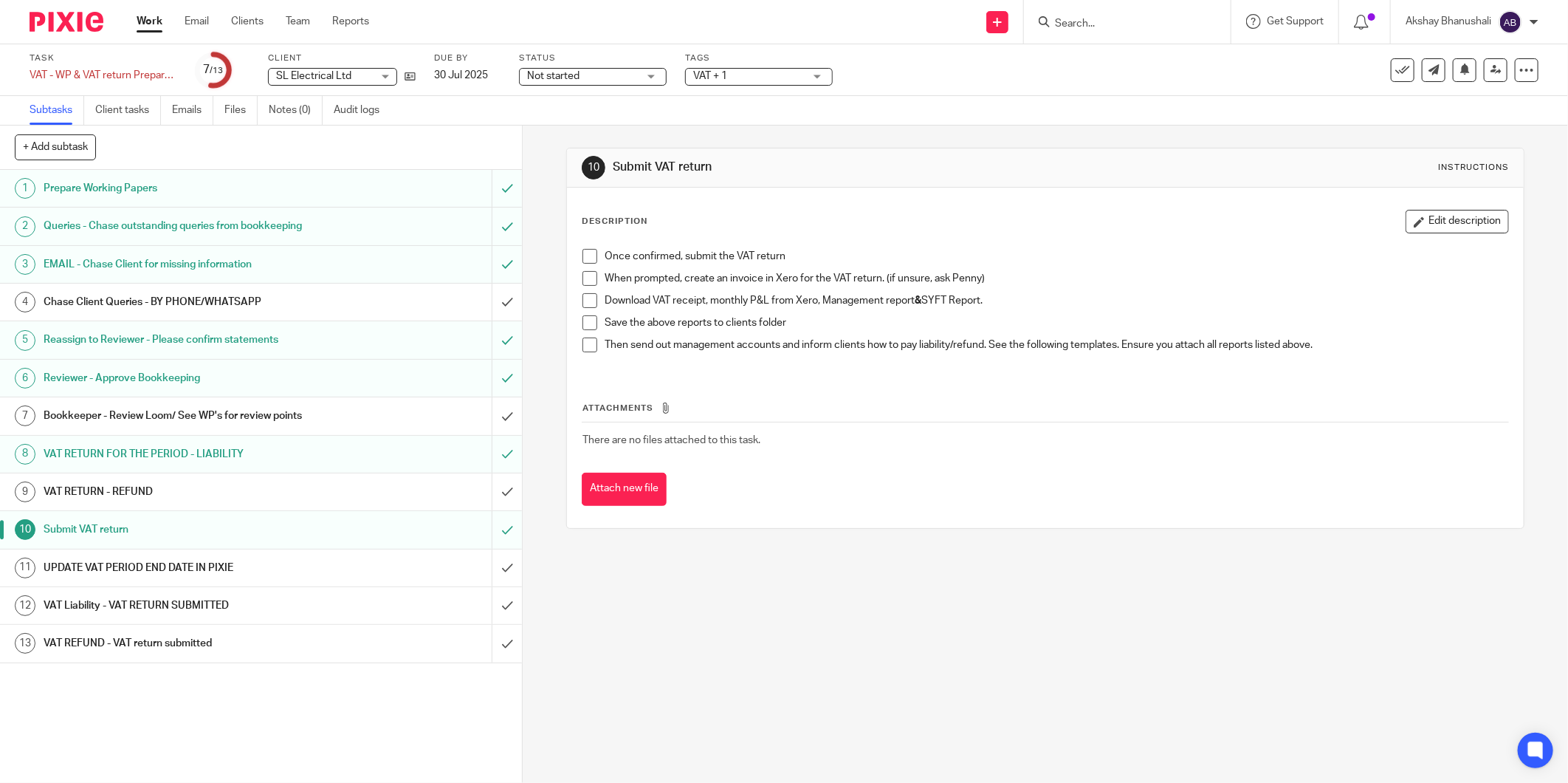 click at bounding box center [590, 256] 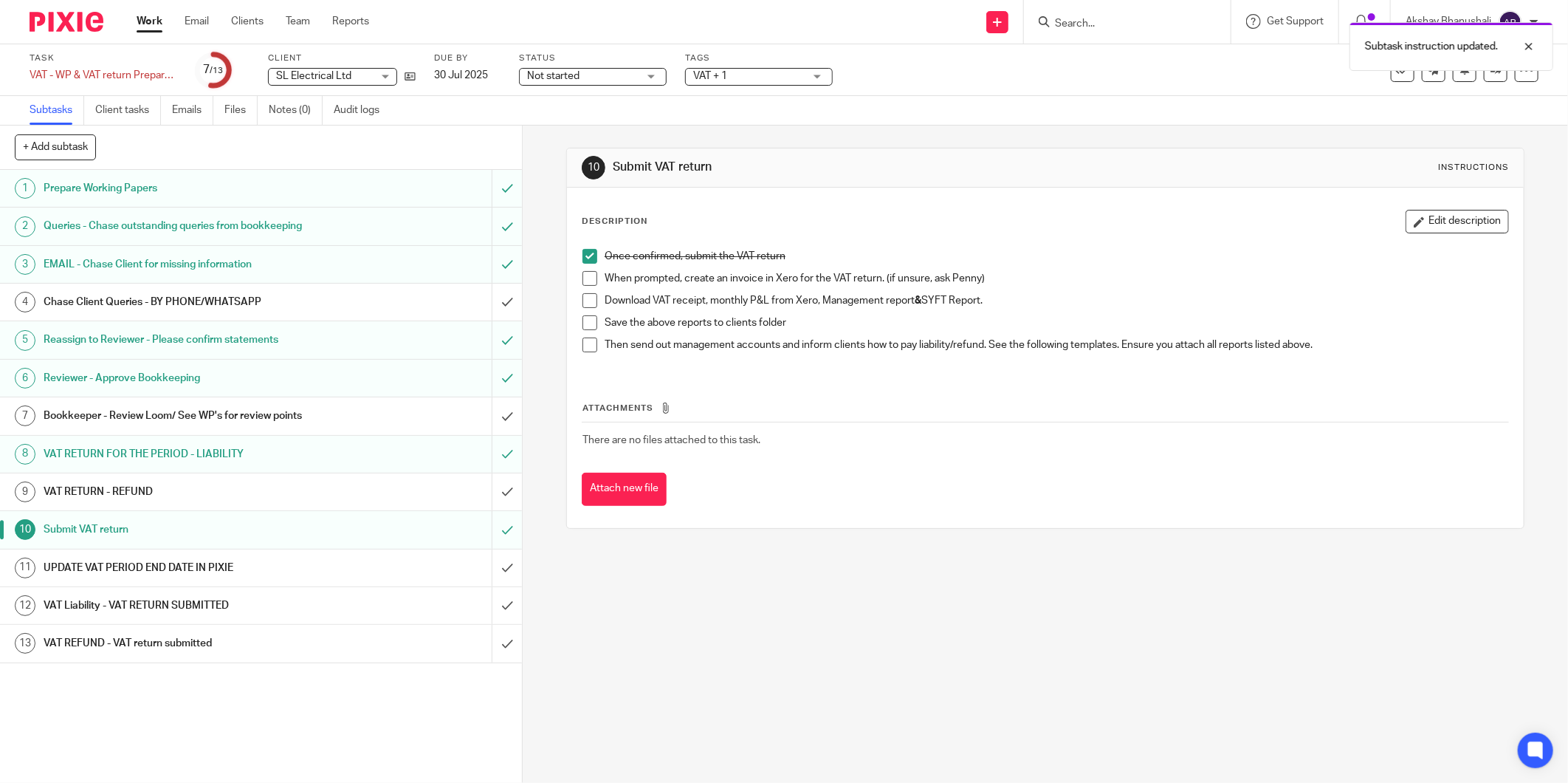 click at bounding box center (590, 278) 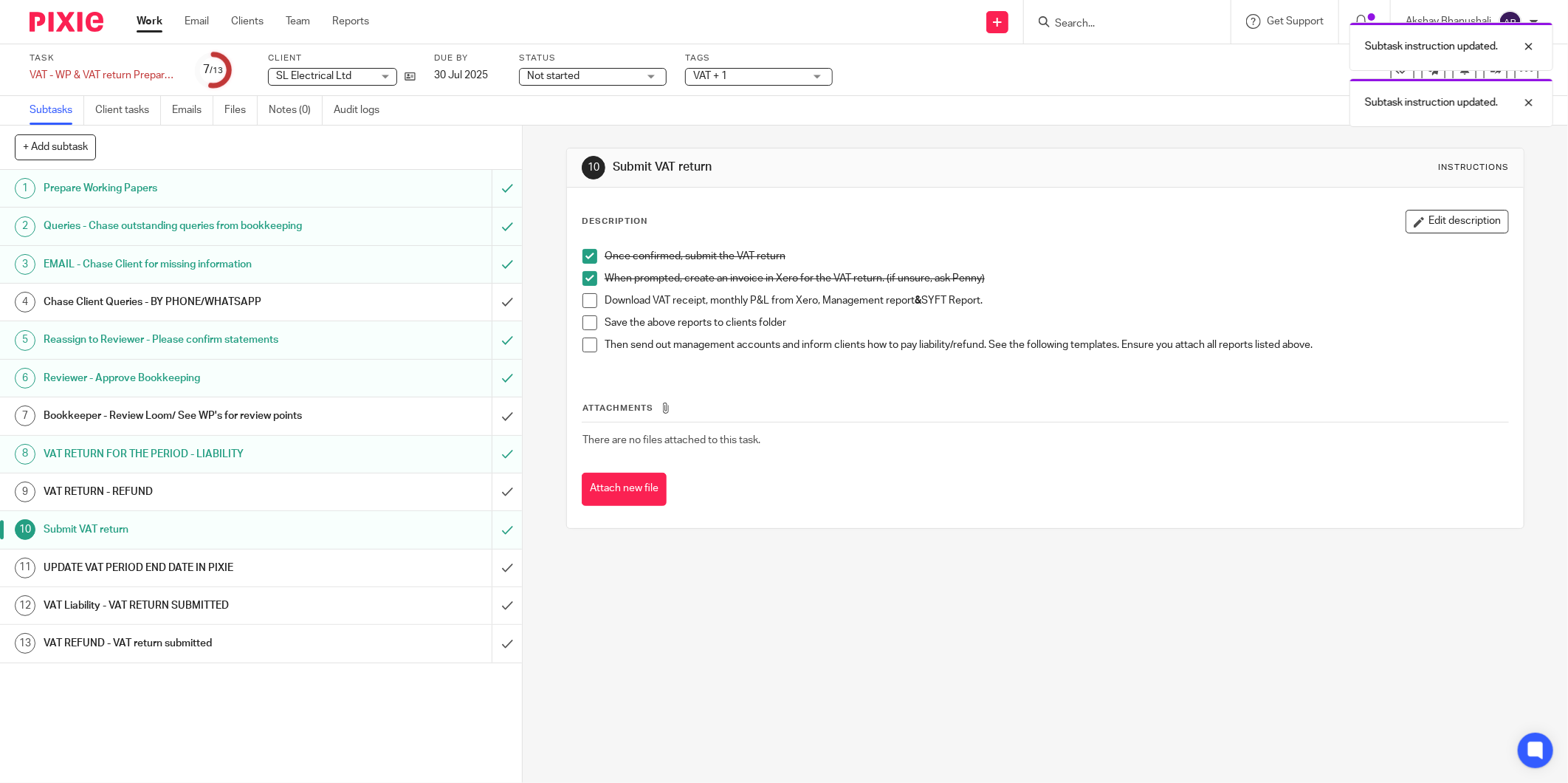 click at bounding box center [590, 301] 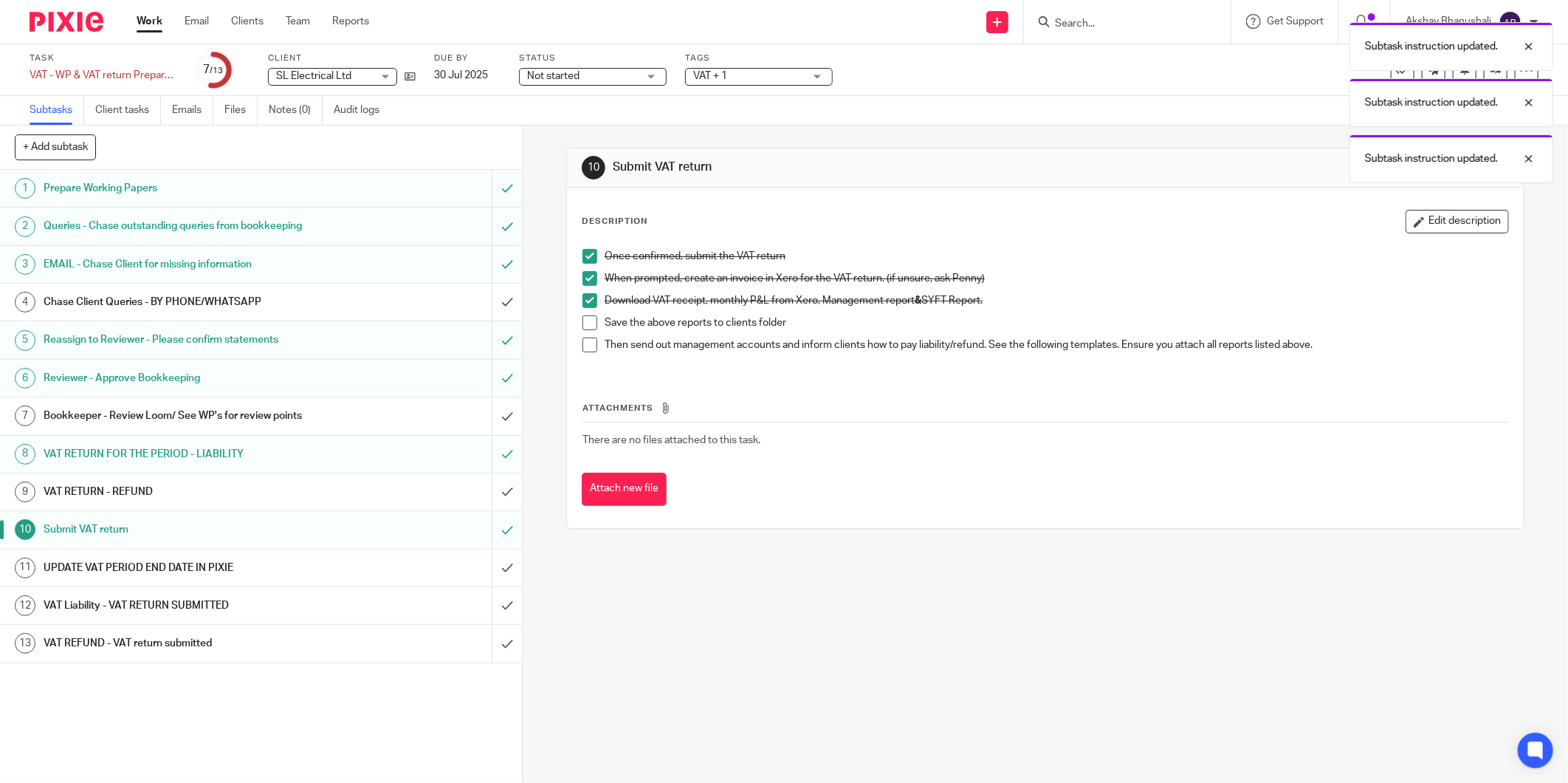 click at bounding box center [590, 323] 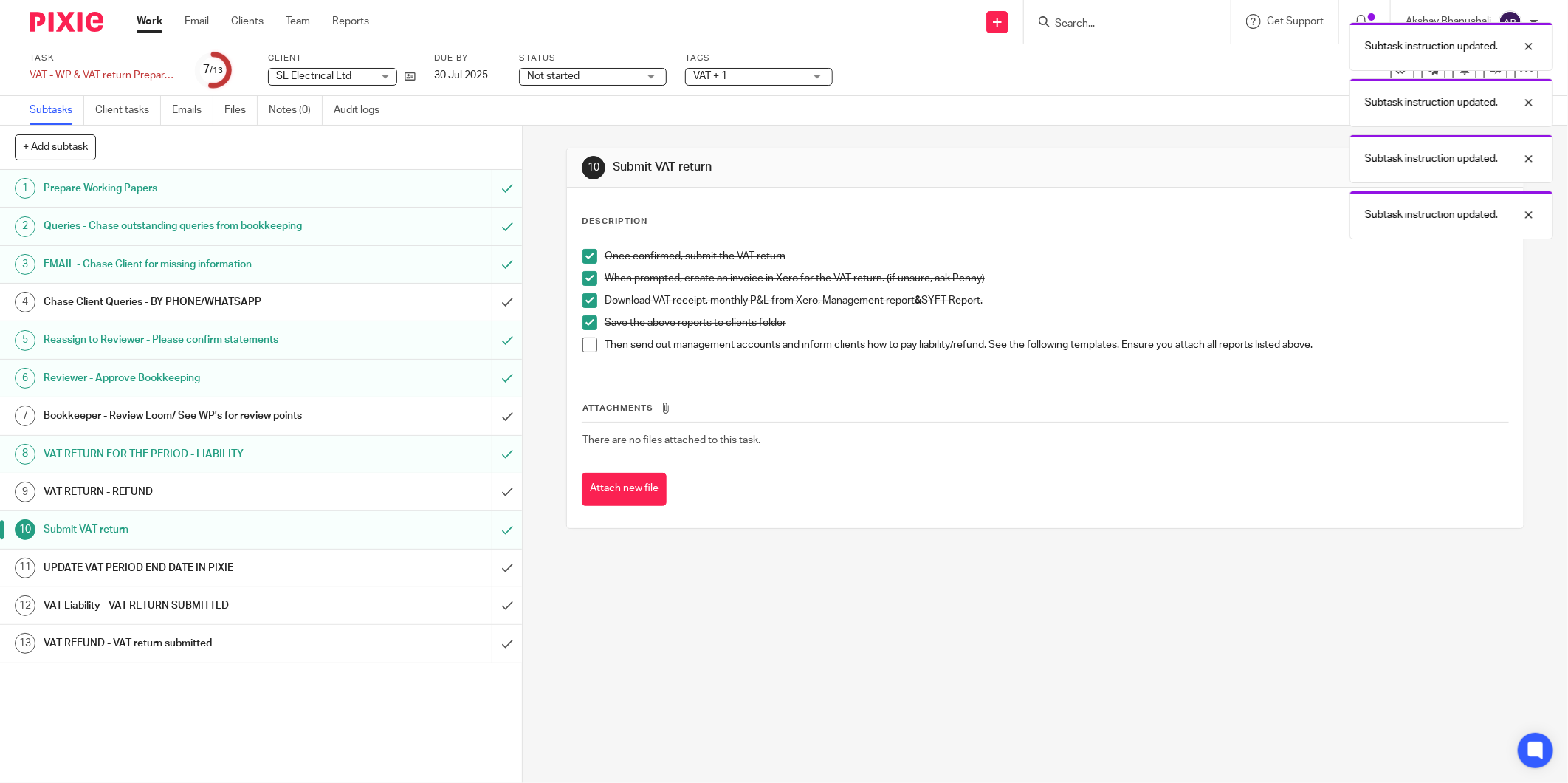 click at bounding box center [590, 345] 